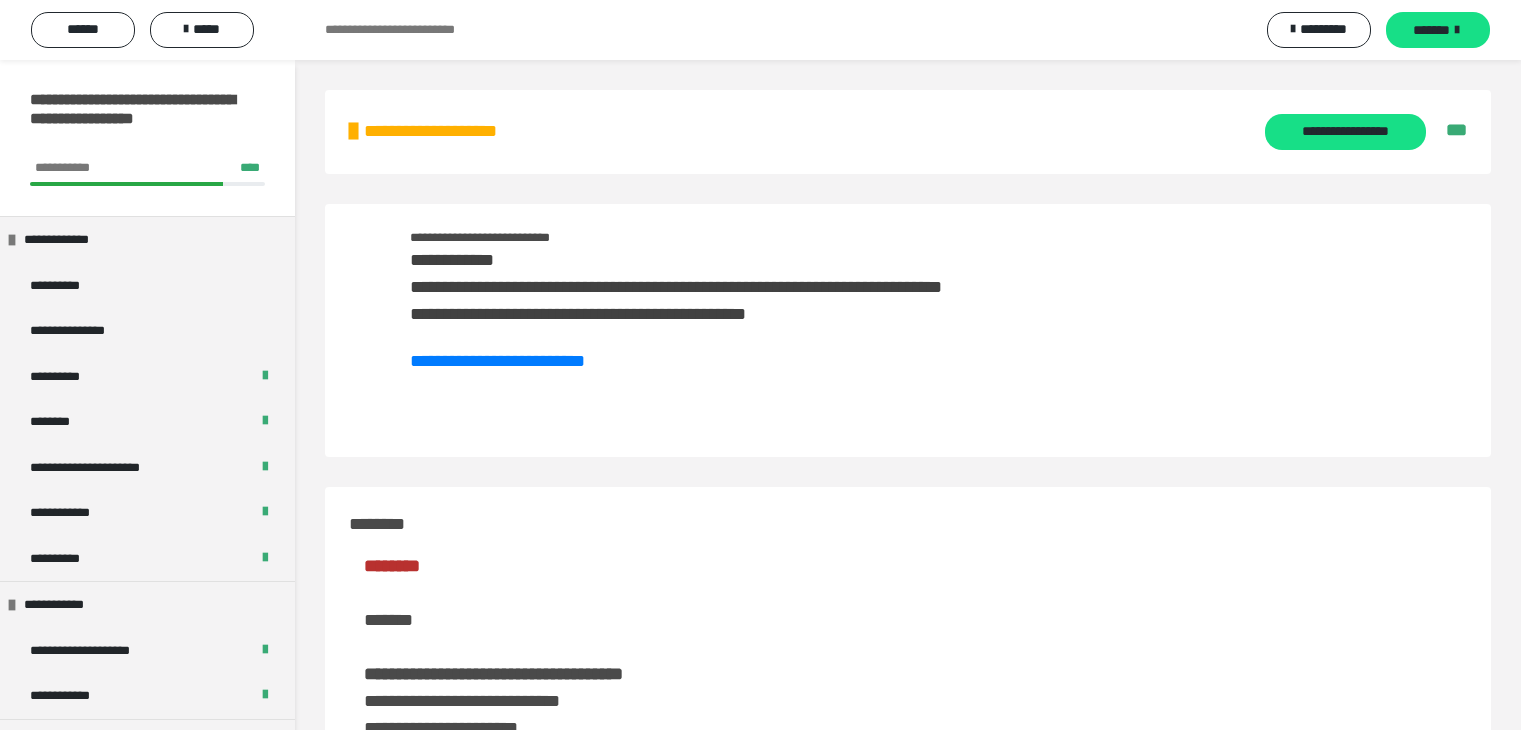 scroll, scrollTop: 0, scrollLeft: 0, axis: both 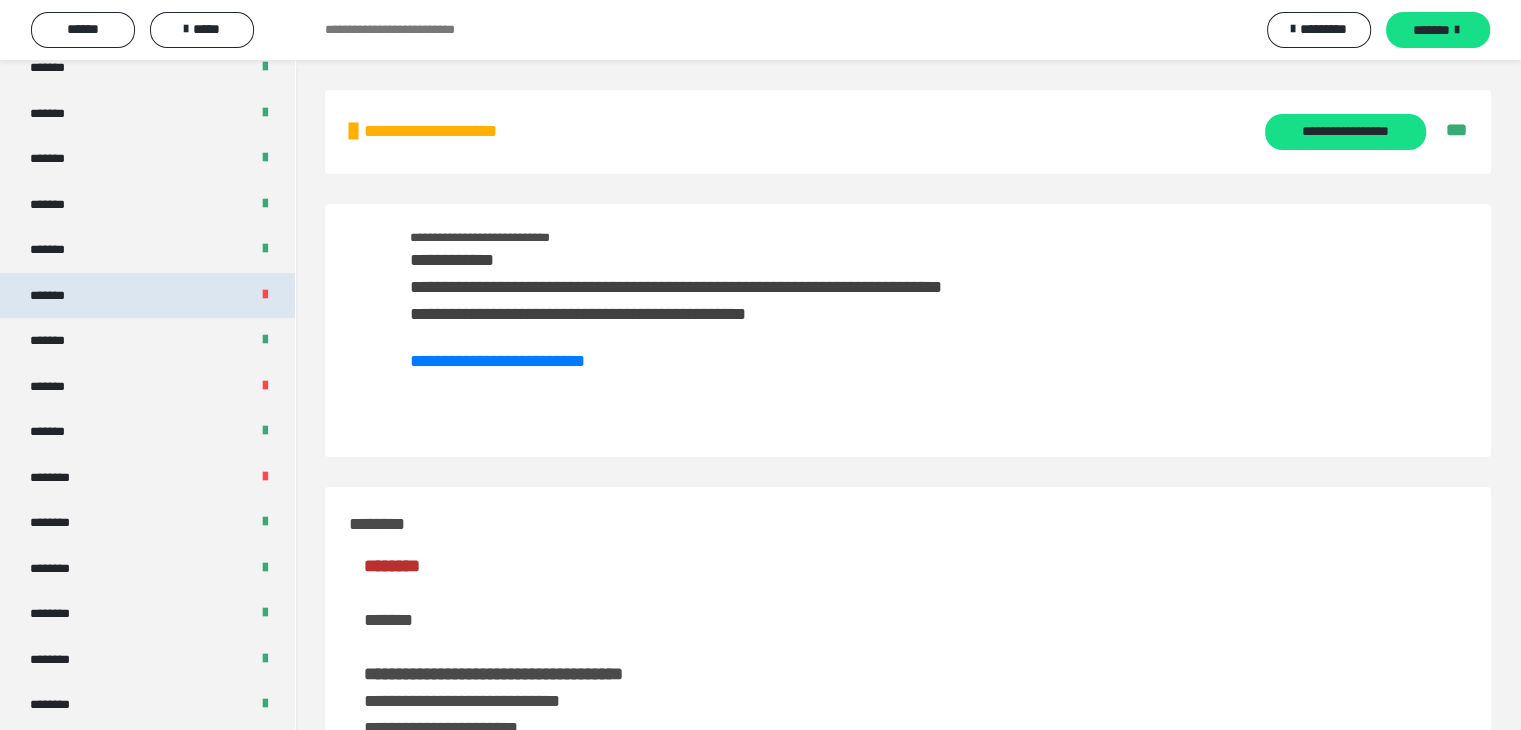 click on "*******" at bounding box center [147, 296] 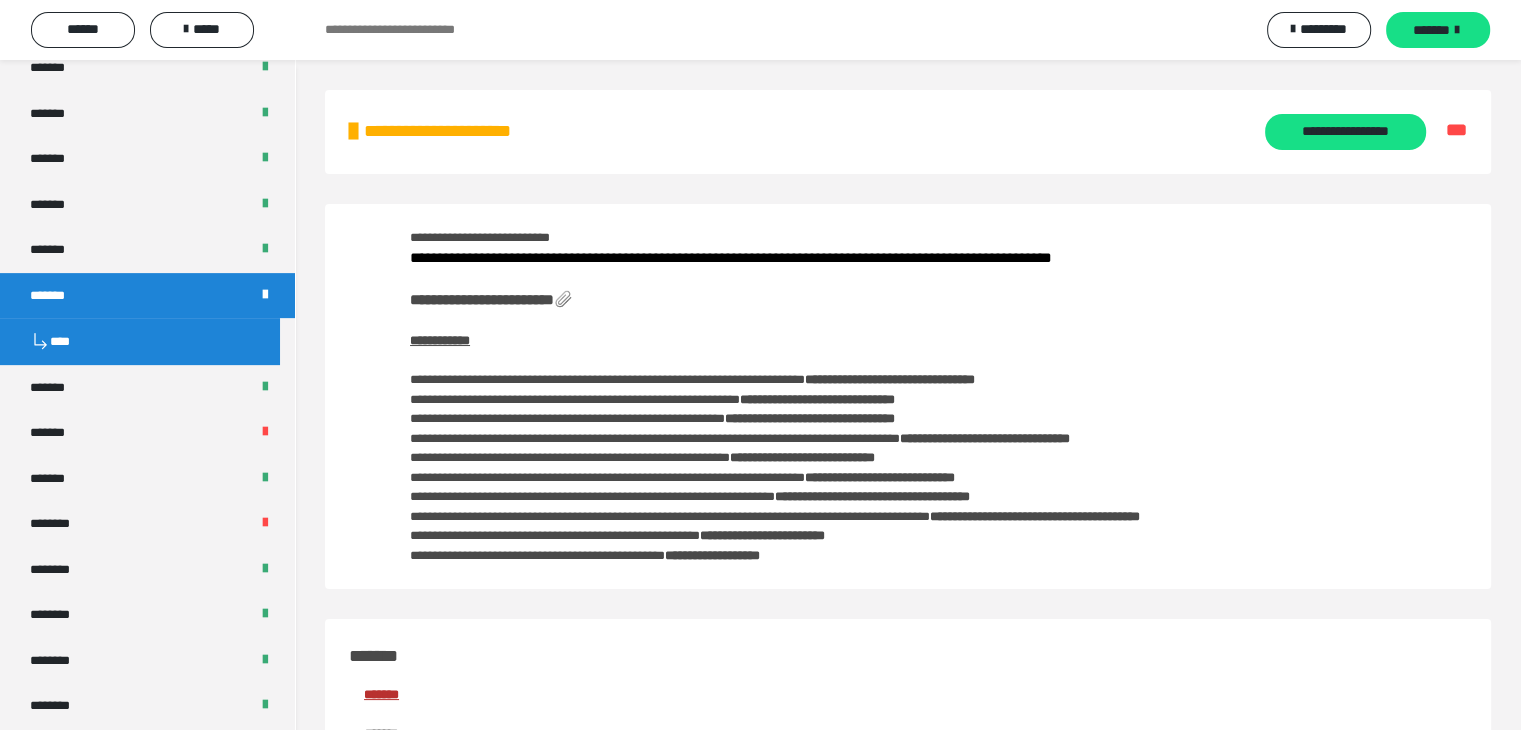 click on "**********" at bounding box center [482, 299] 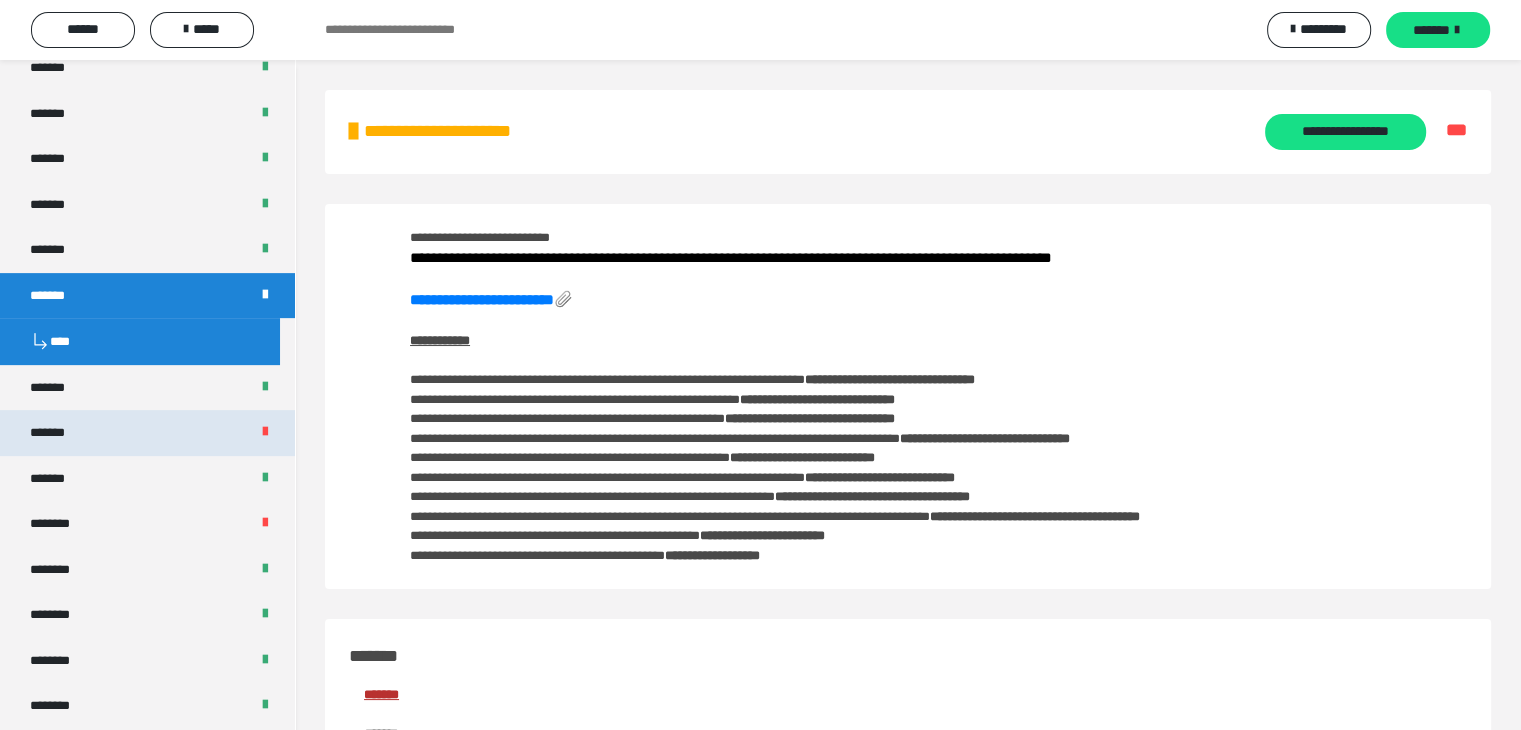 click on "*******" at bounding box center (147, 433) 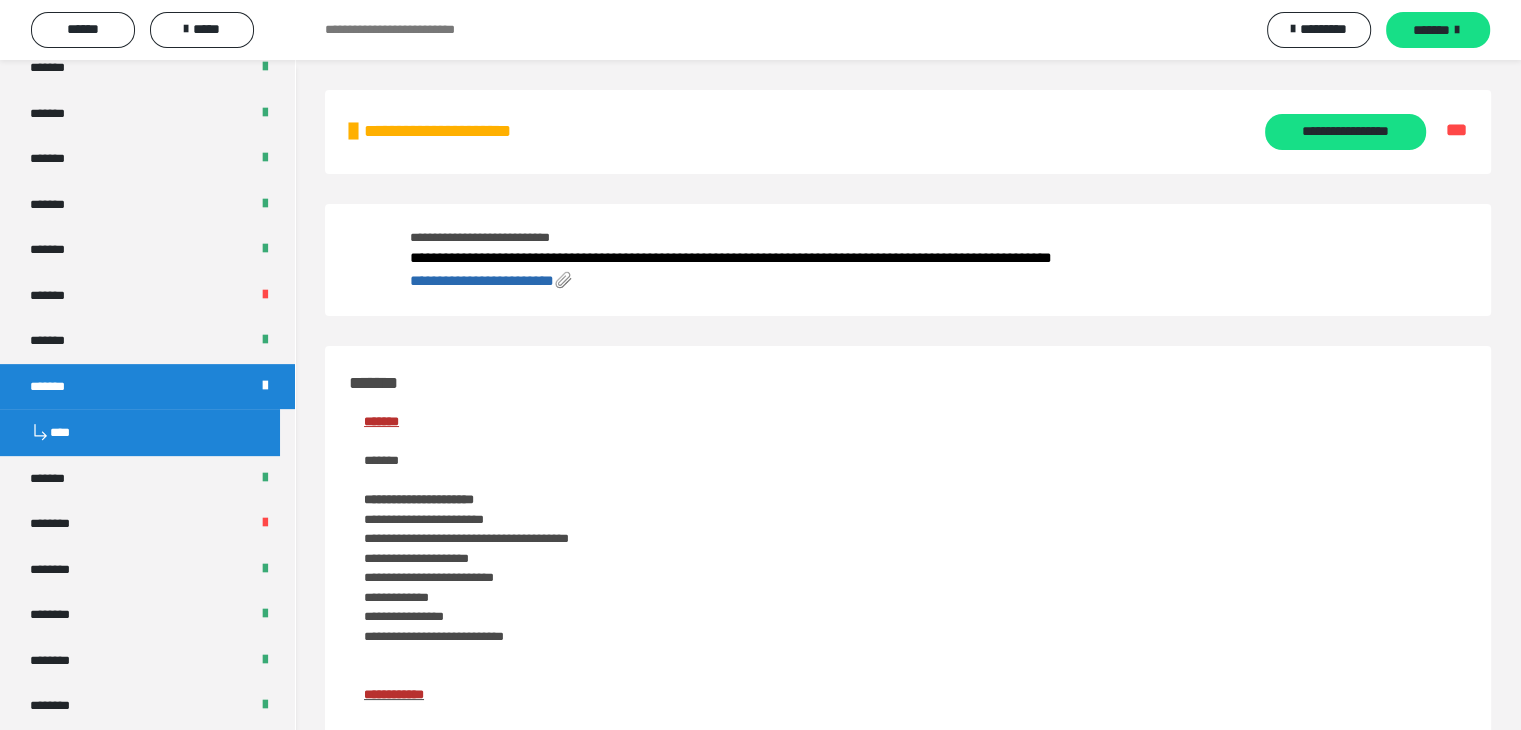click on "**********" at bounding box center (482, 280) 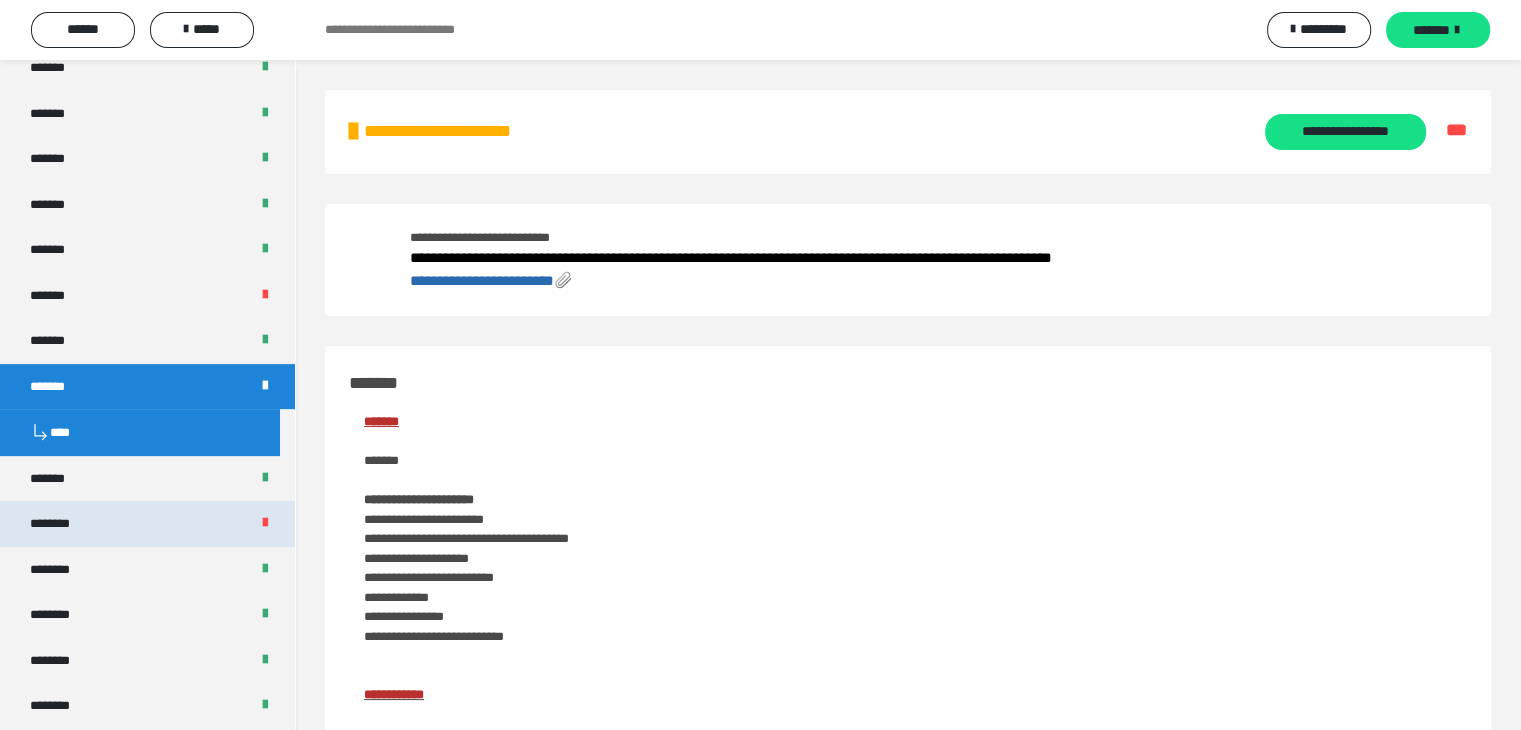 click on "********" at bounding box center (147, 524) 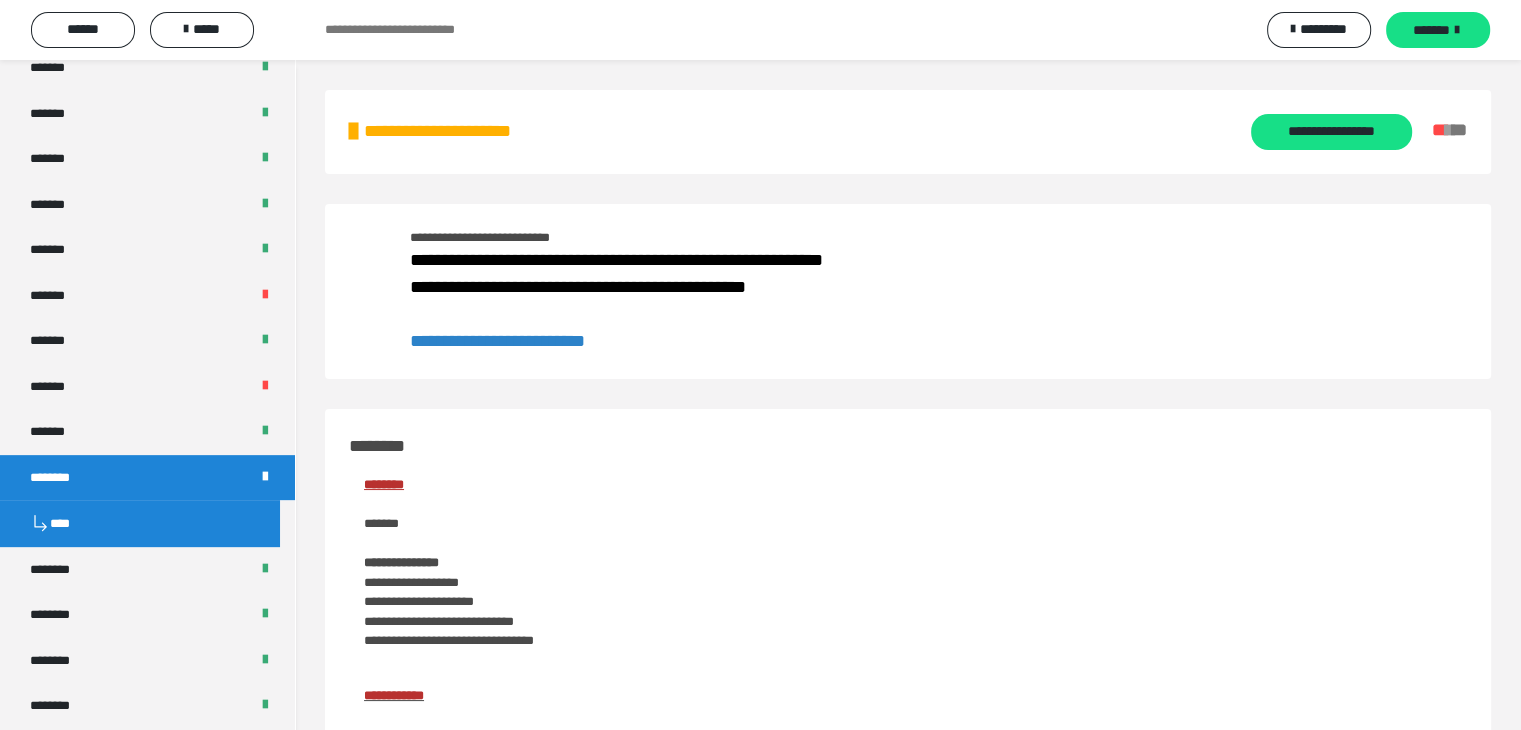 click on "**********" at bounding box center [497, 341] 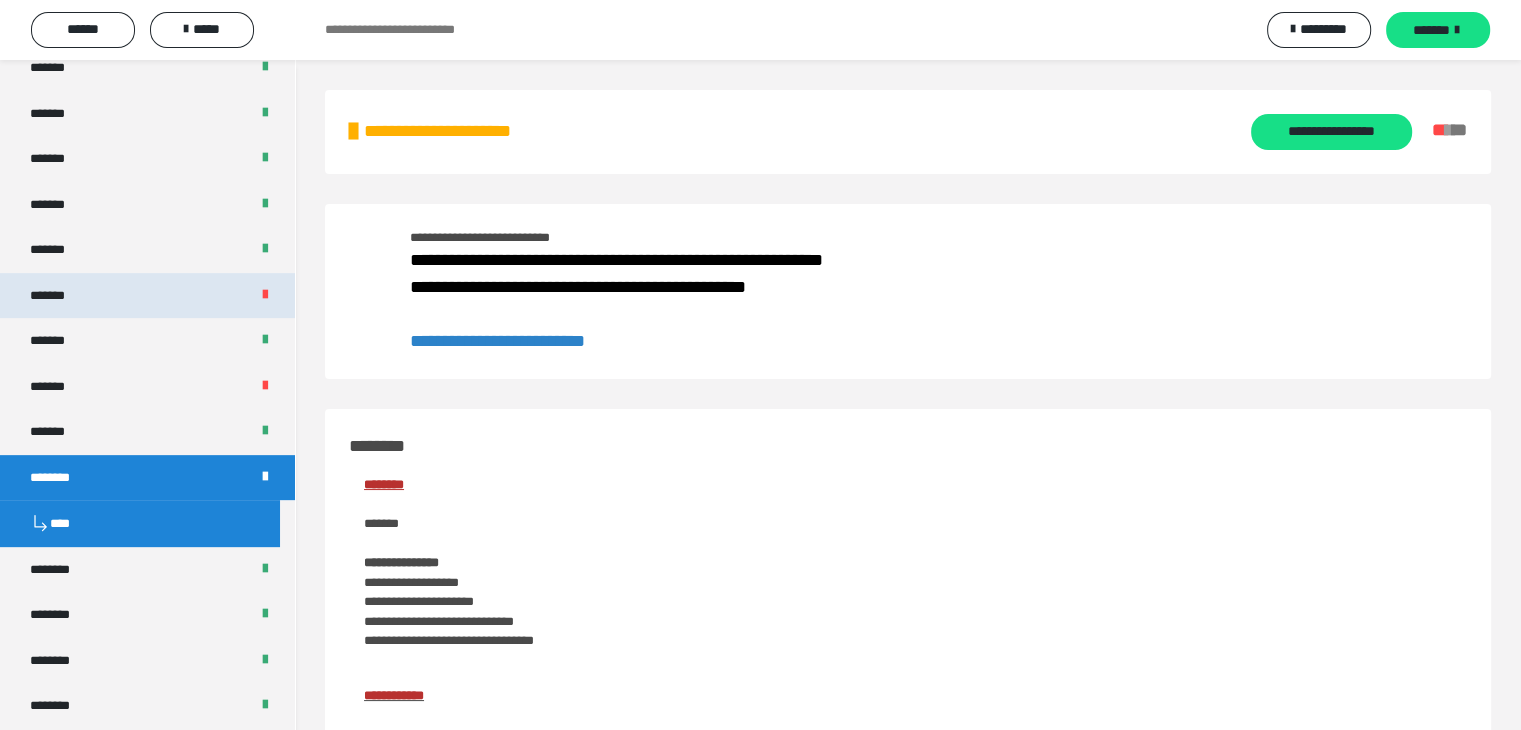 click on "*******" at bounding box center [147, 296] 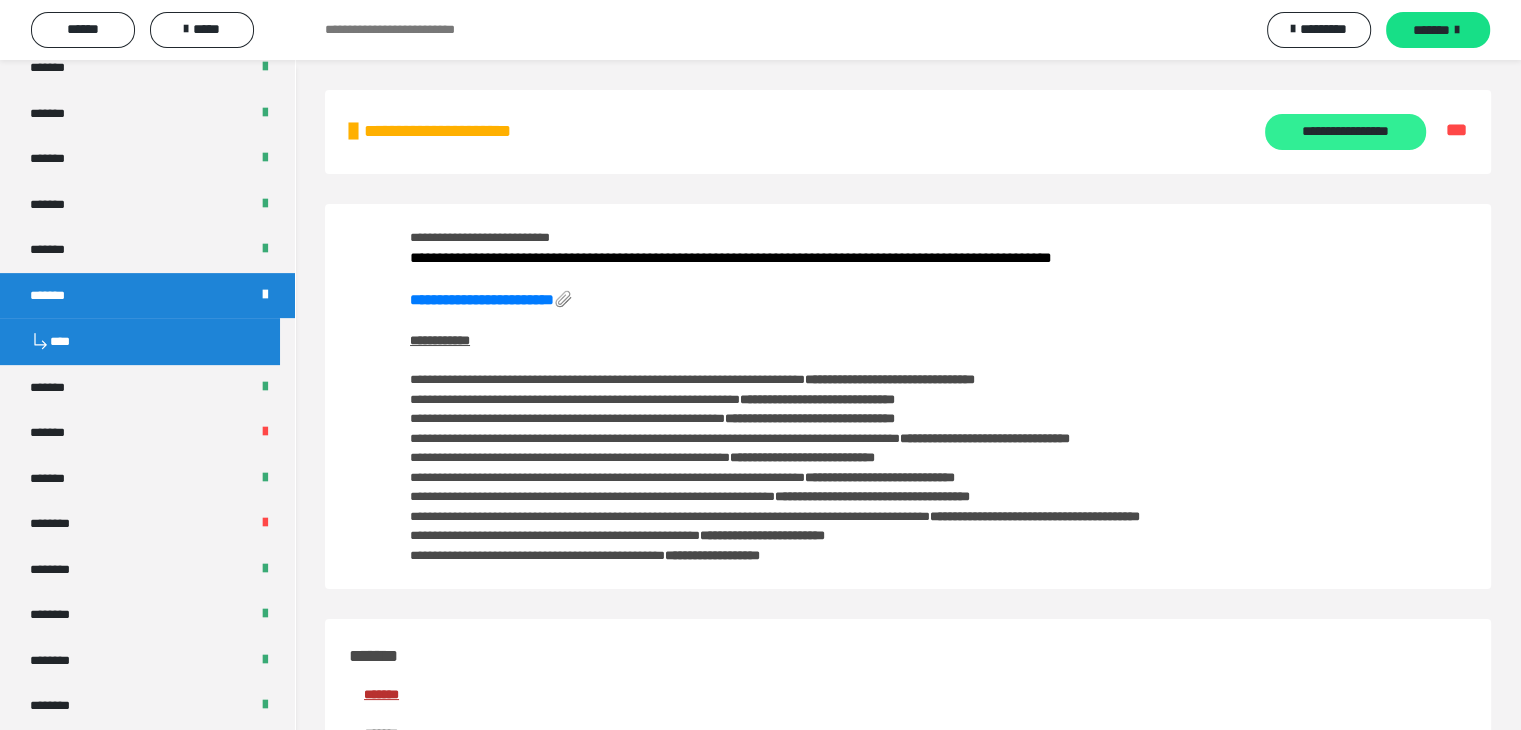 click on "**********" at bounding box center [1345, 132] 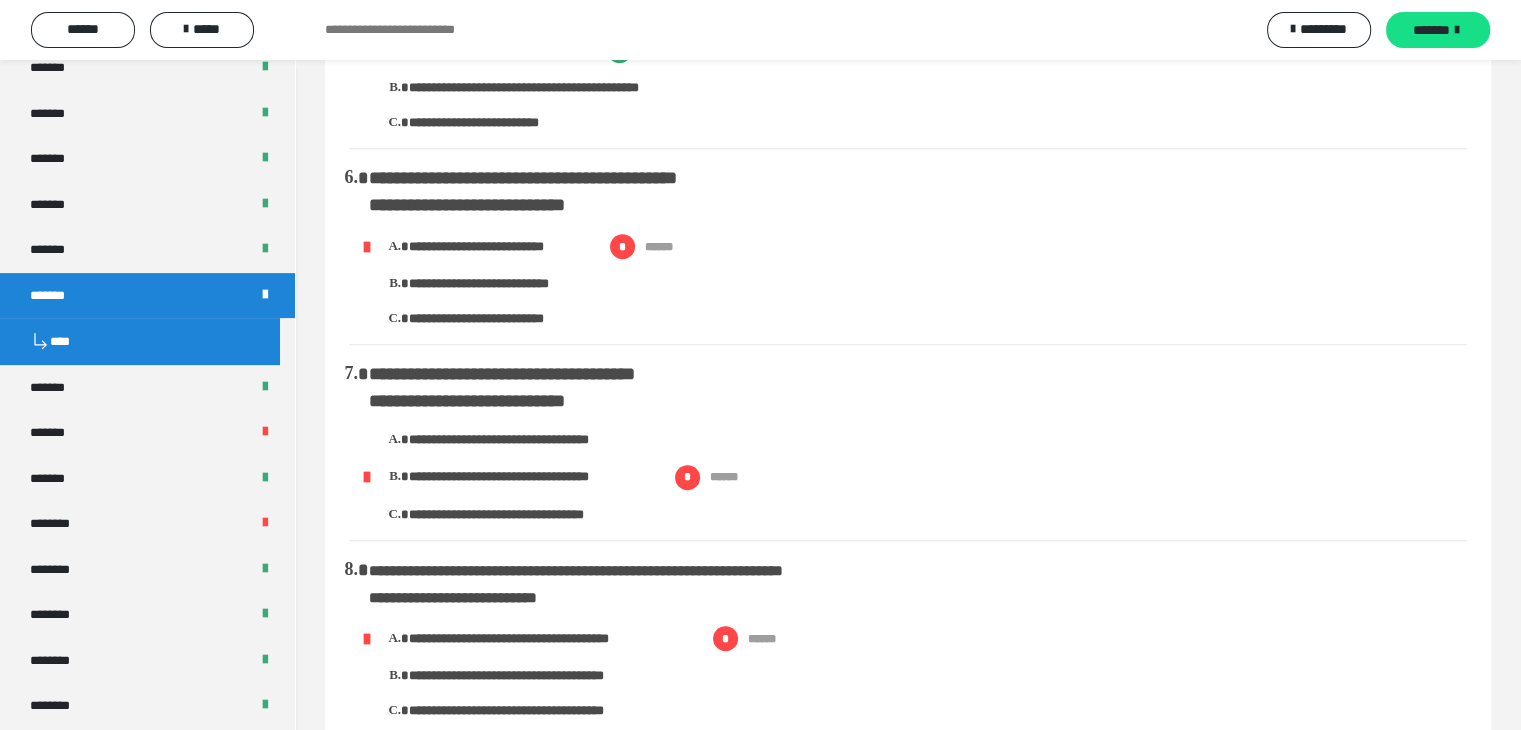scroll, scrollTop: 998, scrollLeft: 0, axis: vertical 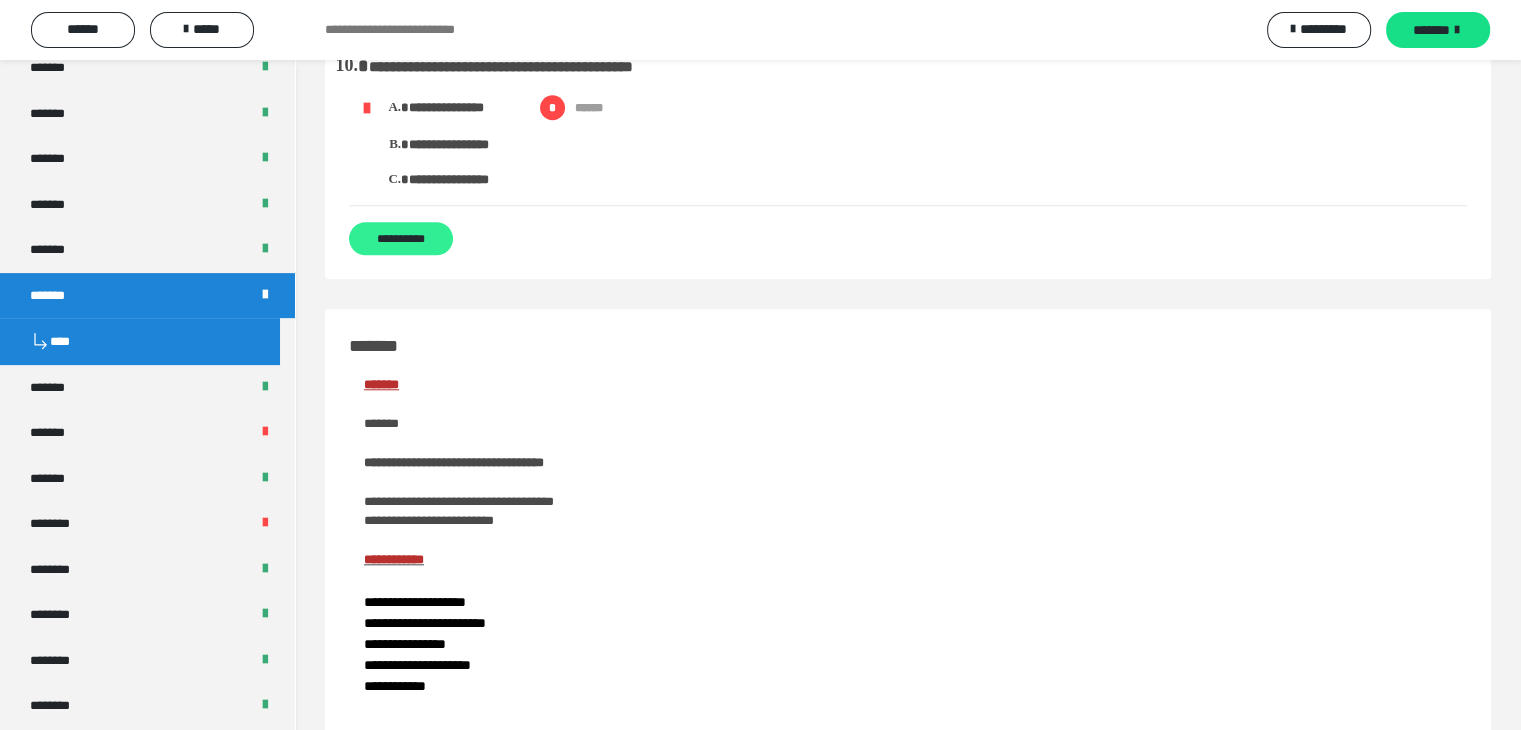 click on "**********" at bounding box center (401, 238) 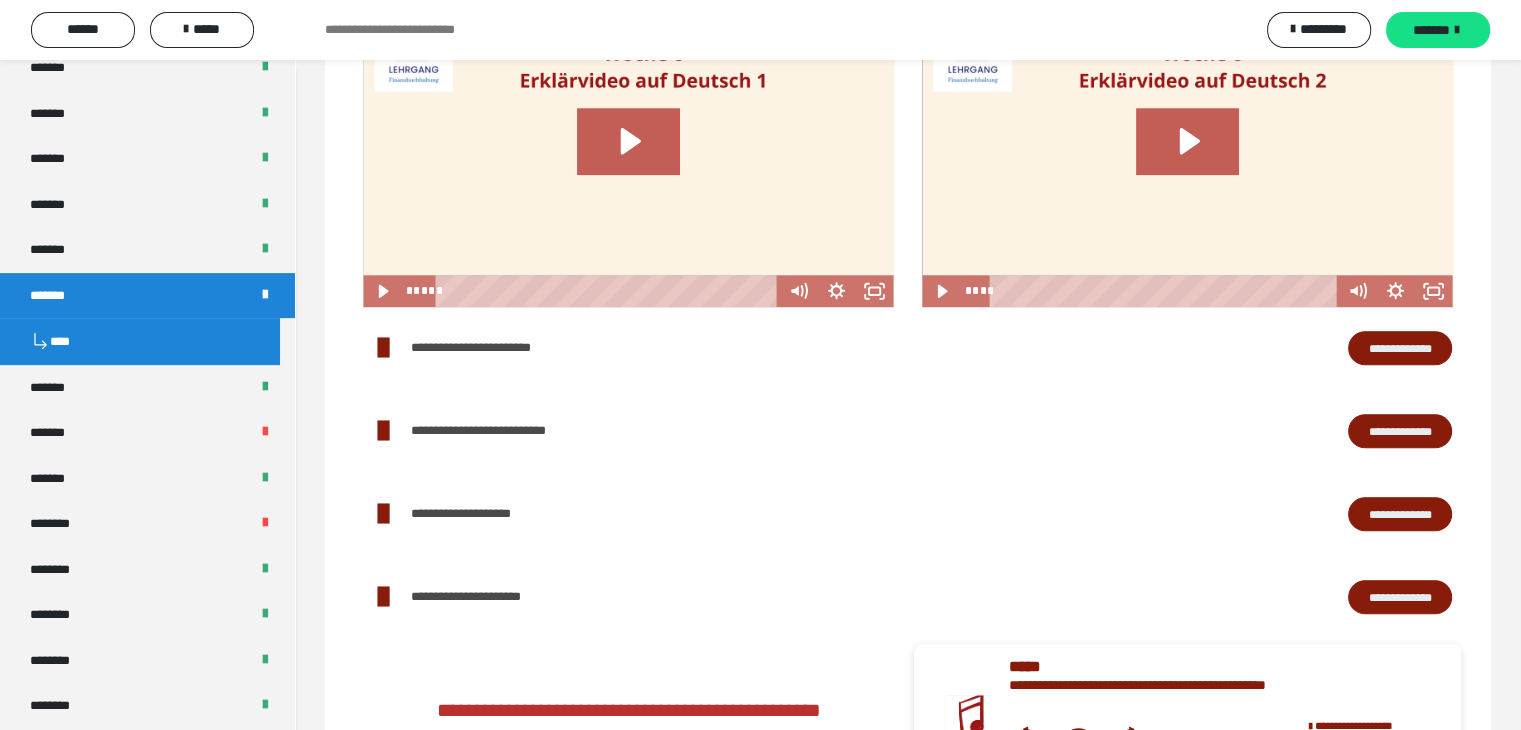 scroll, scrollTop: 312, scrollLeft: 0, axis: vertical 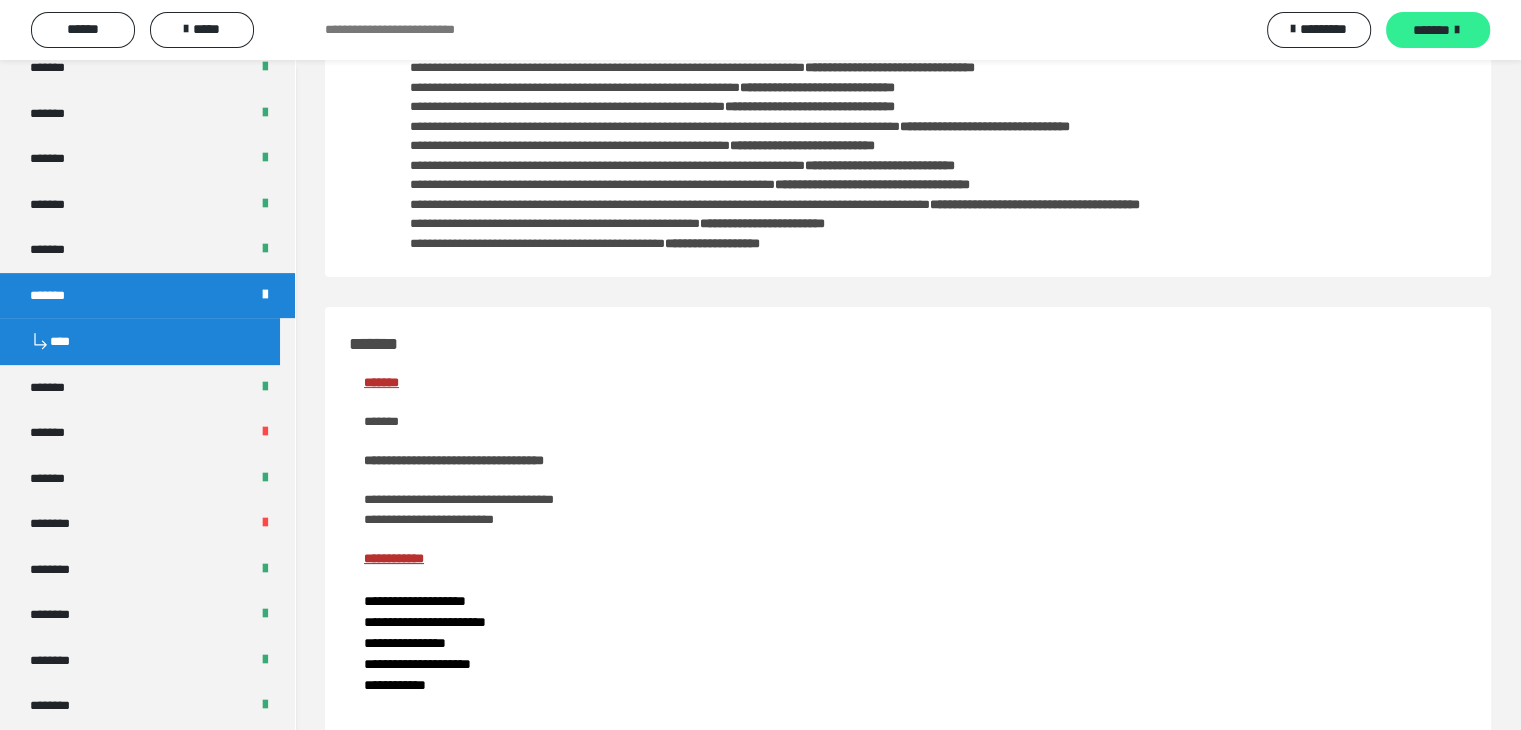 click on "*******" at bounding box center (1438, 30) 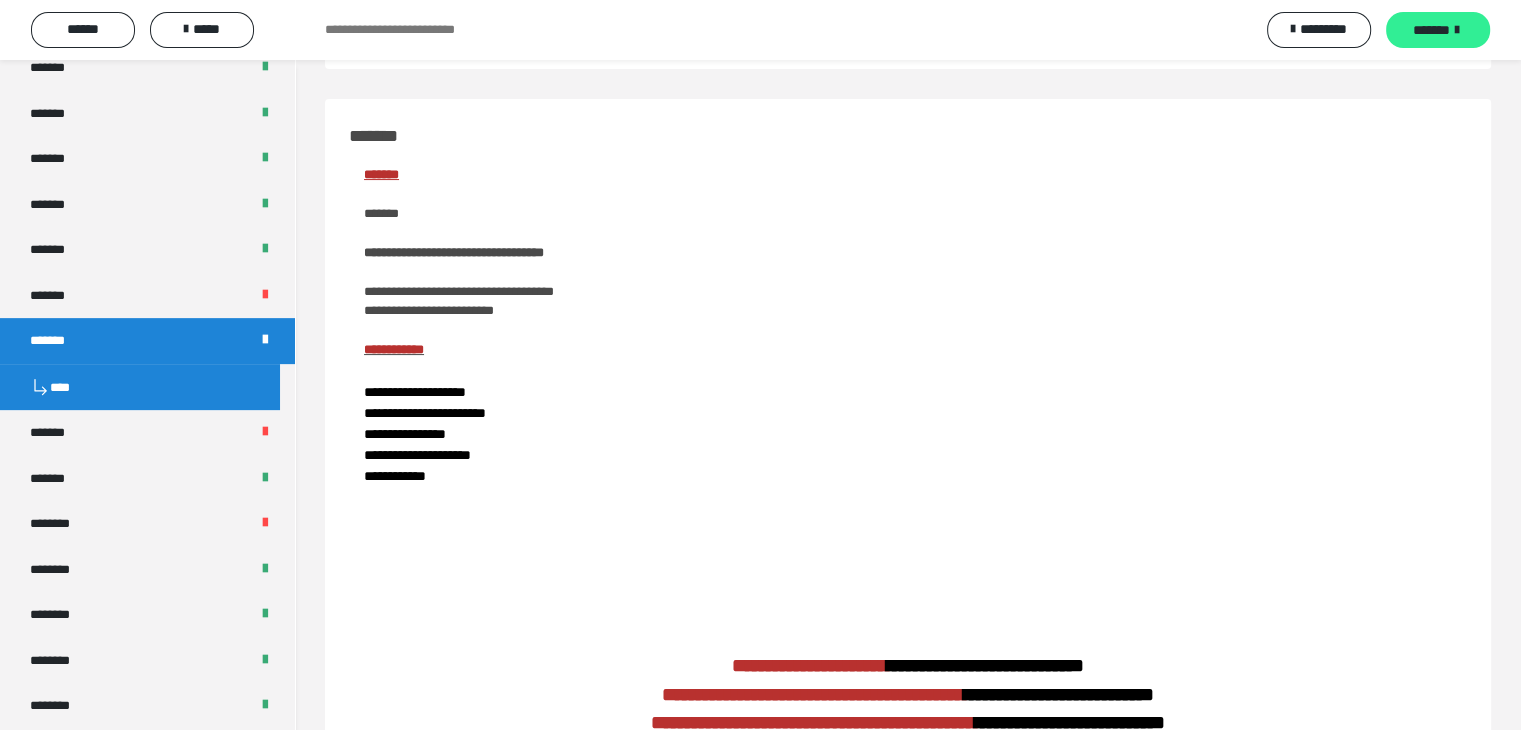 scroll, scrollTop: 103, scrollLeft: 0, axis: vertical 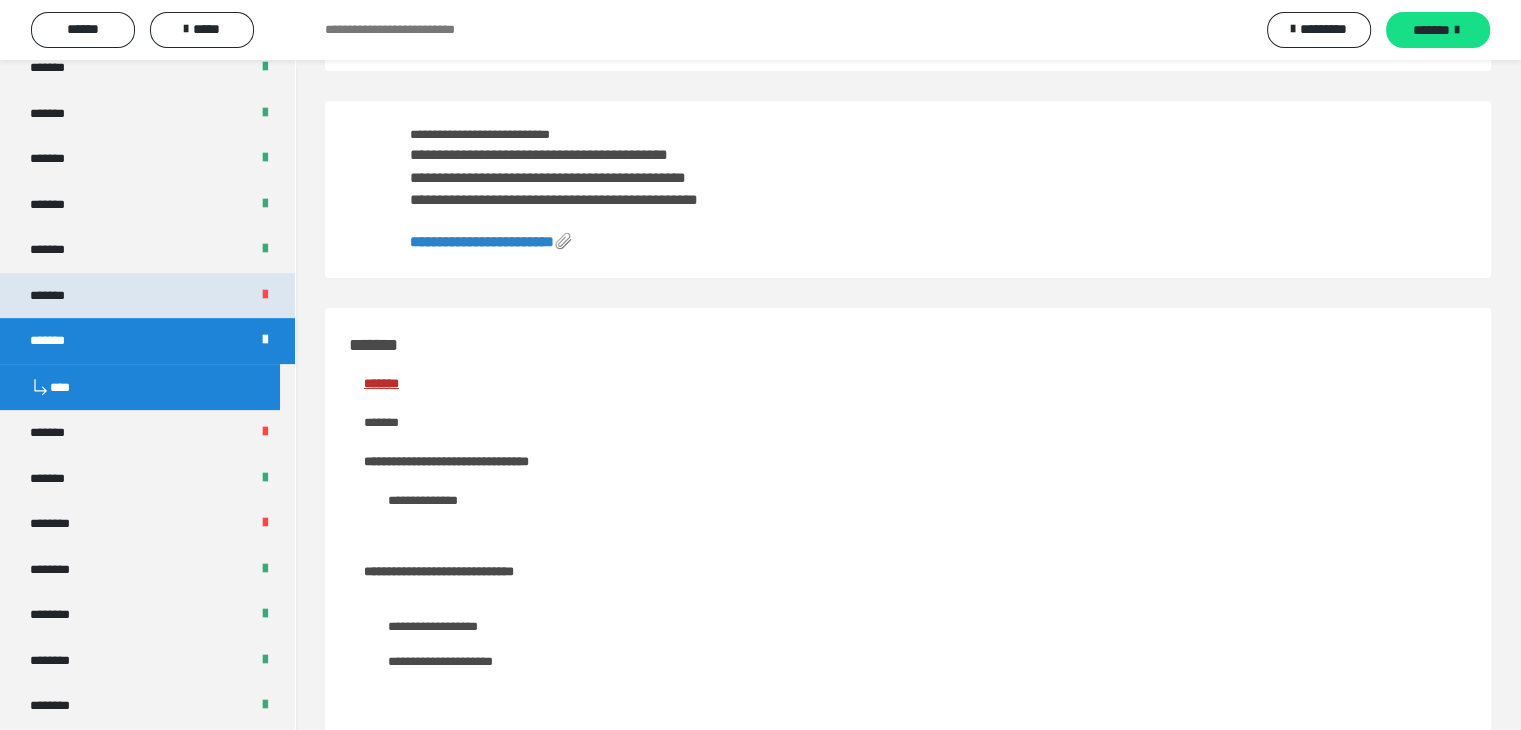click on "*******" at bounding box center [147, 296] 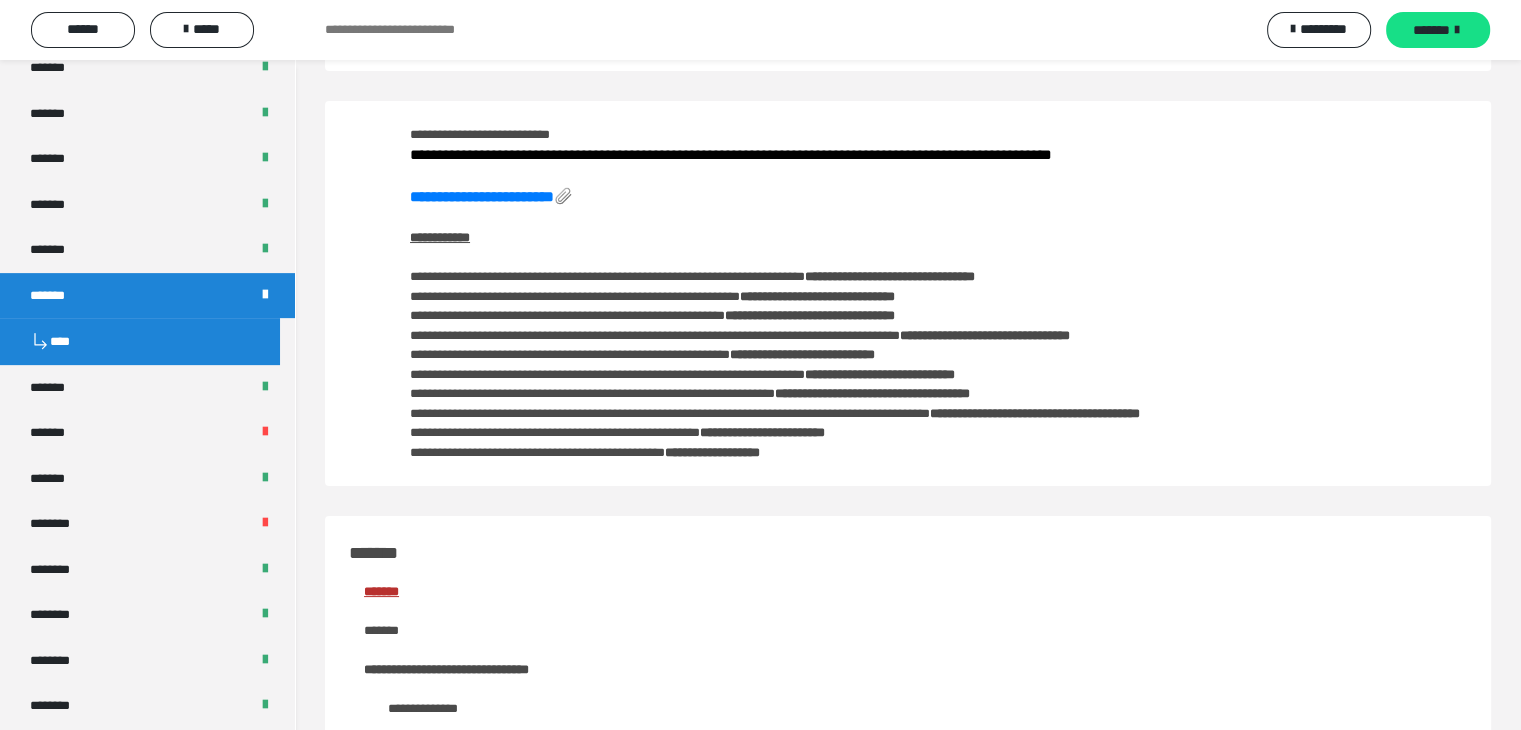scroll, scrollTop: 312, scrollLeft: 0, axis: vertical 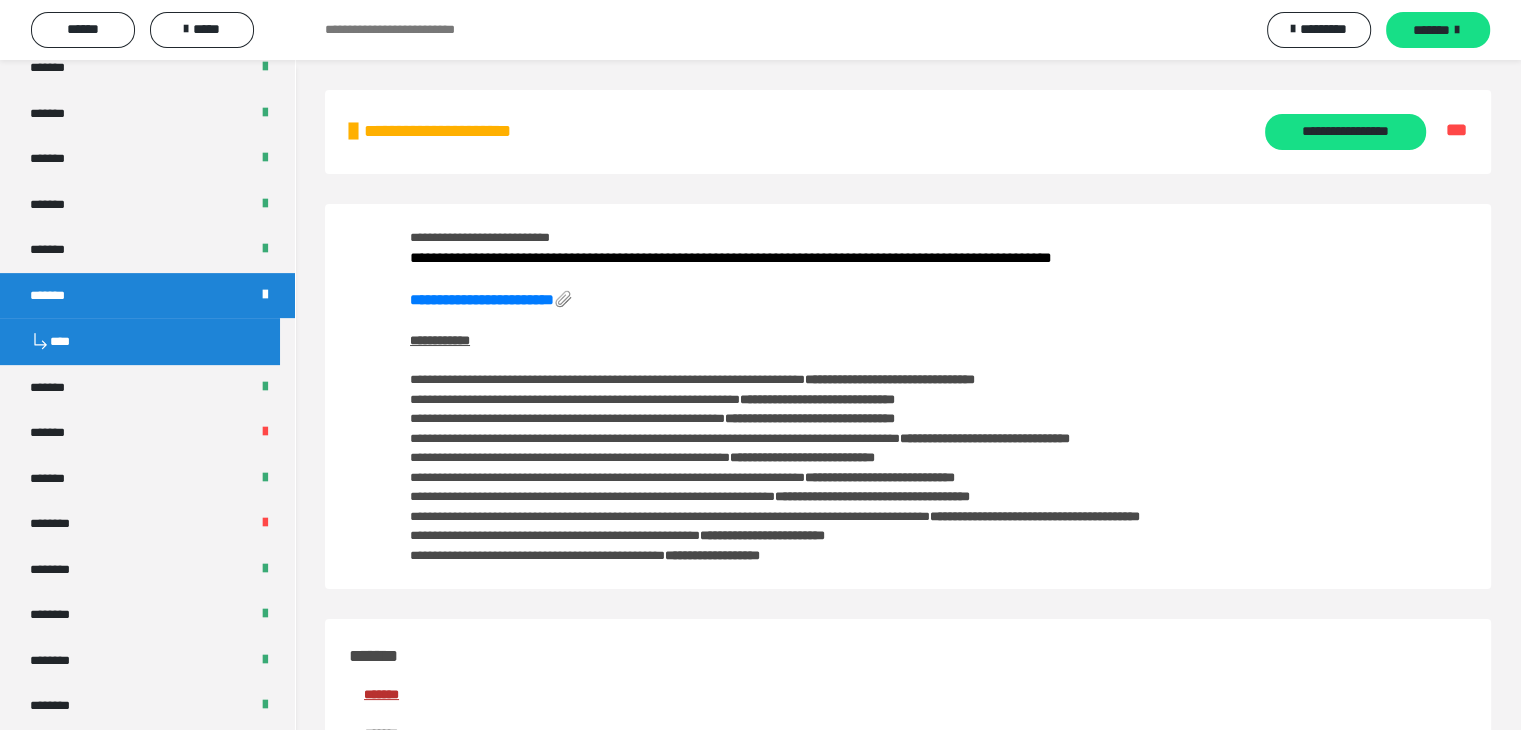 click on "**********" at bounding box center (465, 131) 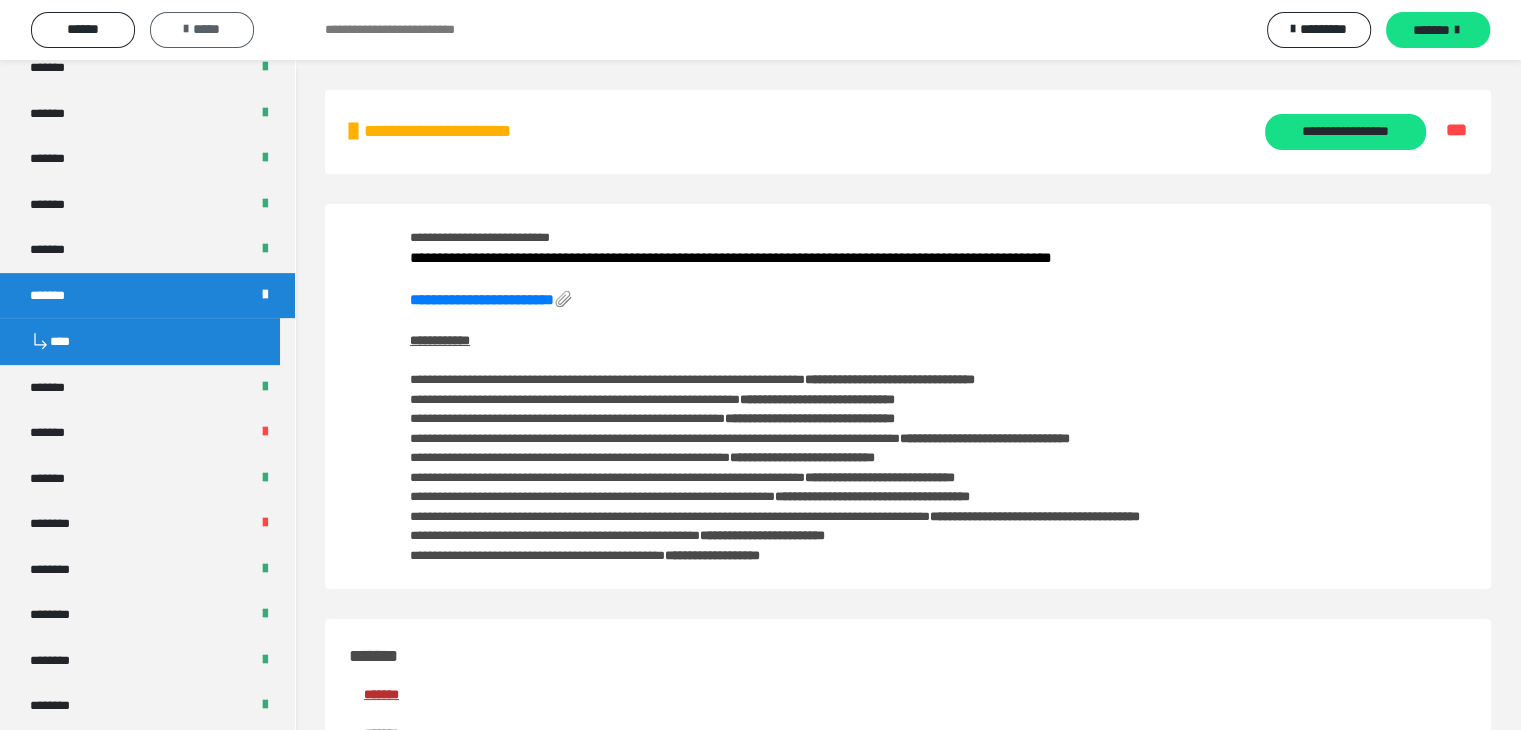 click on "*****" at bounding box center (202, 29) 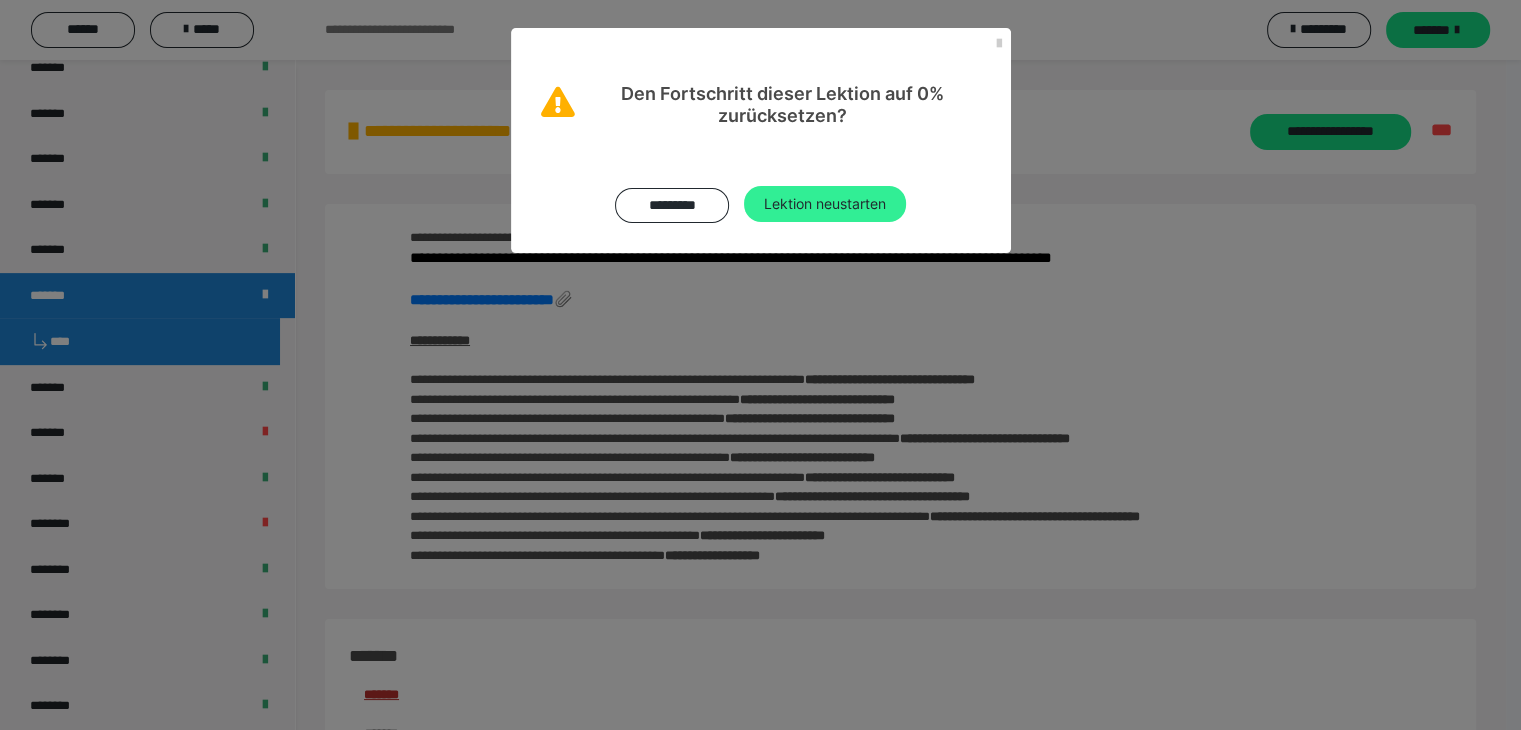click on "Lektion neustarten" at bounding box center (825, 204) 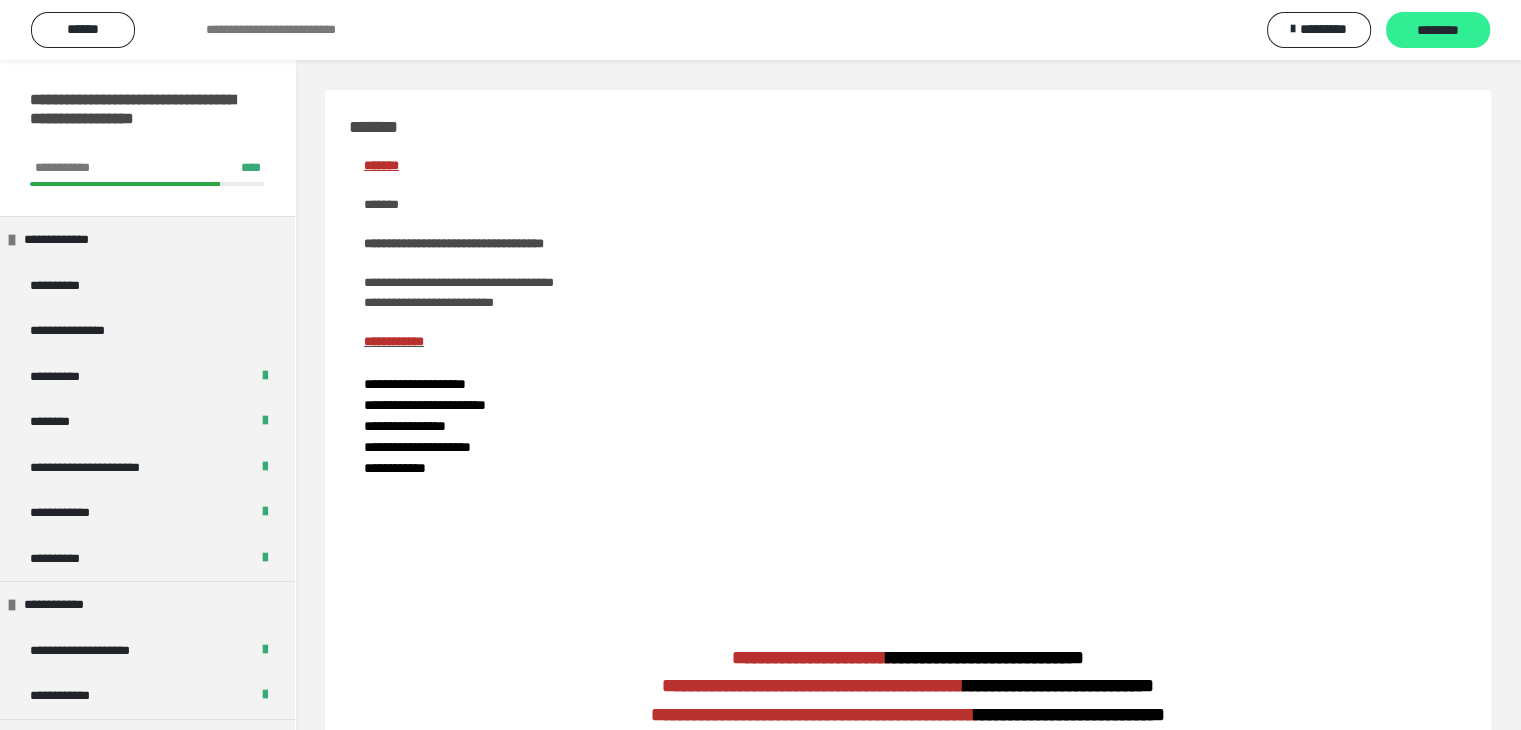 click on "********" at bounding box center (1438, 31) 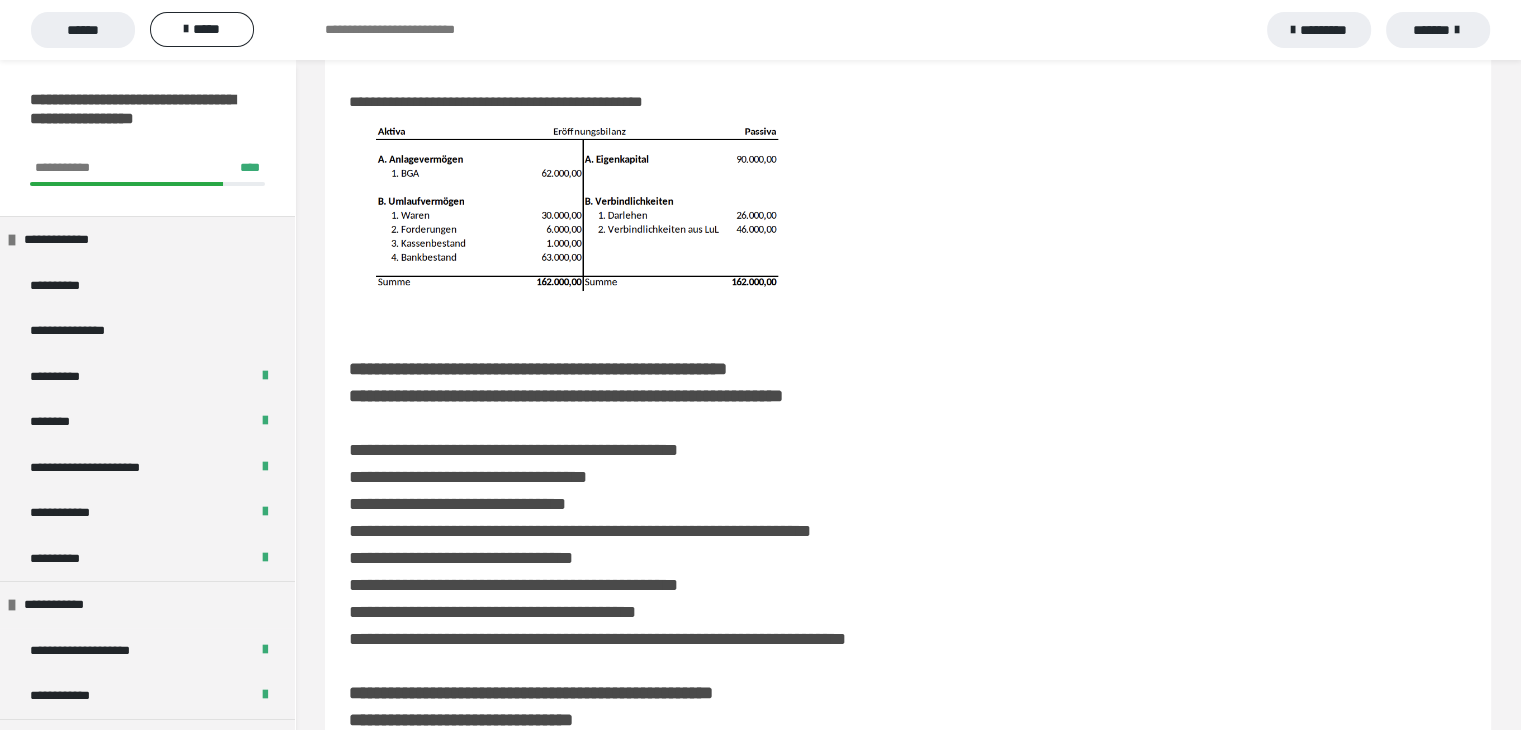scroll, scrollTop: 536, scrollLeft: 0, axis: vertical 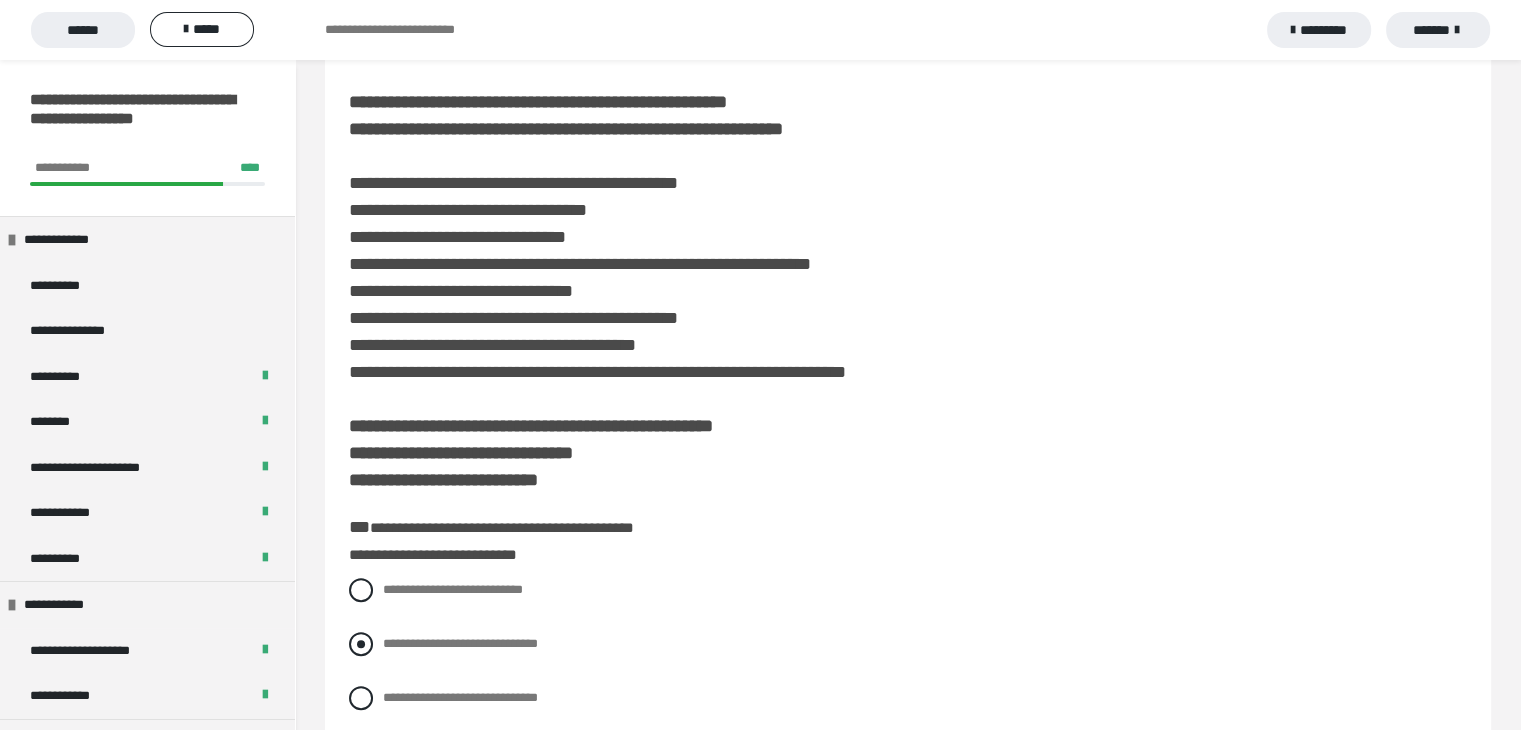 click at bounding box center (361, 644) 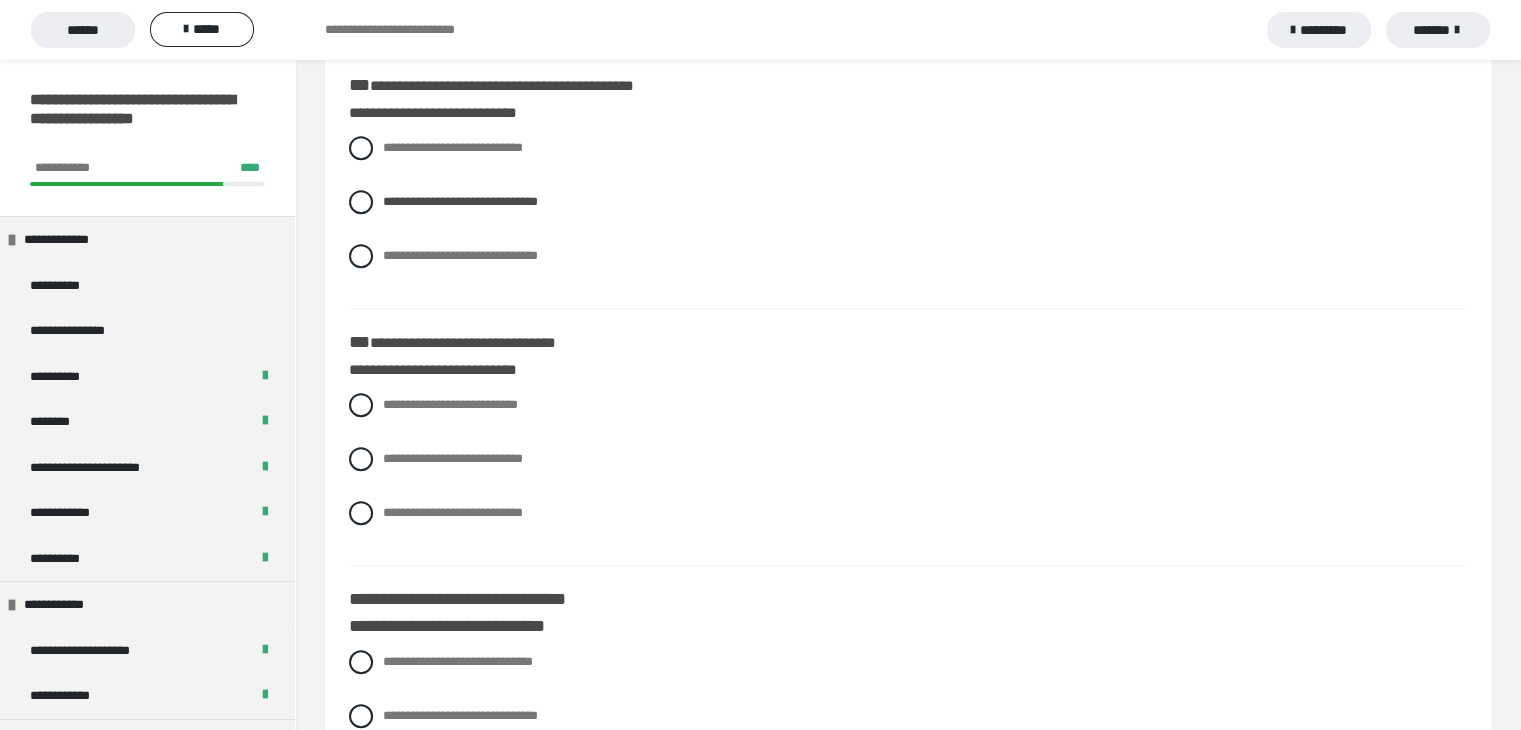 scroll, scrollTop: 982, scrollLeft: 0, axis: vertical 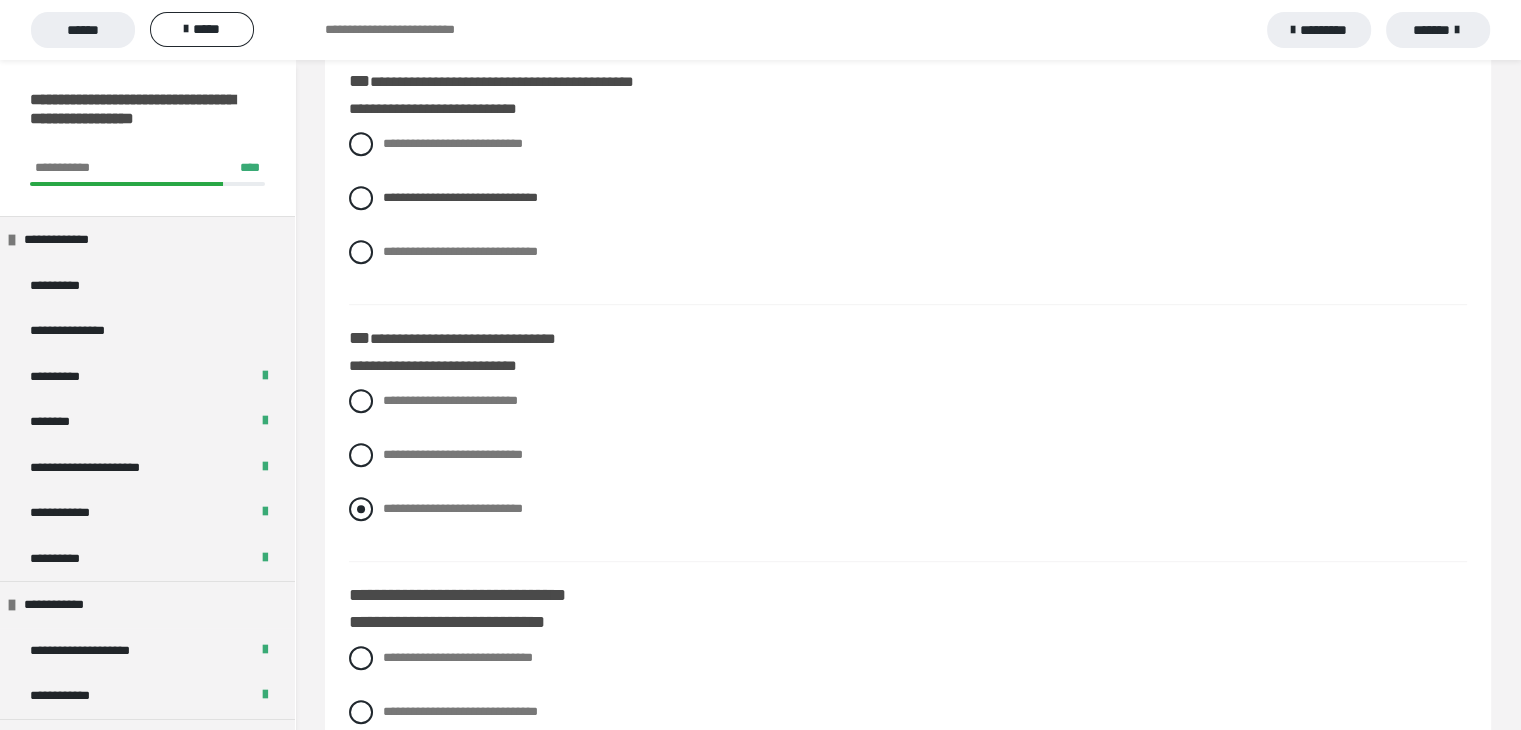 click at bounding box center (361, 509) 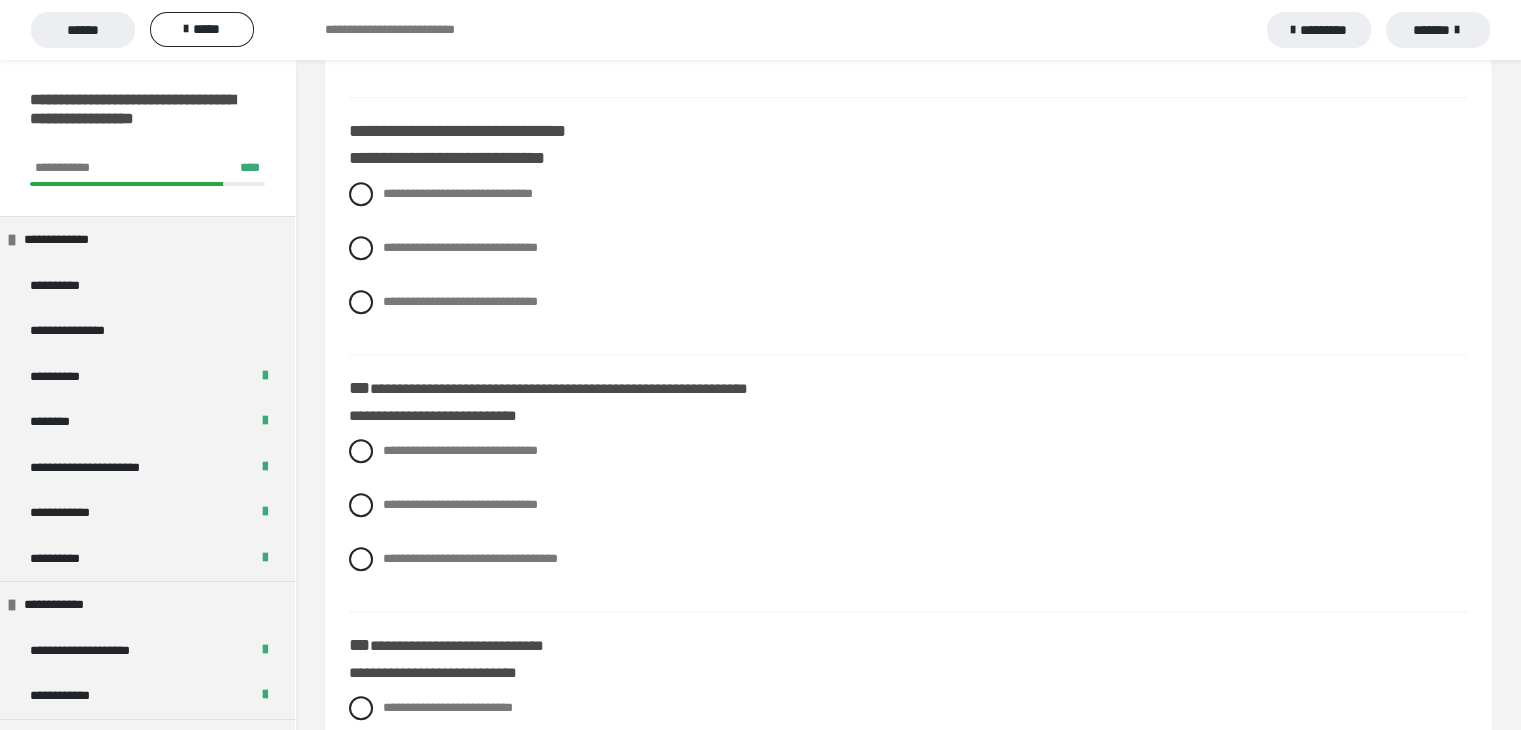 scroll, scrollTop: 1450, scrollLeft: 0, axis: vertical 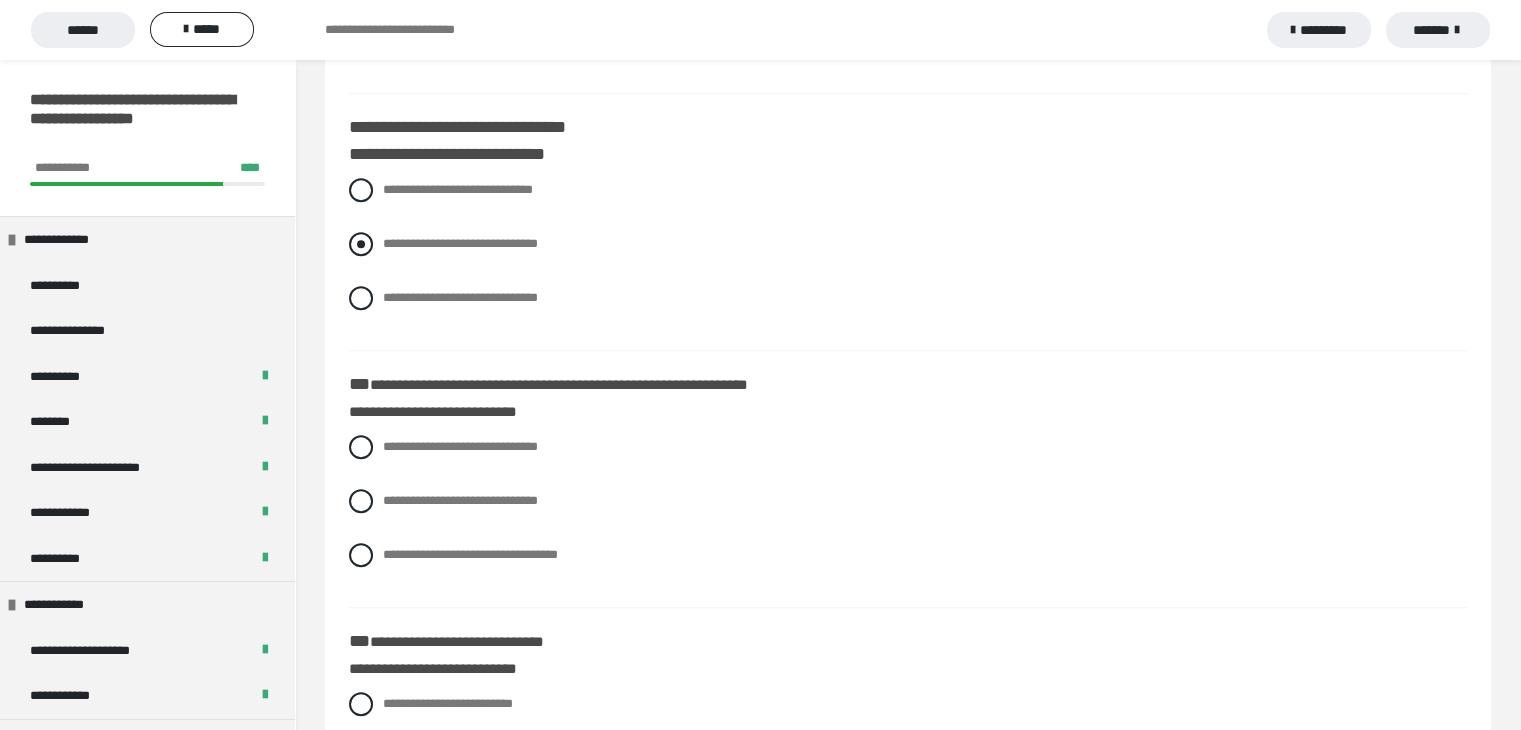 click at bounding box center (361, 244) 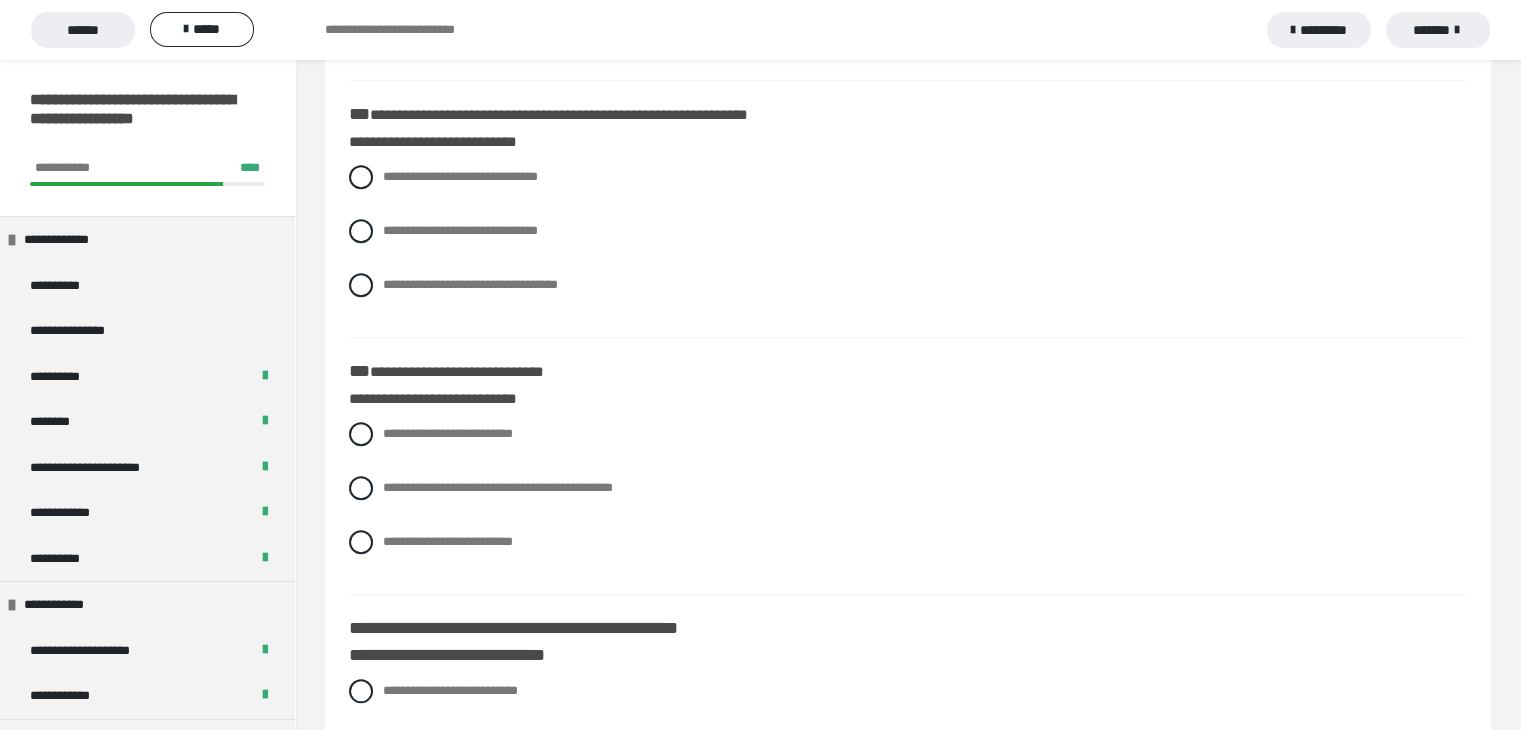scroll, scrollTop: 1732, scrollLeft: 0, axis: vertical 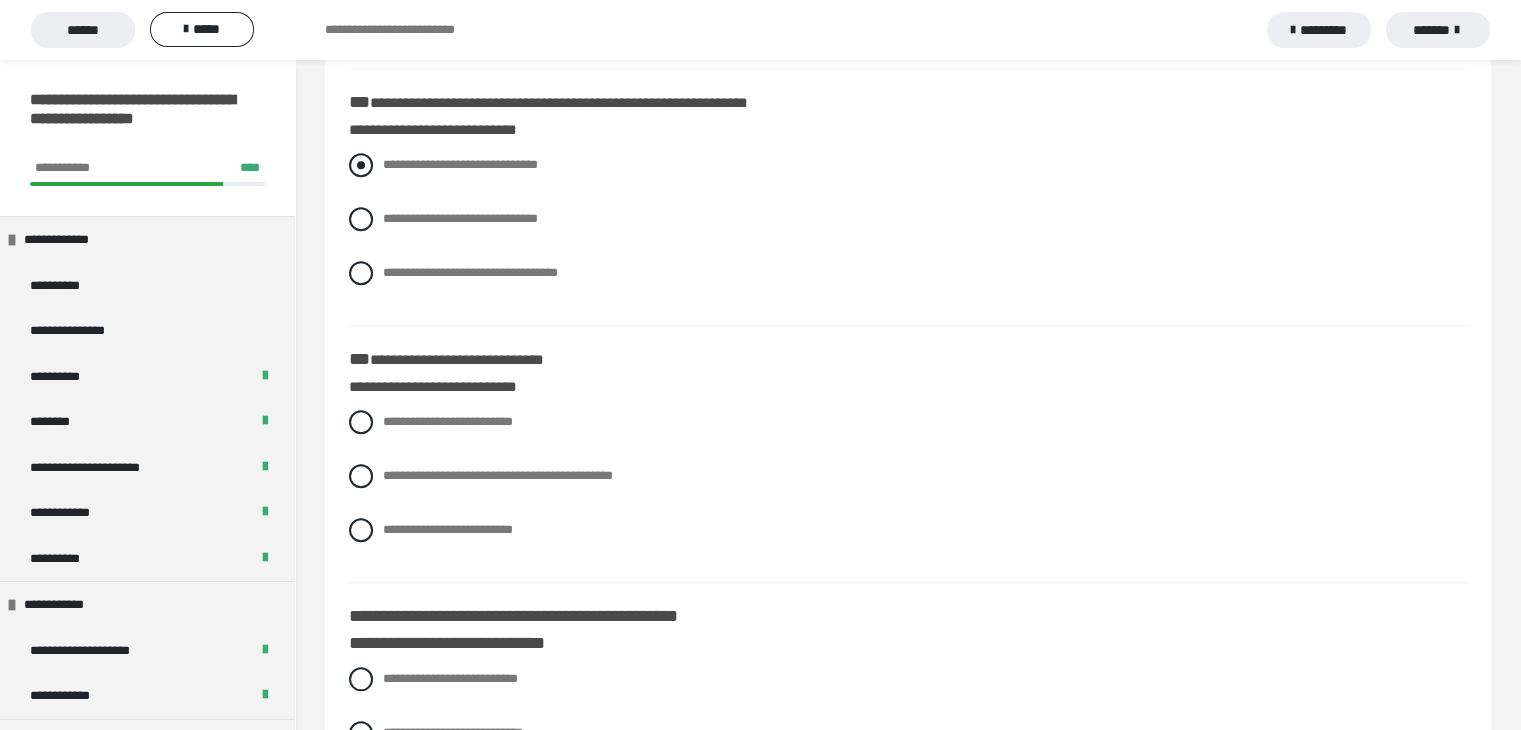 click at bounding box center [361, 165] 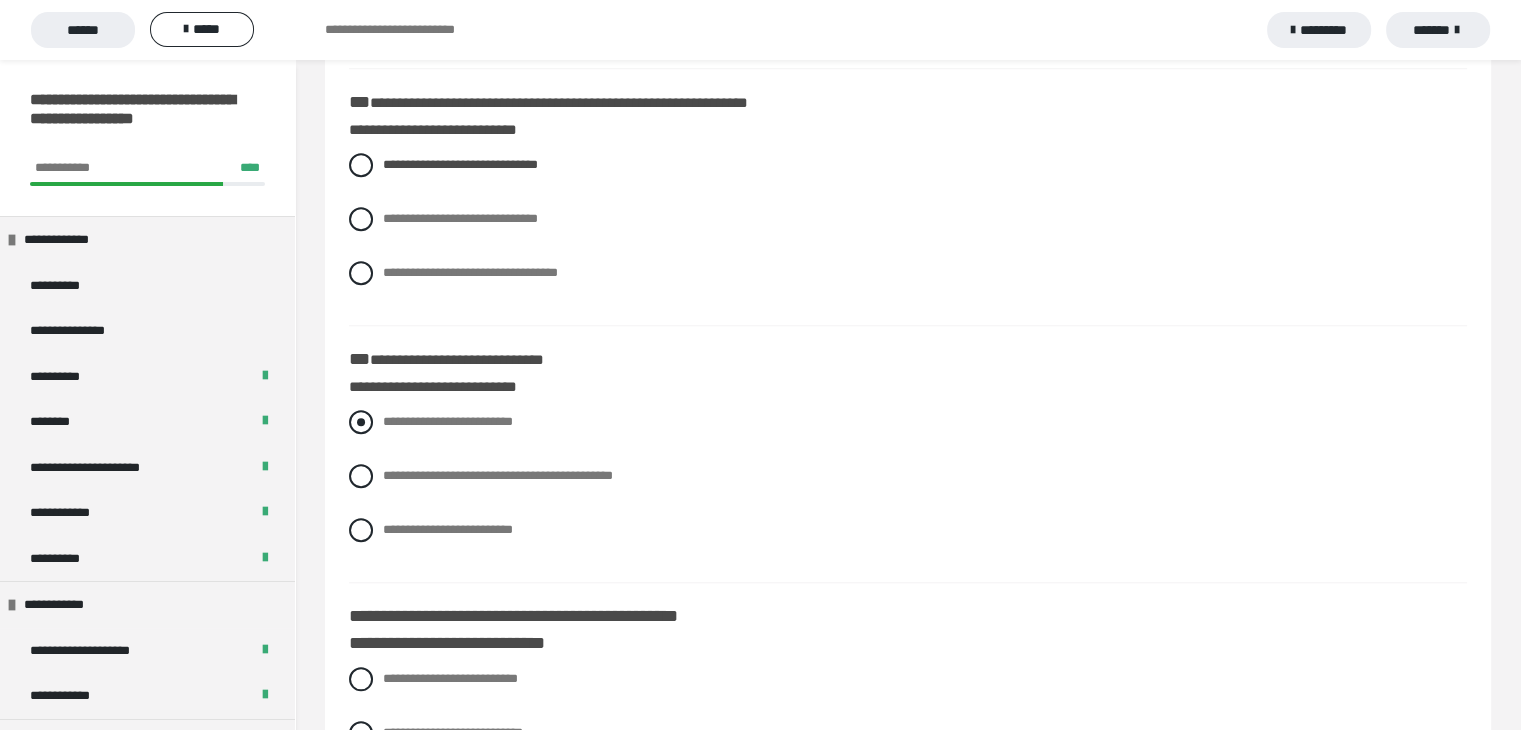 click on "**********" at bounding box center [908, 422] 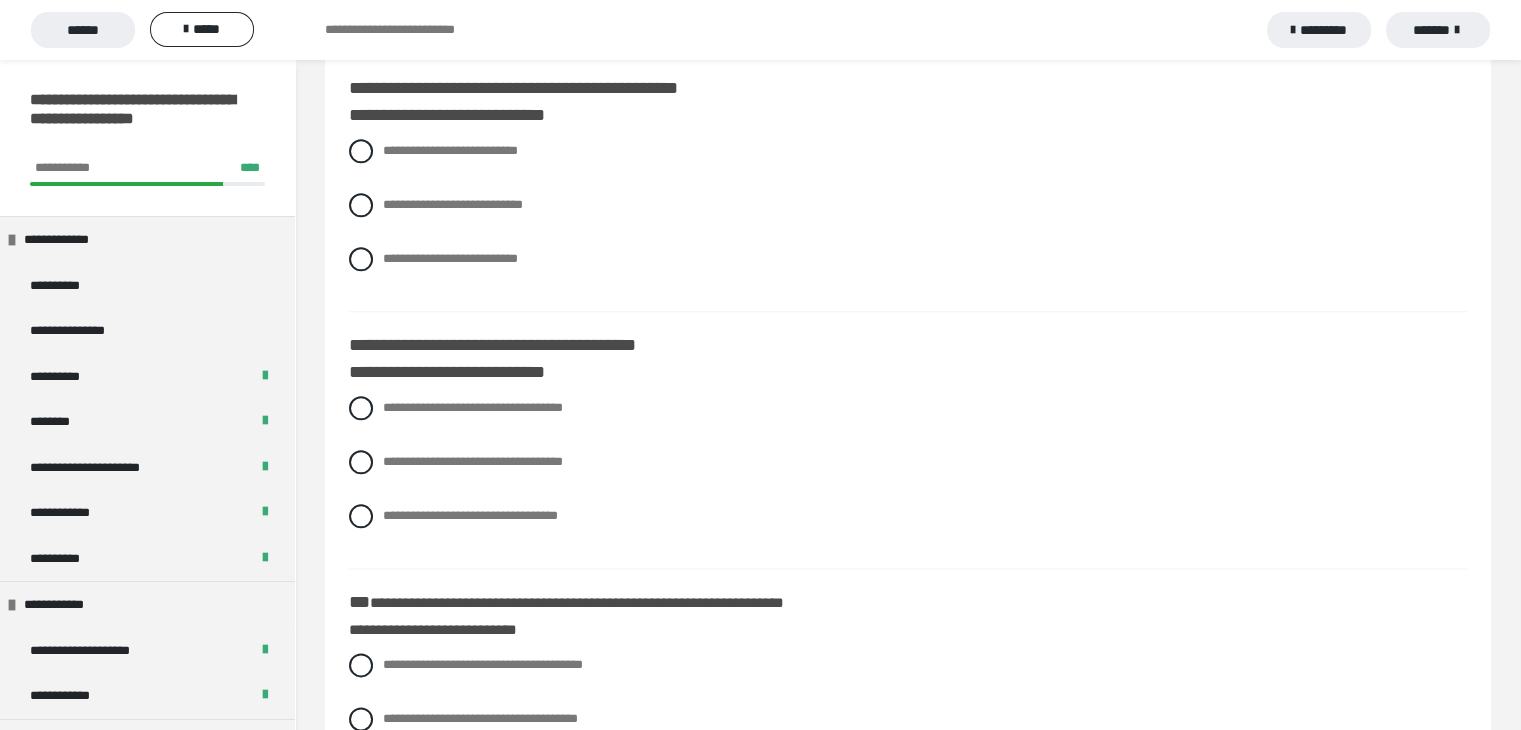 scroll, scrollTop: 2273, scrollLeft: 0, axis: vertical 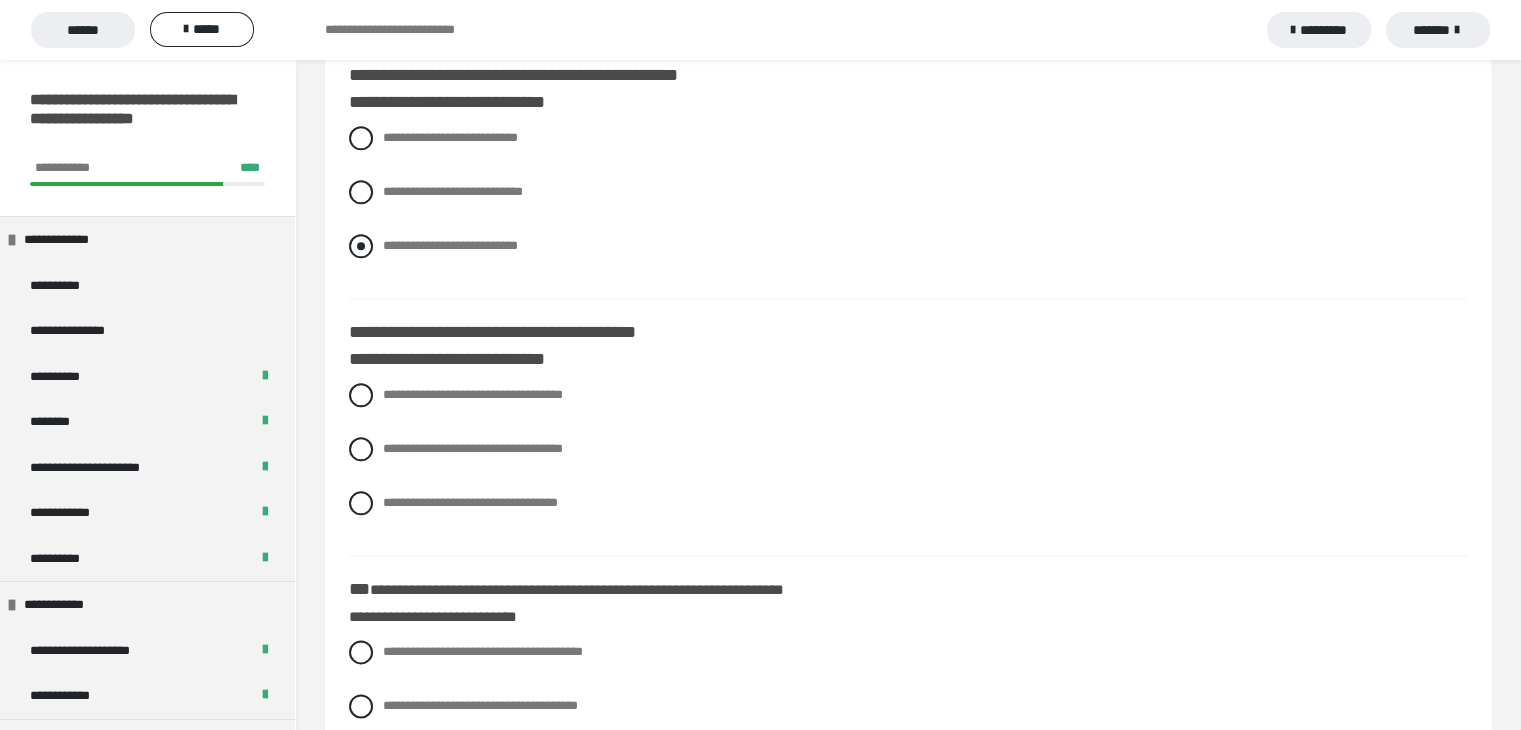 click on "**********" at bounding box center (908, 246) 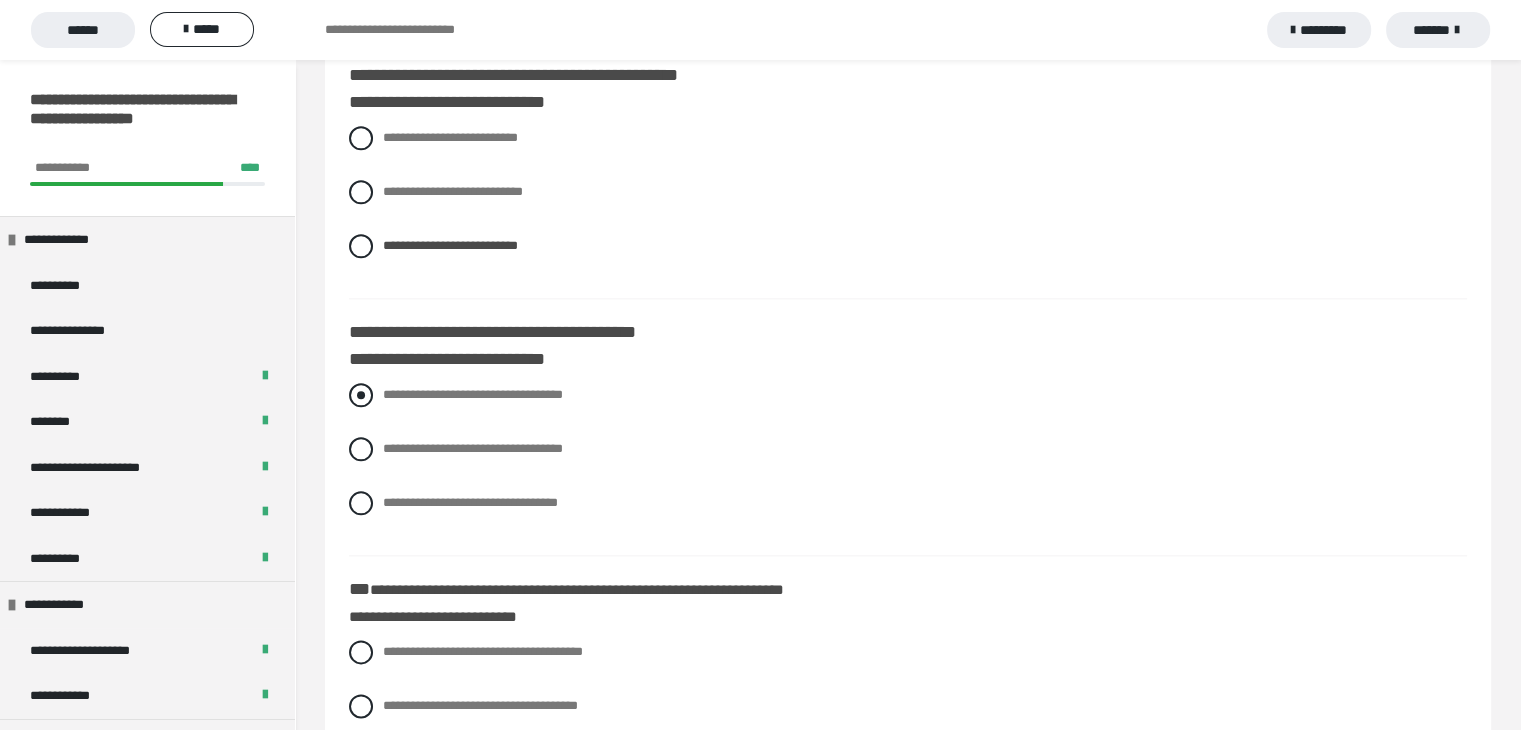click at bounding box center (361, 395) 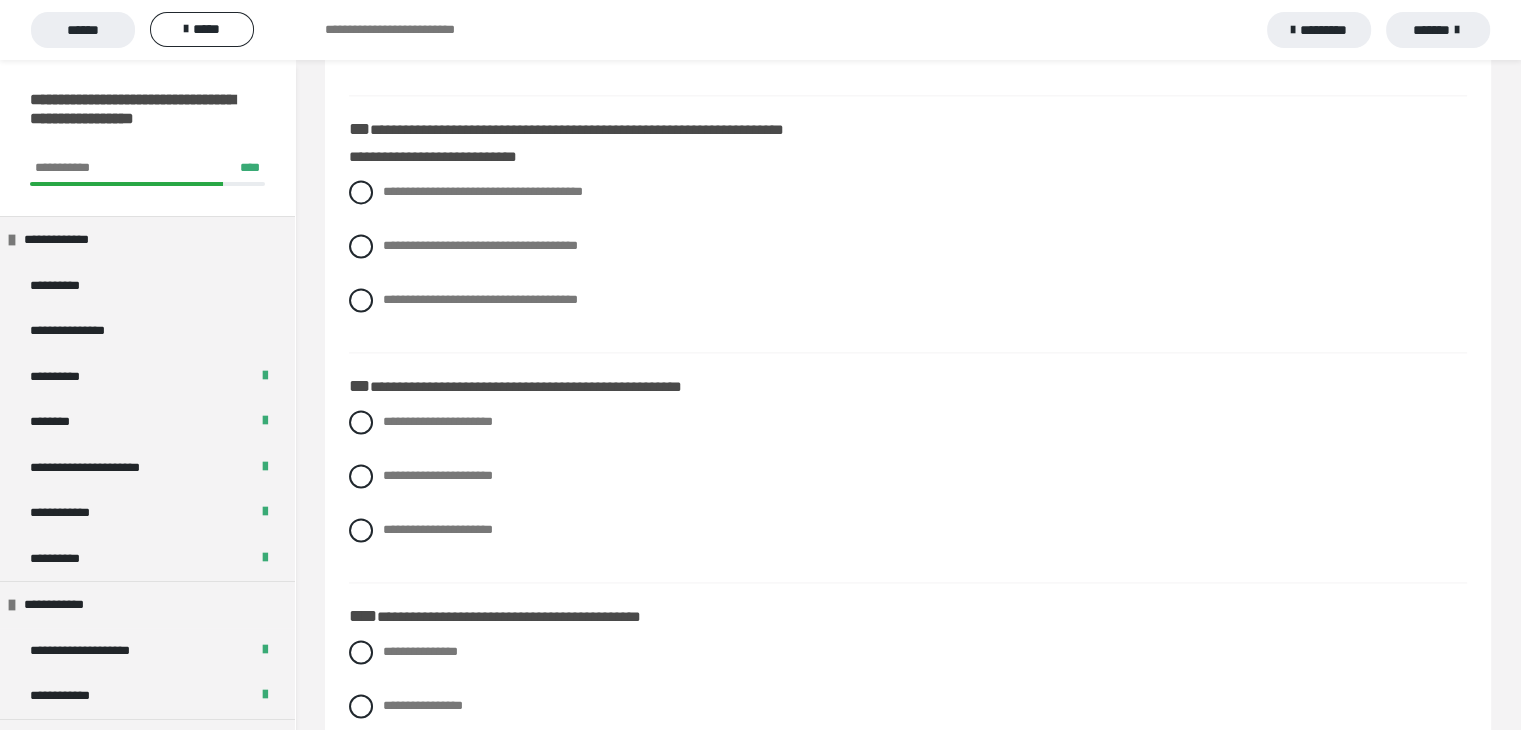 scroll, scrollTop: 2691, scrollLeft: 0, axis: vertical 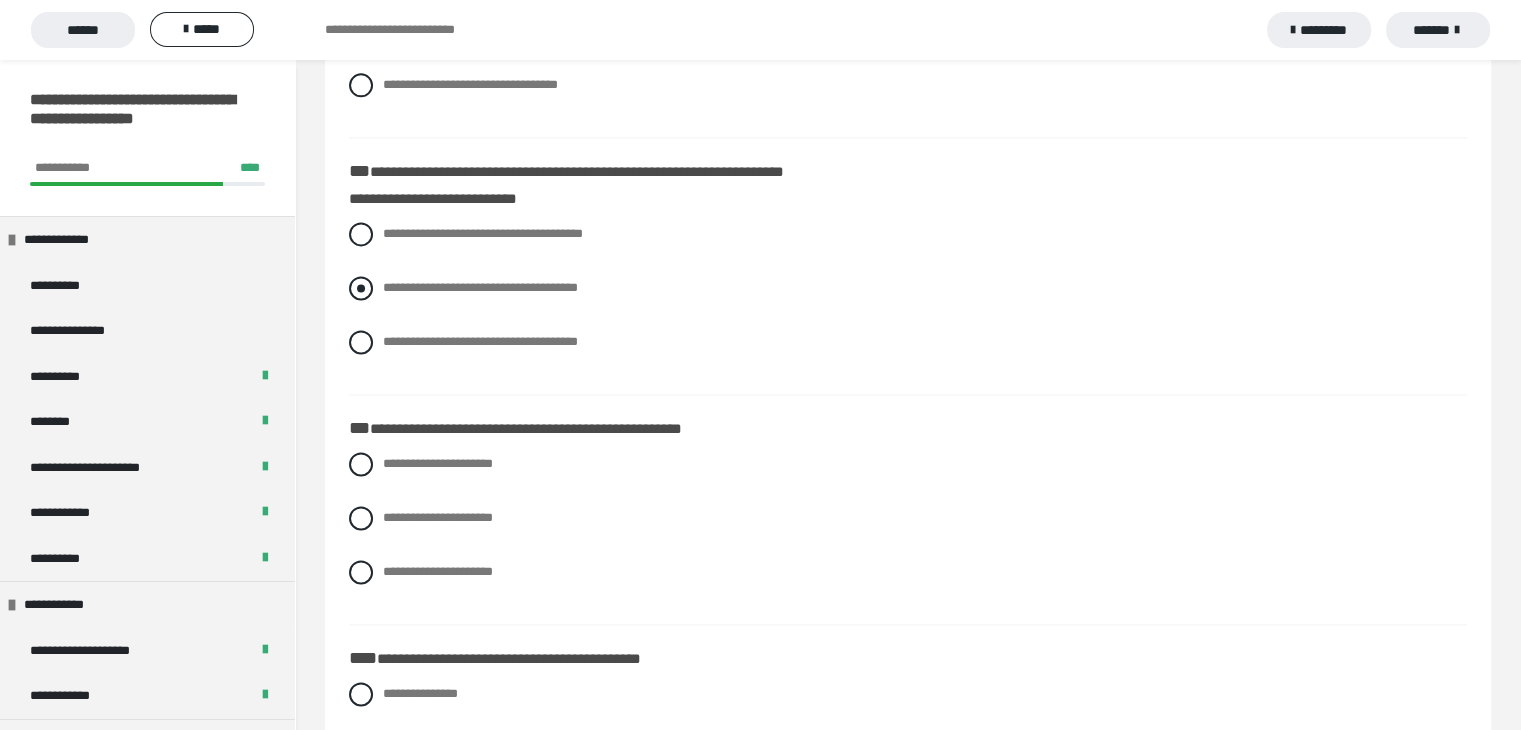 click at bounding box center (361, 288) 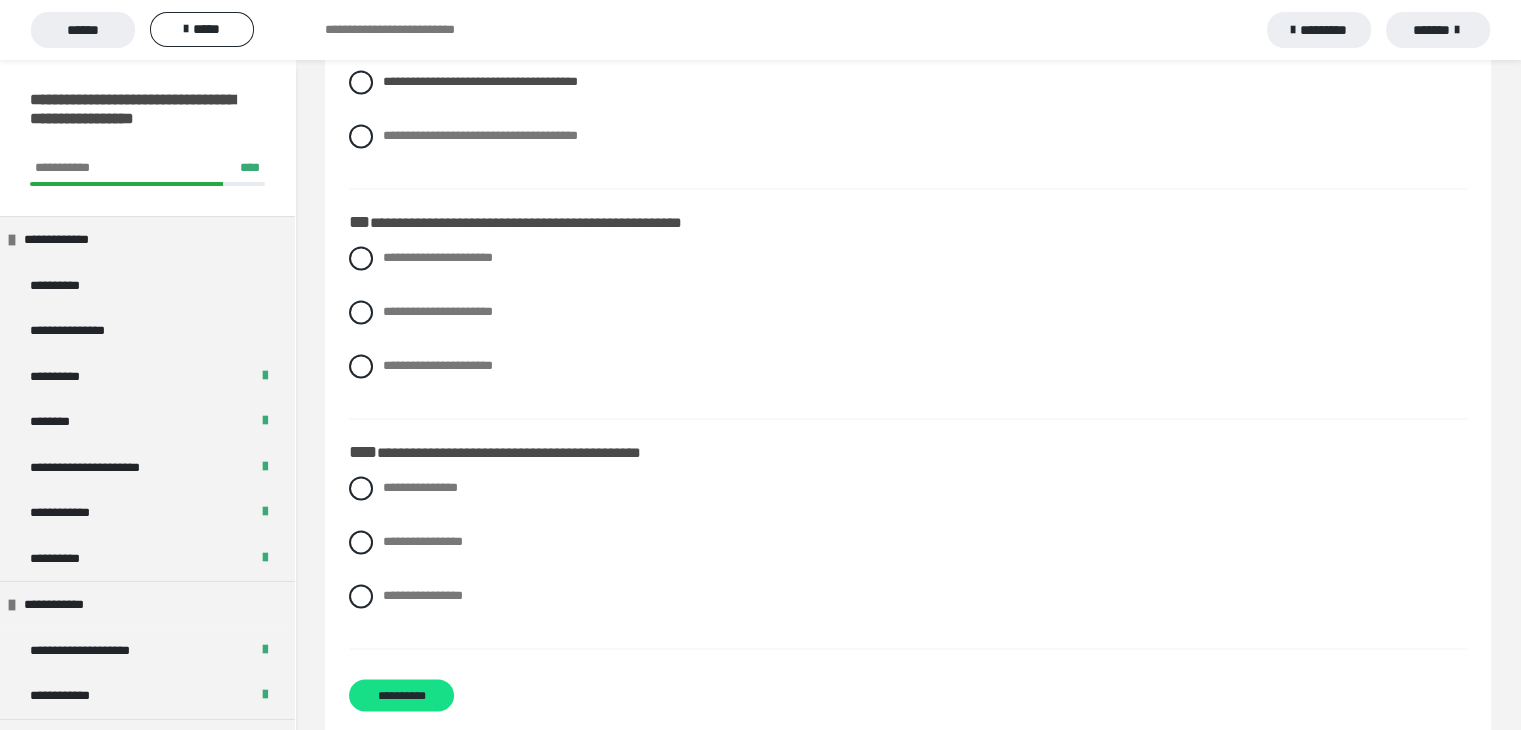 scroll, scrollTop: 2905, scrollLeft: 0, axis: vertical 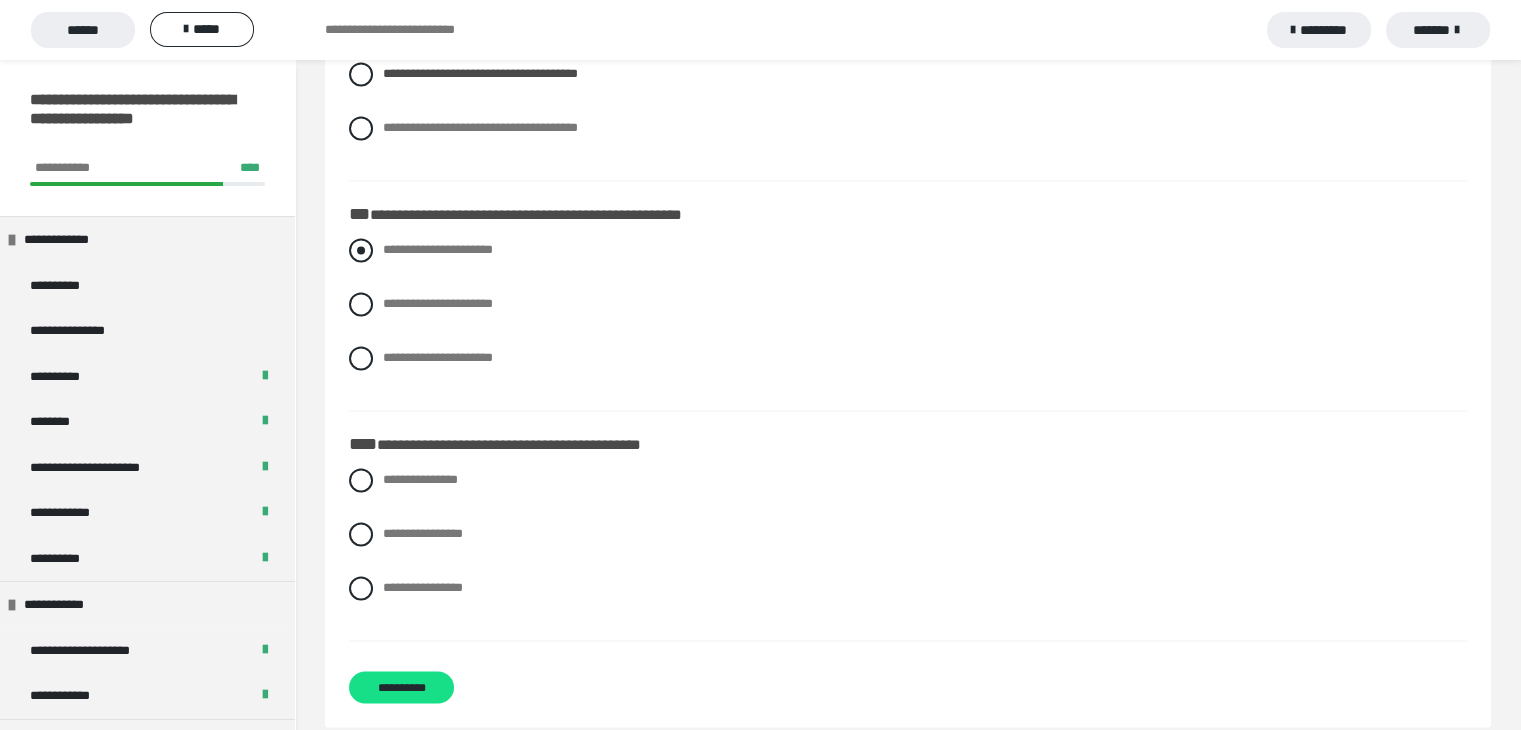 click at bounding box center [361, 250] 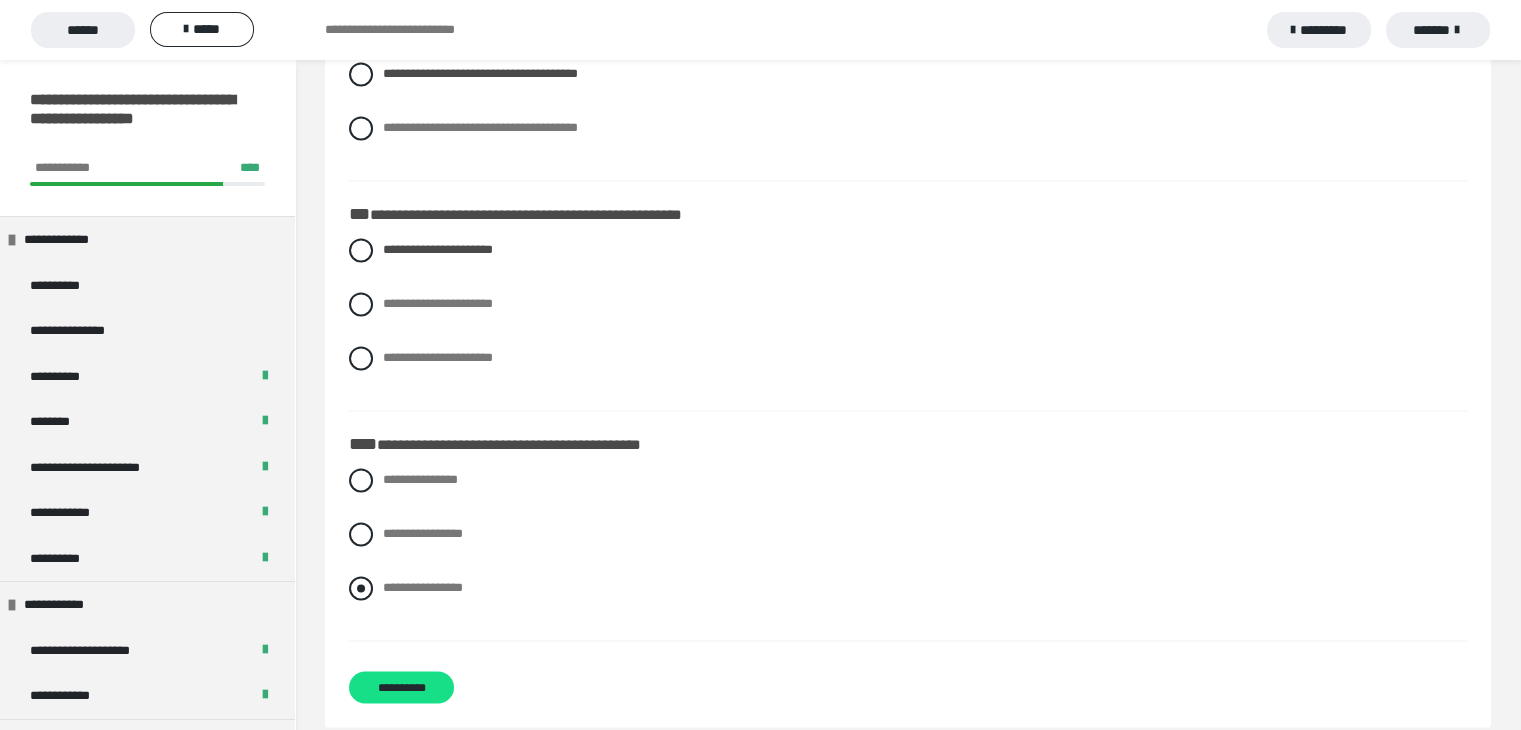 click at bounding box center (361, 588) 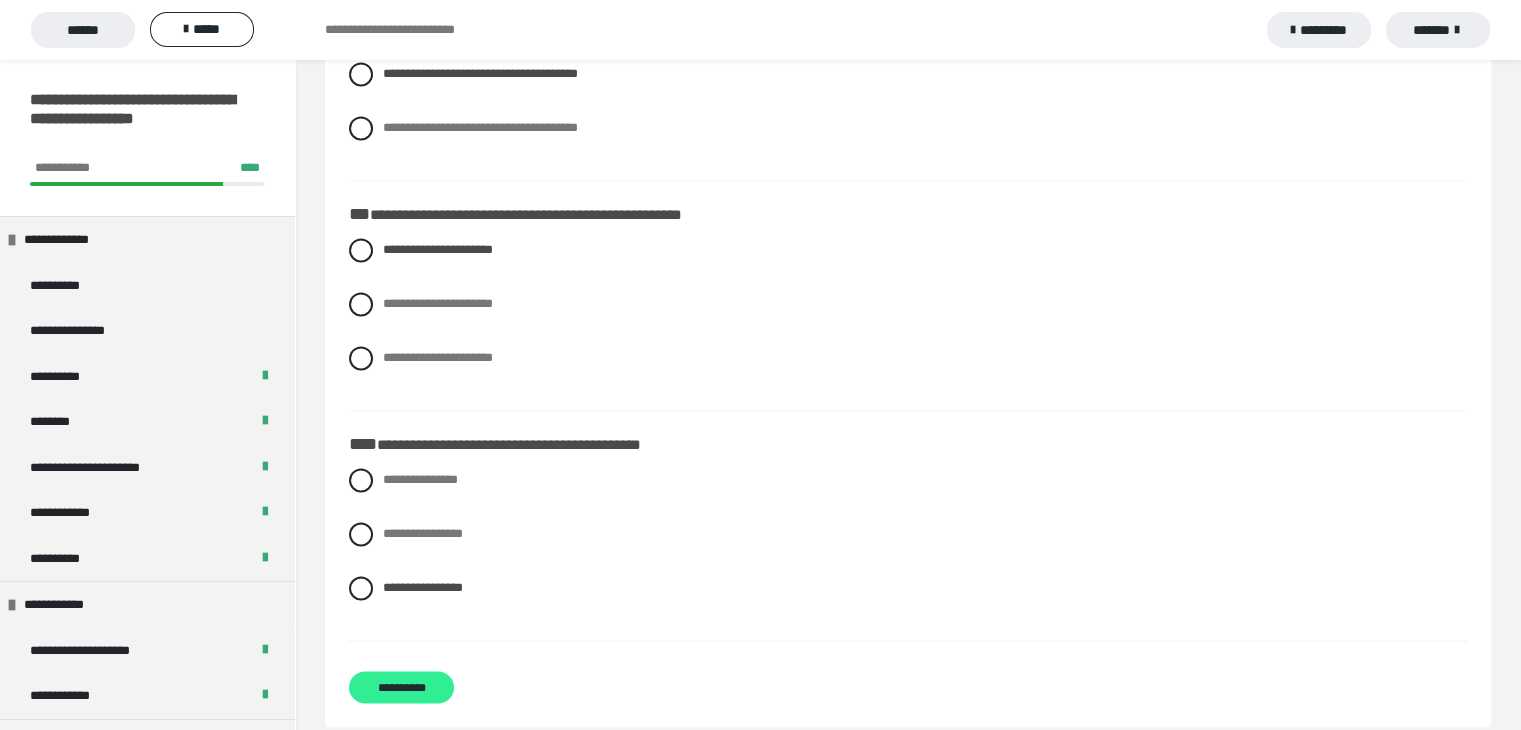 click on "**********" at bounding box center (401, 687) 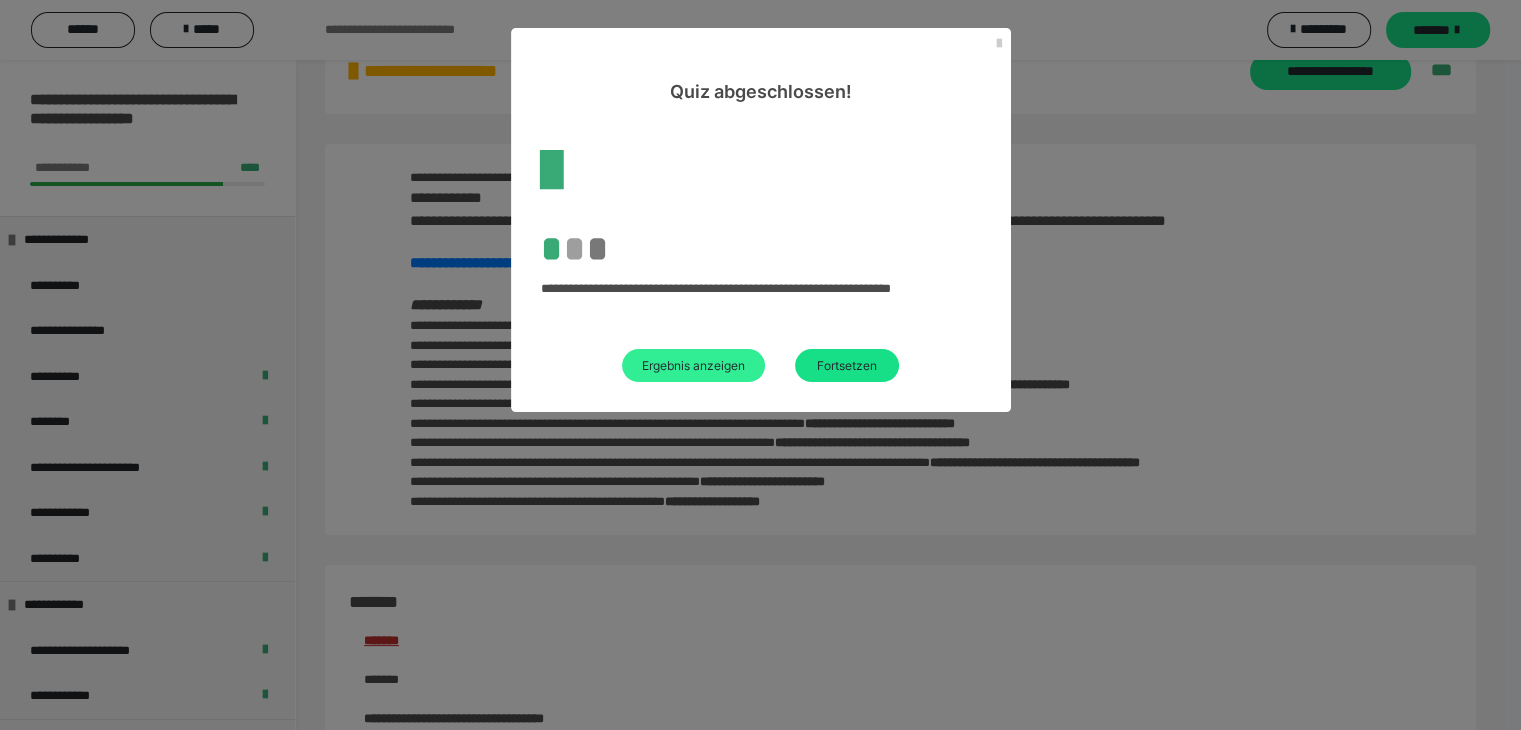 scroll, scrollTop: 2474, scrollLeft: 0, axis: vertical 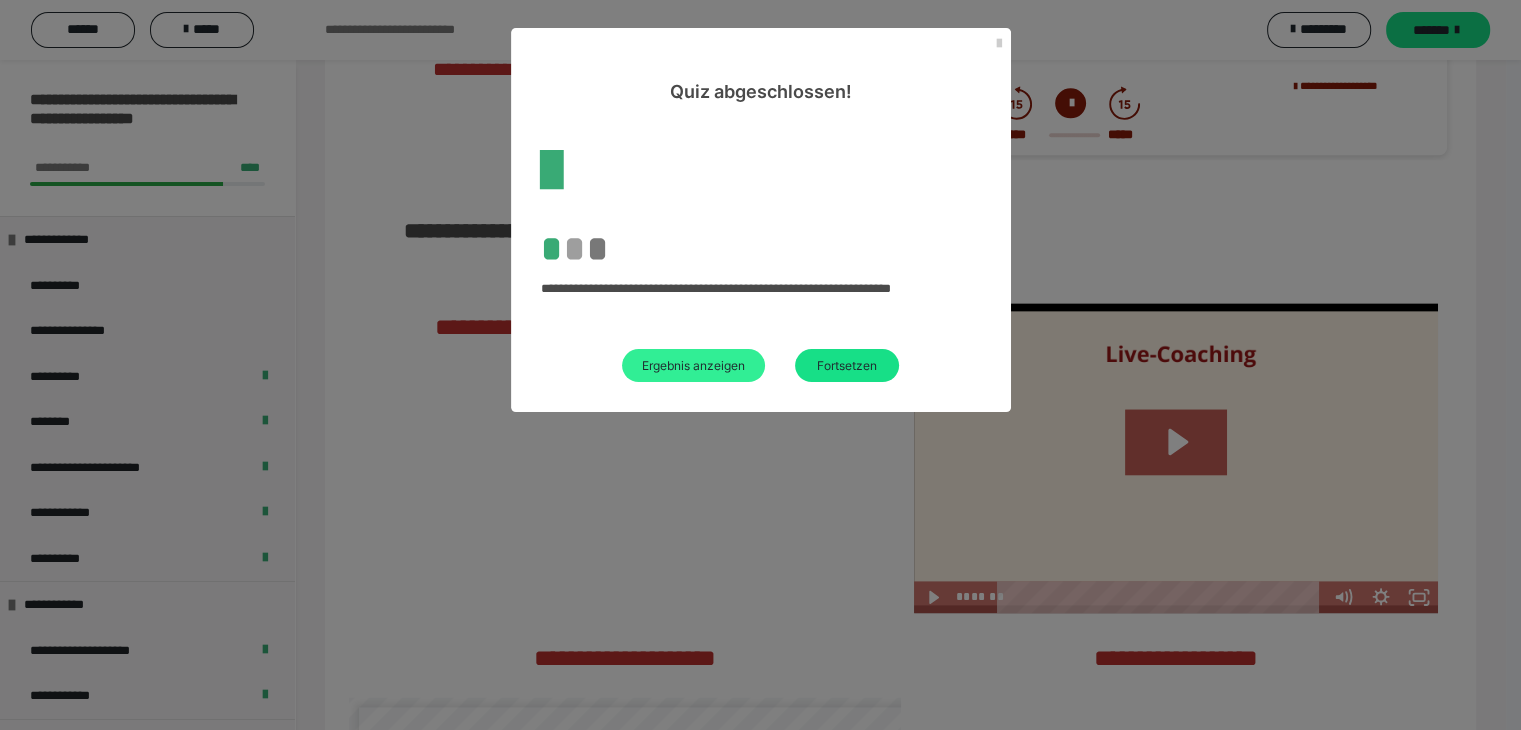 click on "Ergebnis anzeigen" at bounding box center (693, 365) 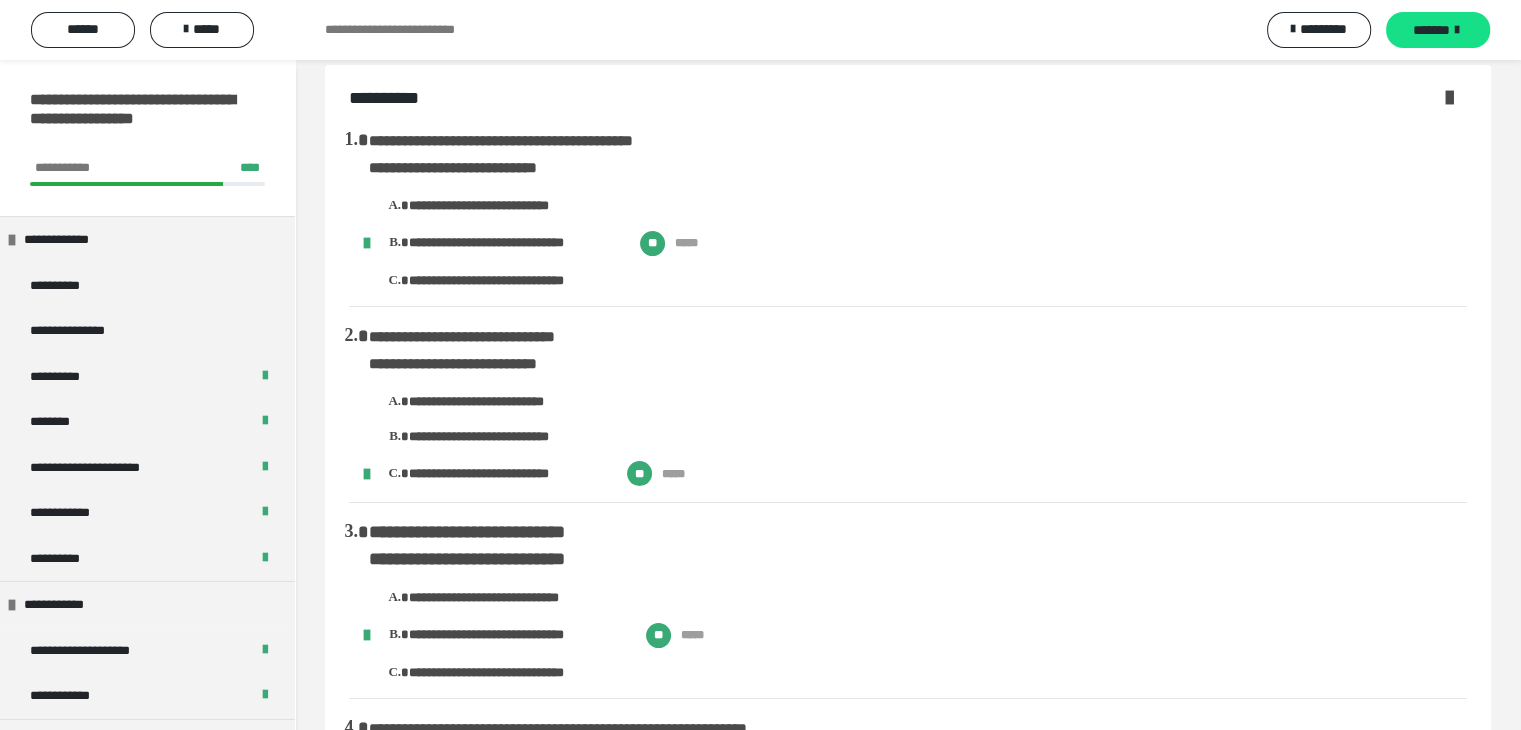 scroll, scrollTop: 0, scrollLeft: 0, axis: both 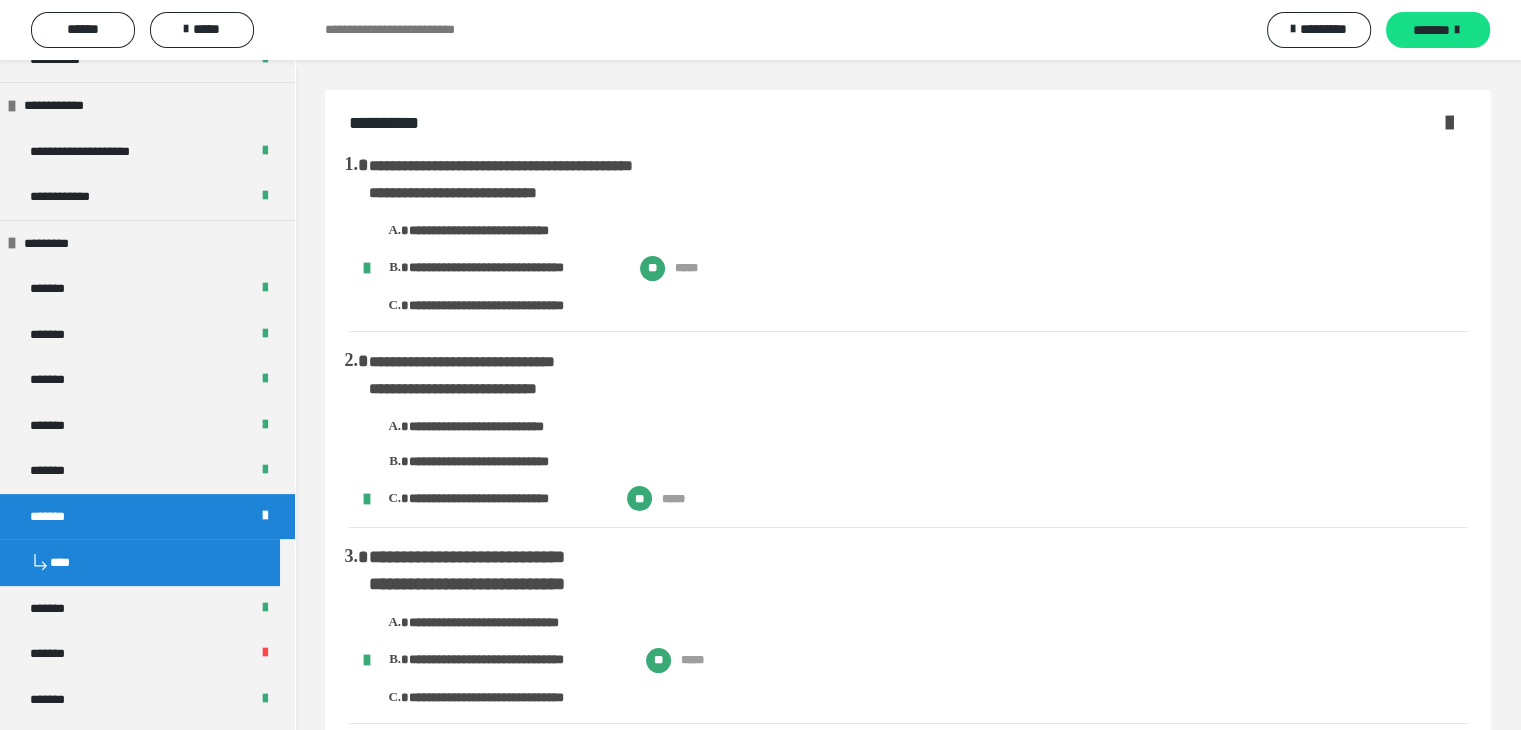 click on "****" at bounding box center [140, 562] 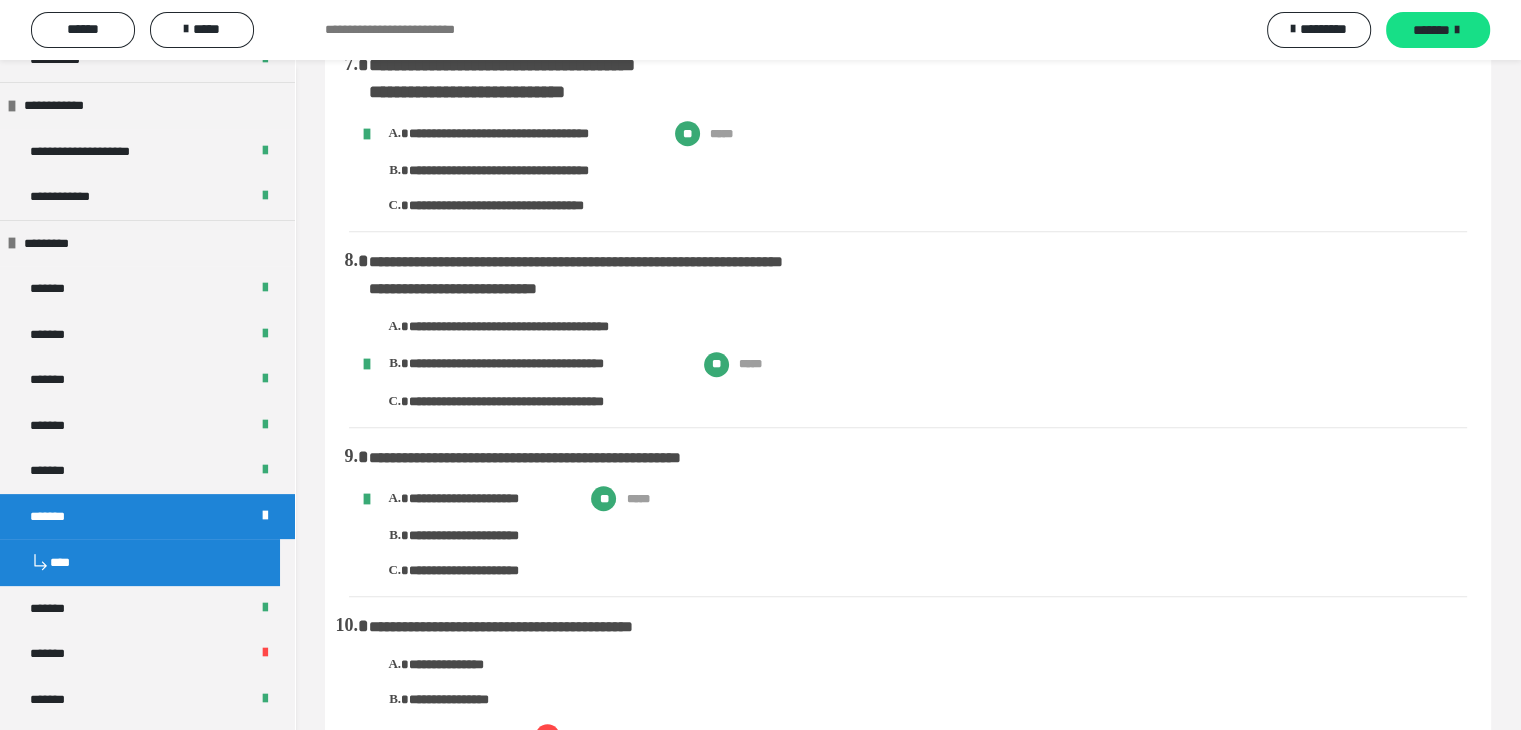 scroll, scrollTop: 1915, scrollLeft: 0, axis: vertical 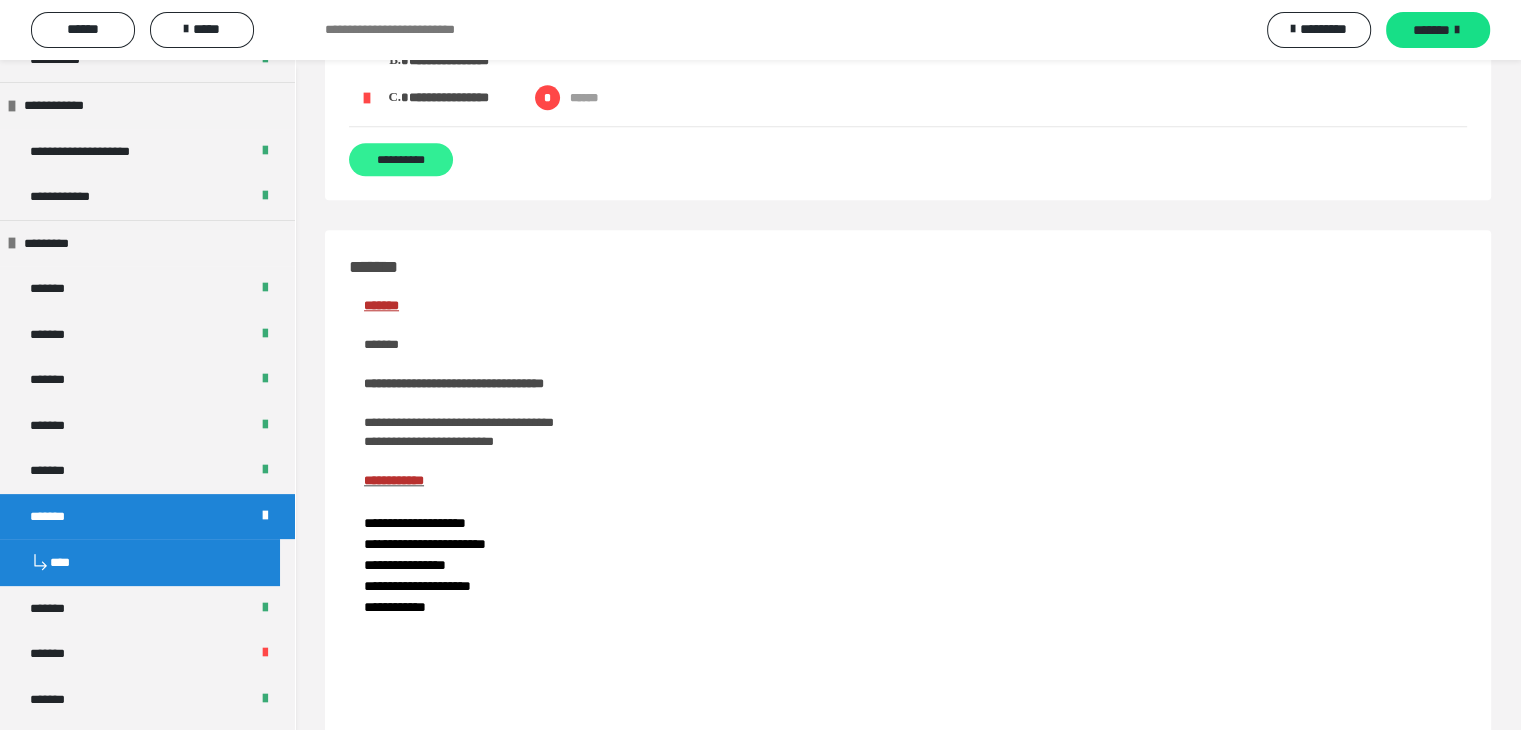 click on "**********" at bounding box center (401, 159) 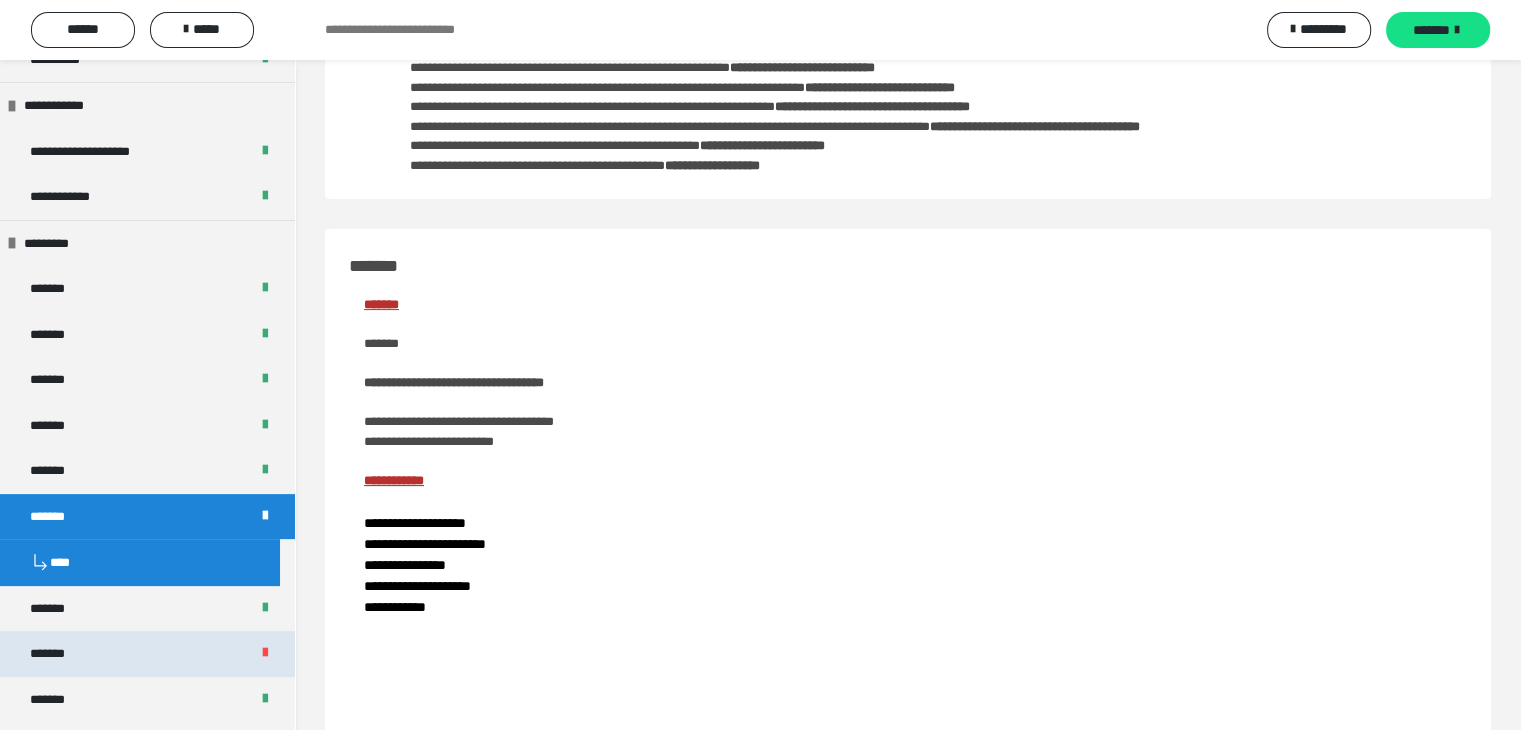 click at bounding box center [265, 653] 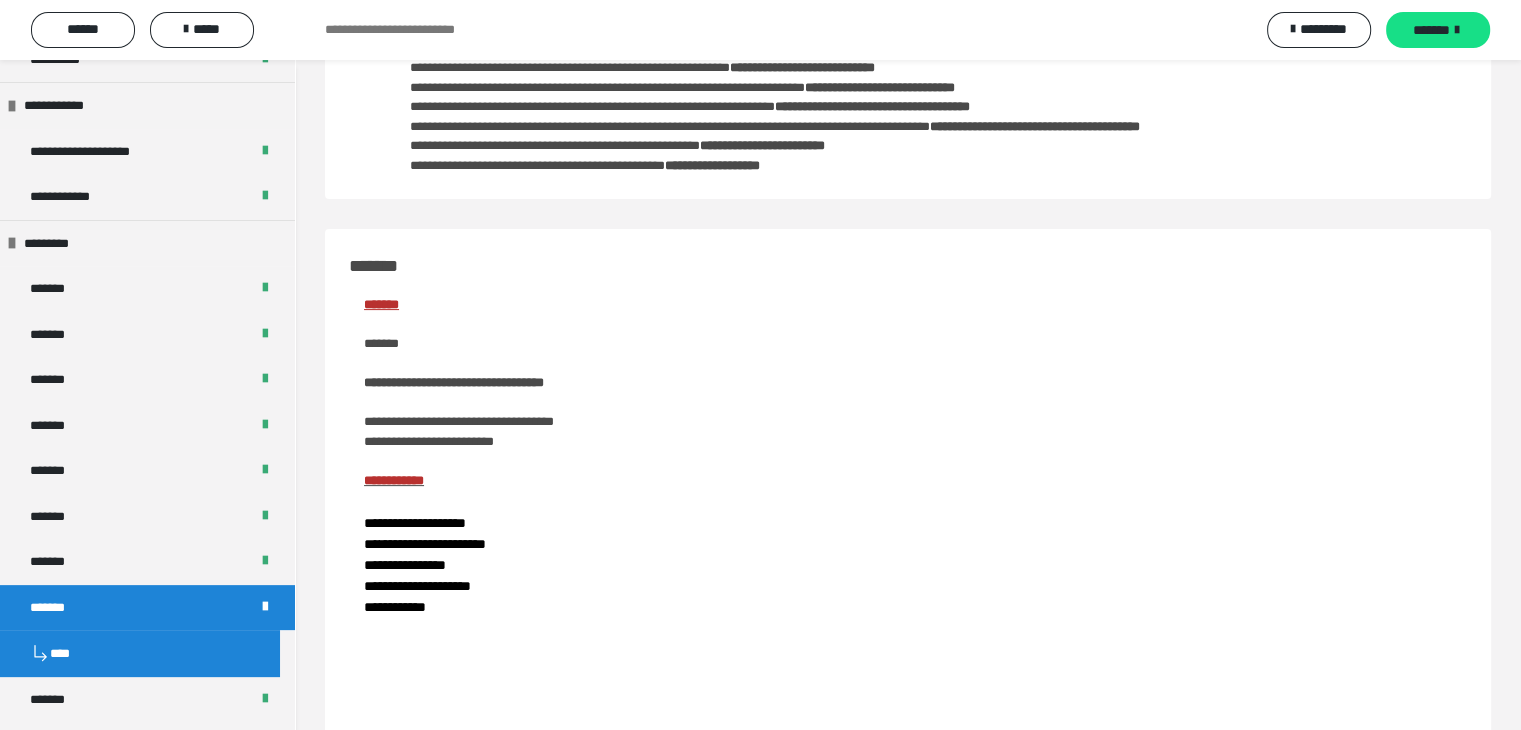 scroll, scrollTop: 118, scrollLeft: 0, axis: vertical 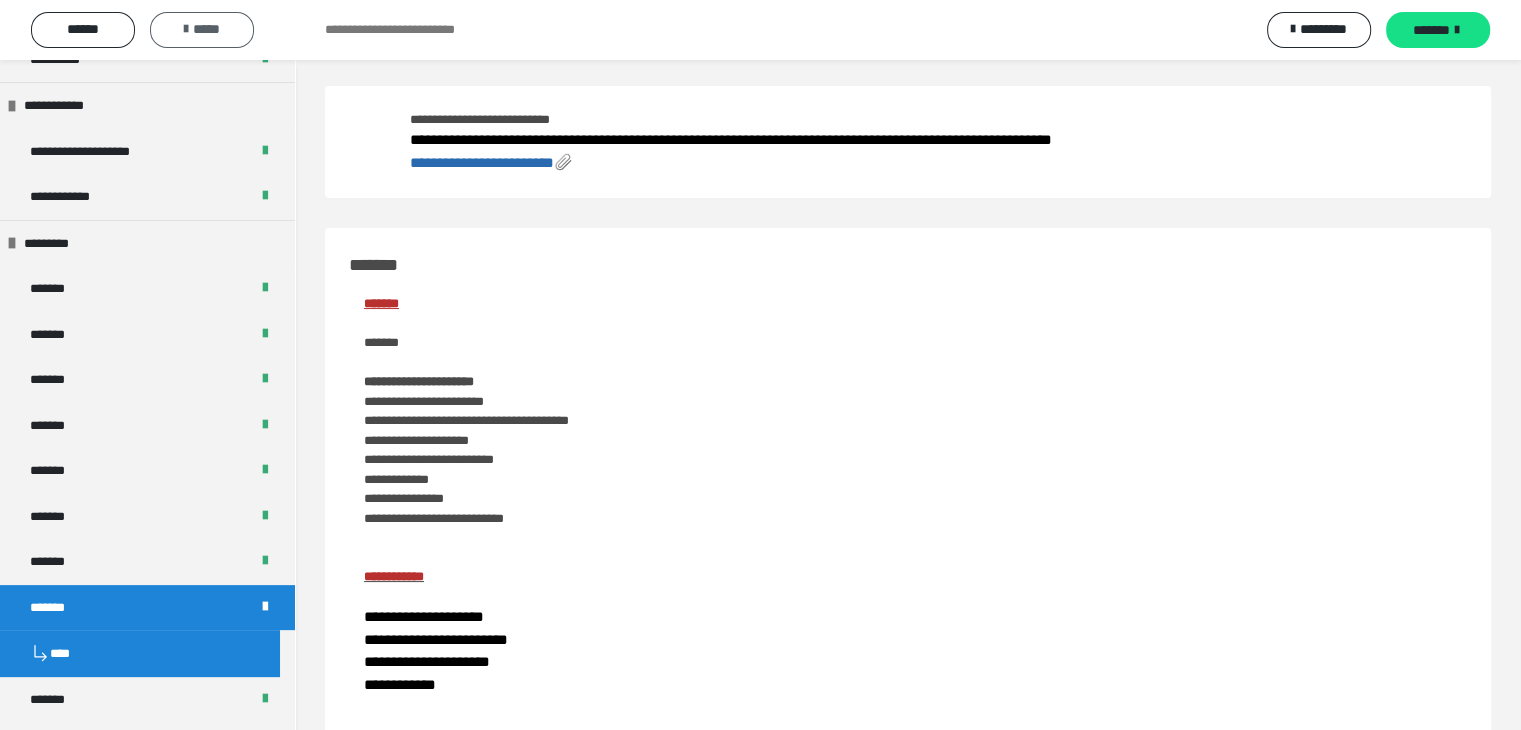 click on "*****" at bounding box center [202, 29] 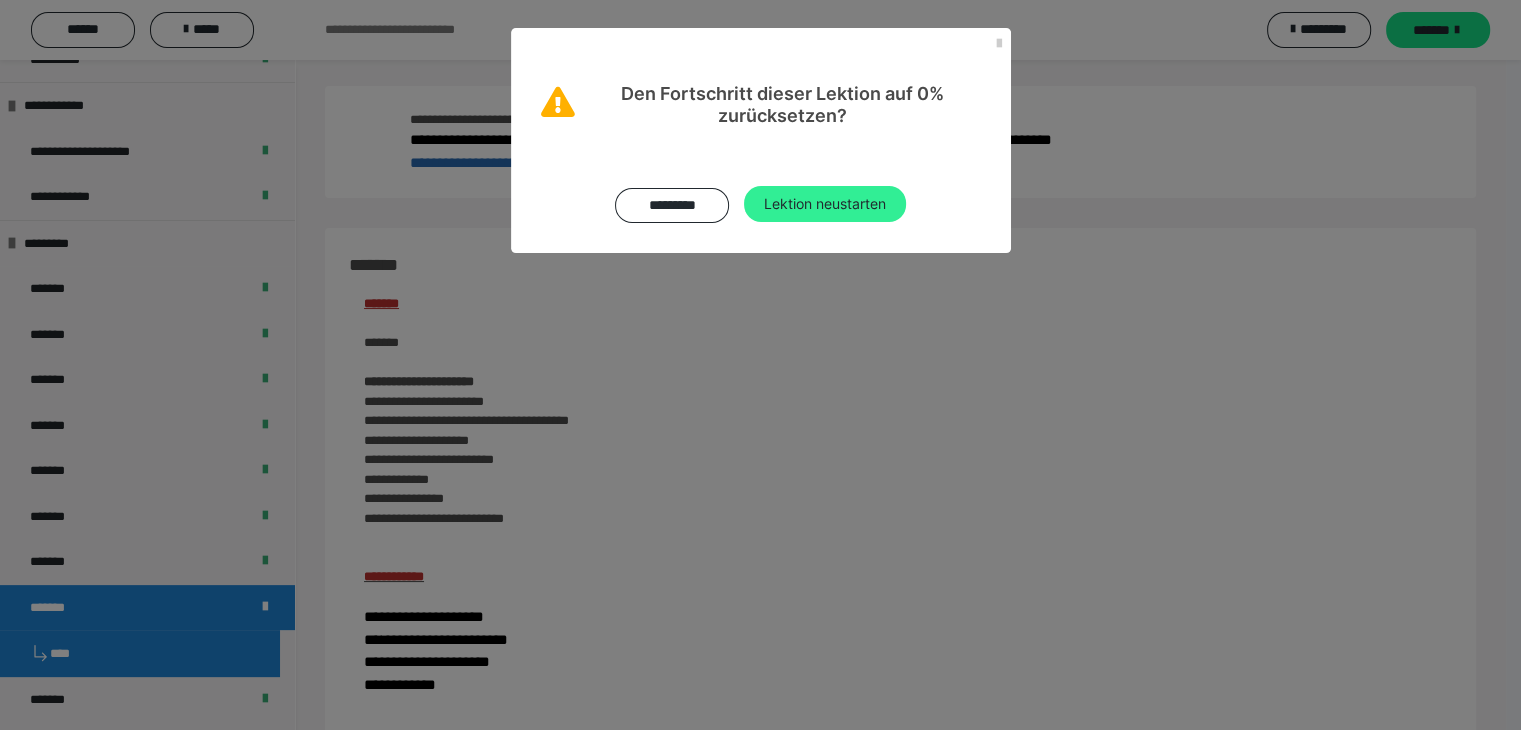 click on "Lektion neustarten" at bounding box center [825, 204] 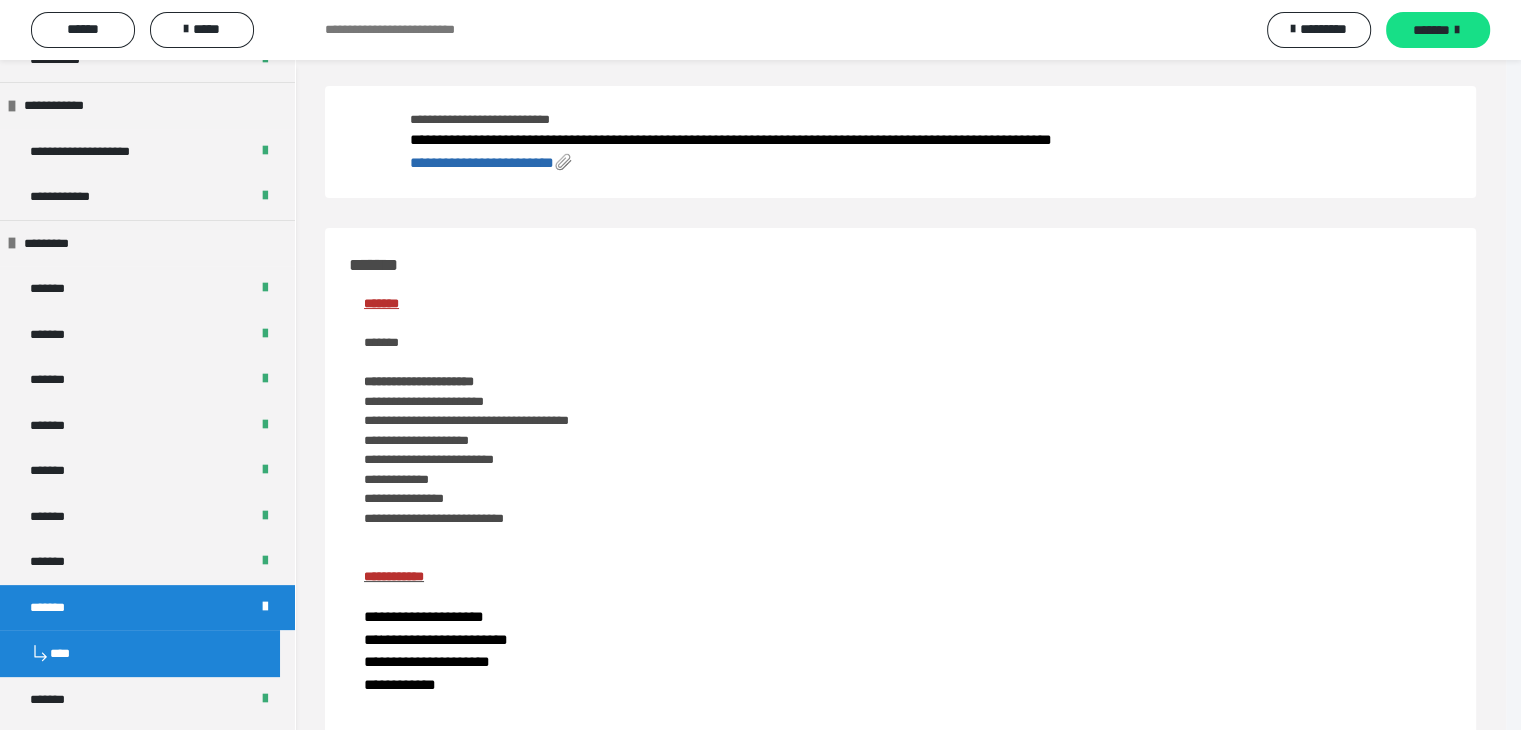 scroll, scrollTop: 0, scrollLeft: 0, axis: both 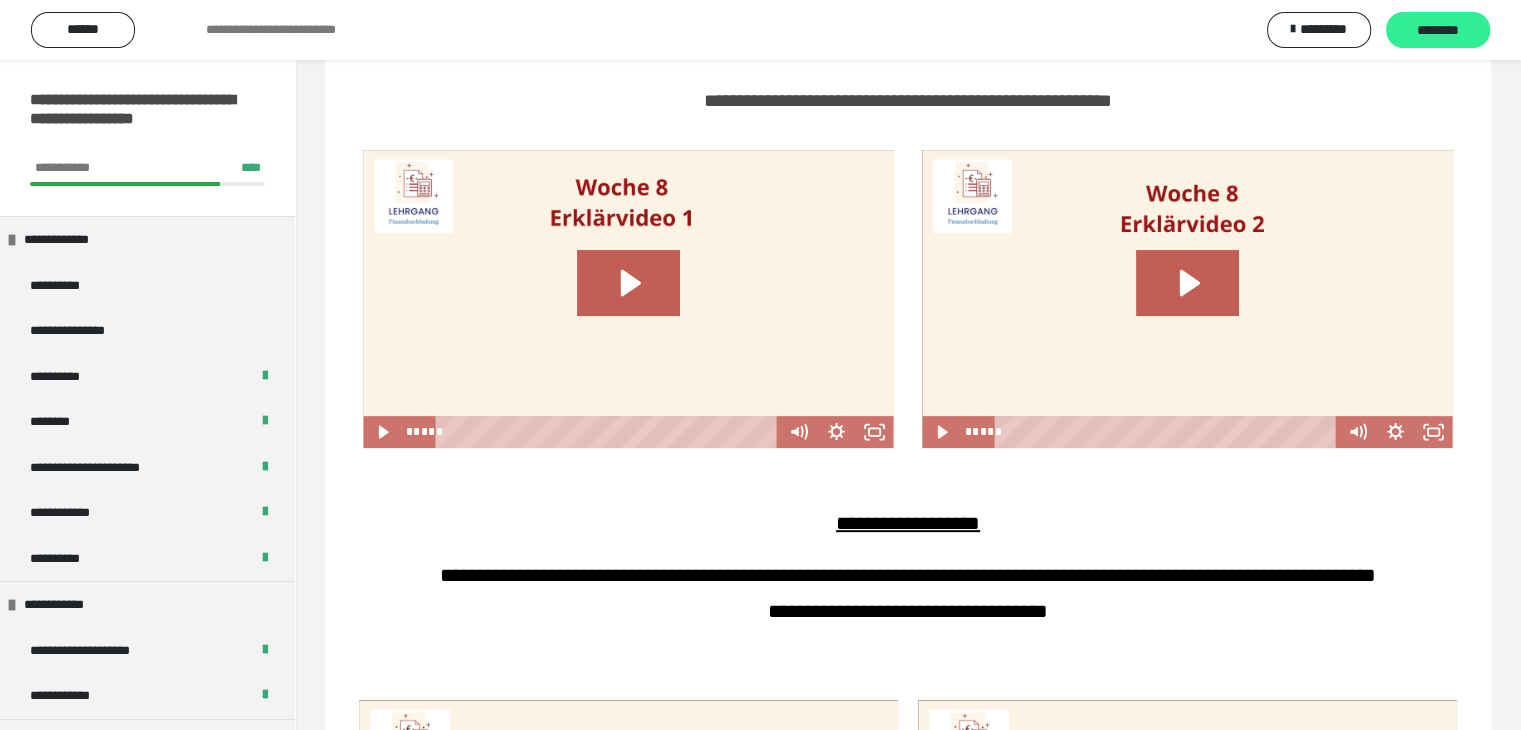 click on "********" at bounding box center (1438, 31) 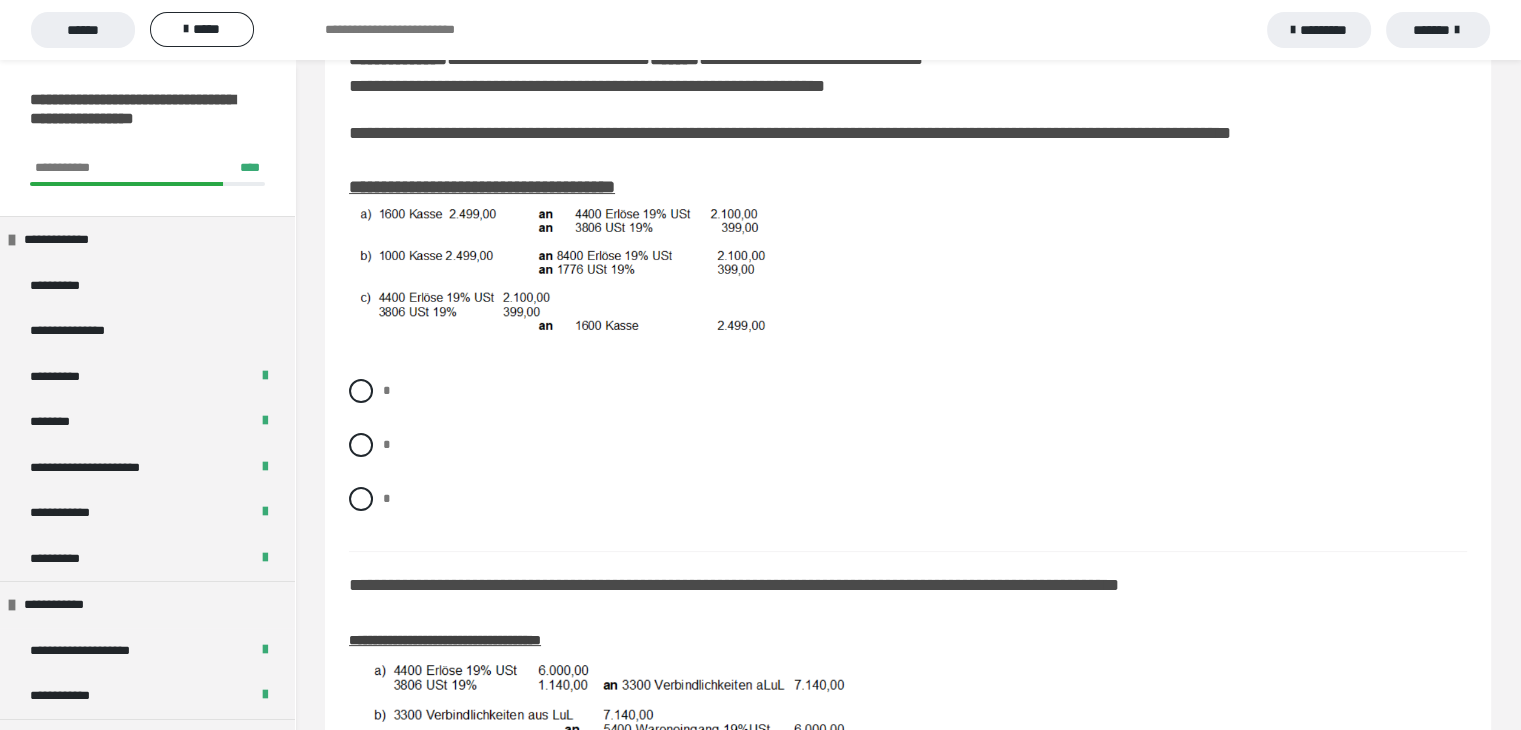 scroll, scrollTop: 306, scrollLeft: 0, axis: vertical 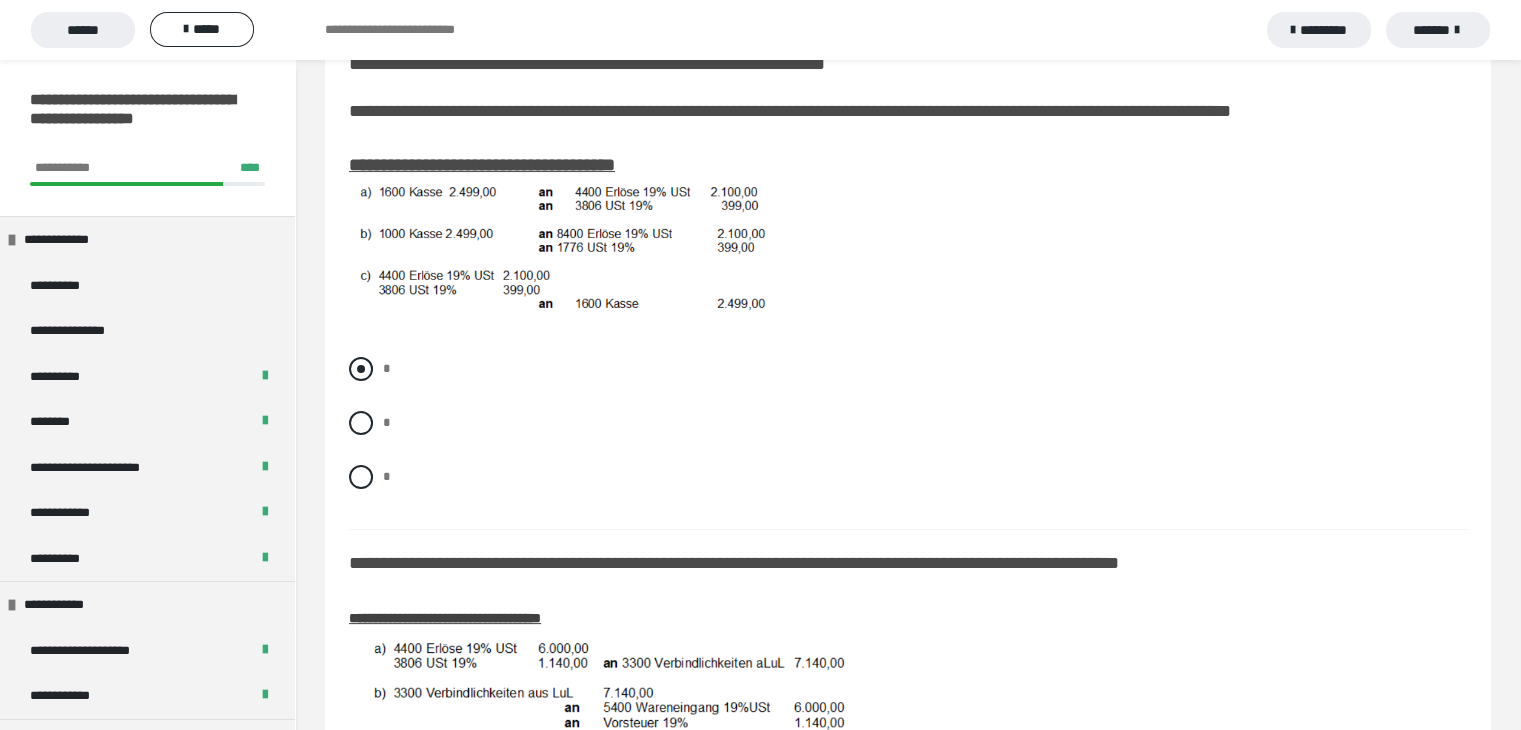 click at bounding box center (361, 369) 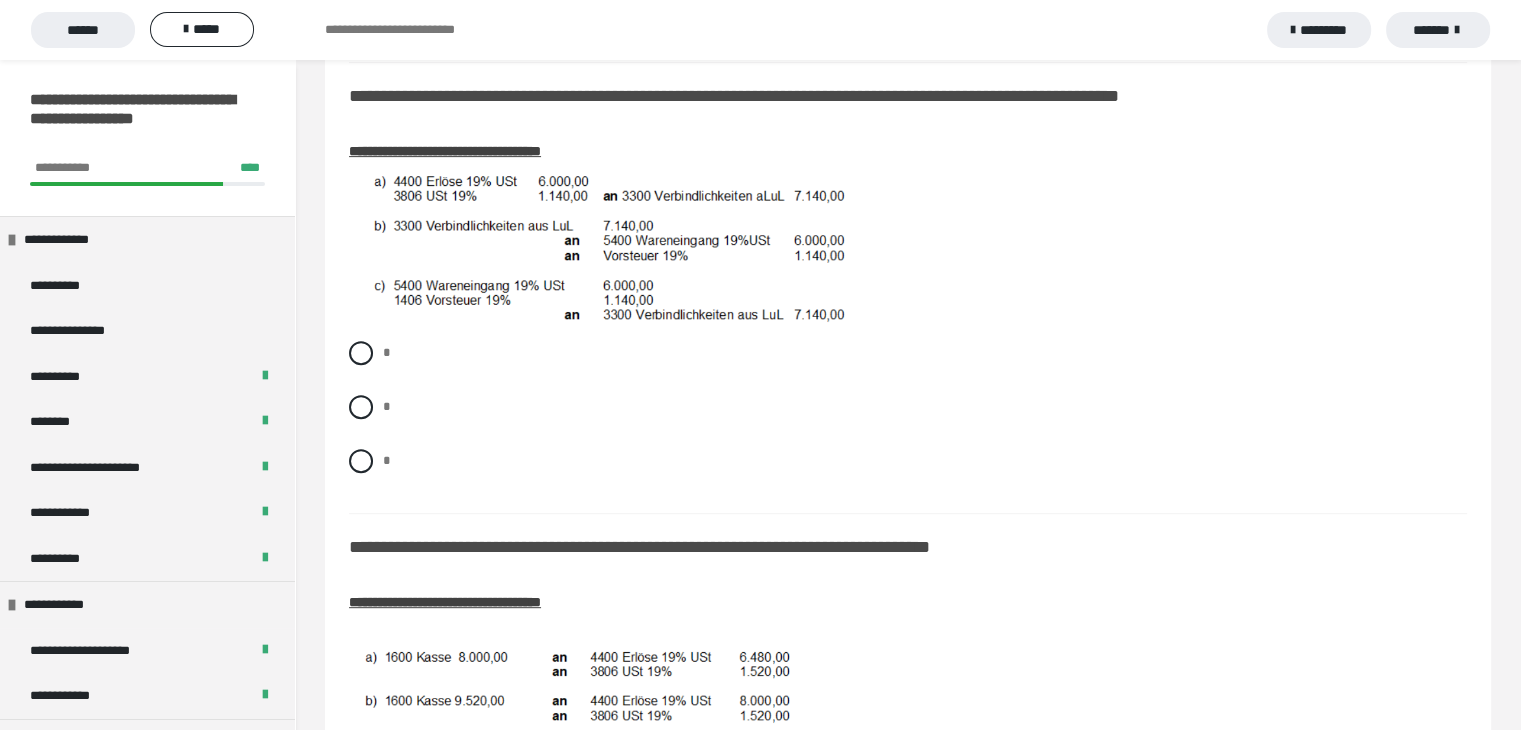 scroll, scrollTop: 777, scrollLeft: 0, axis: vertical 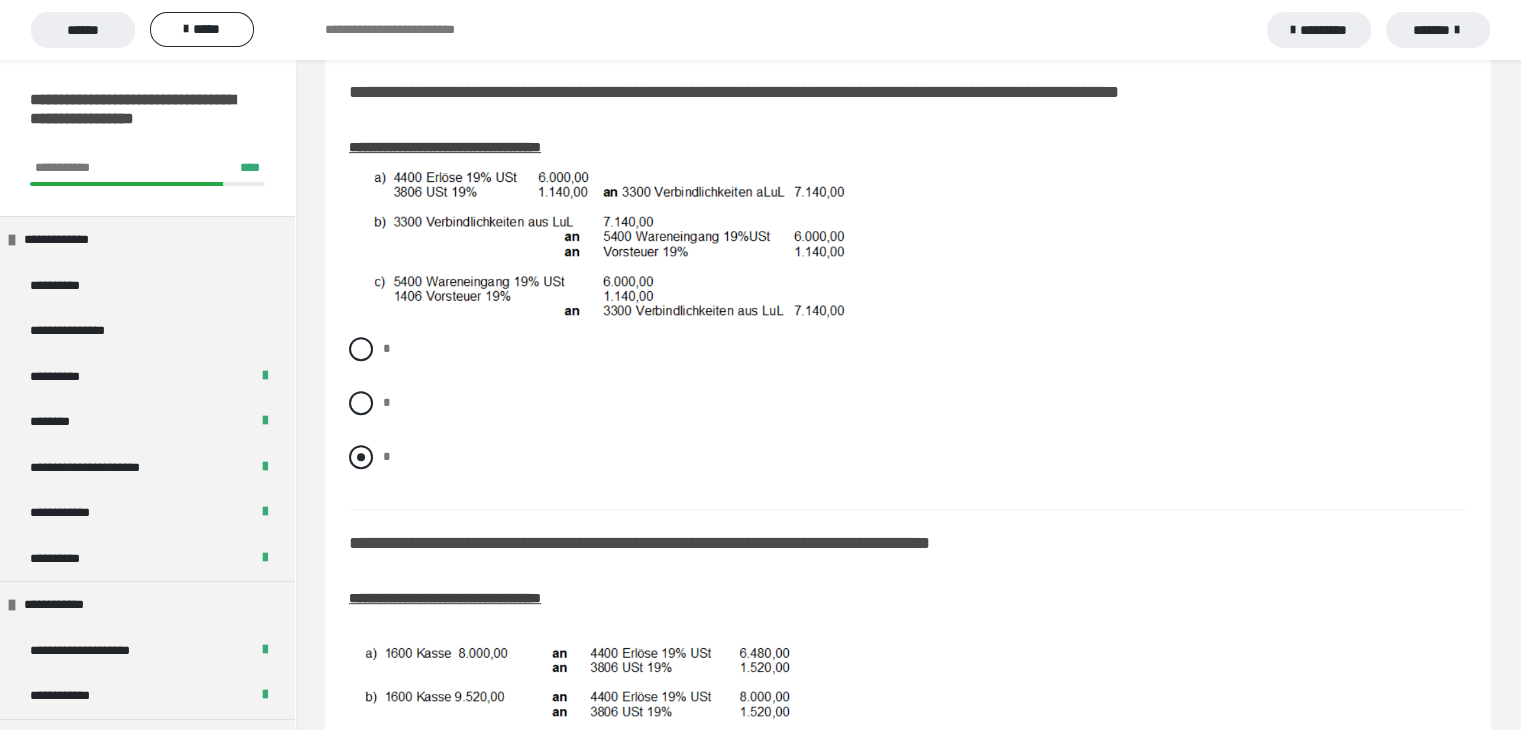 click at bounding box center [361, 457] 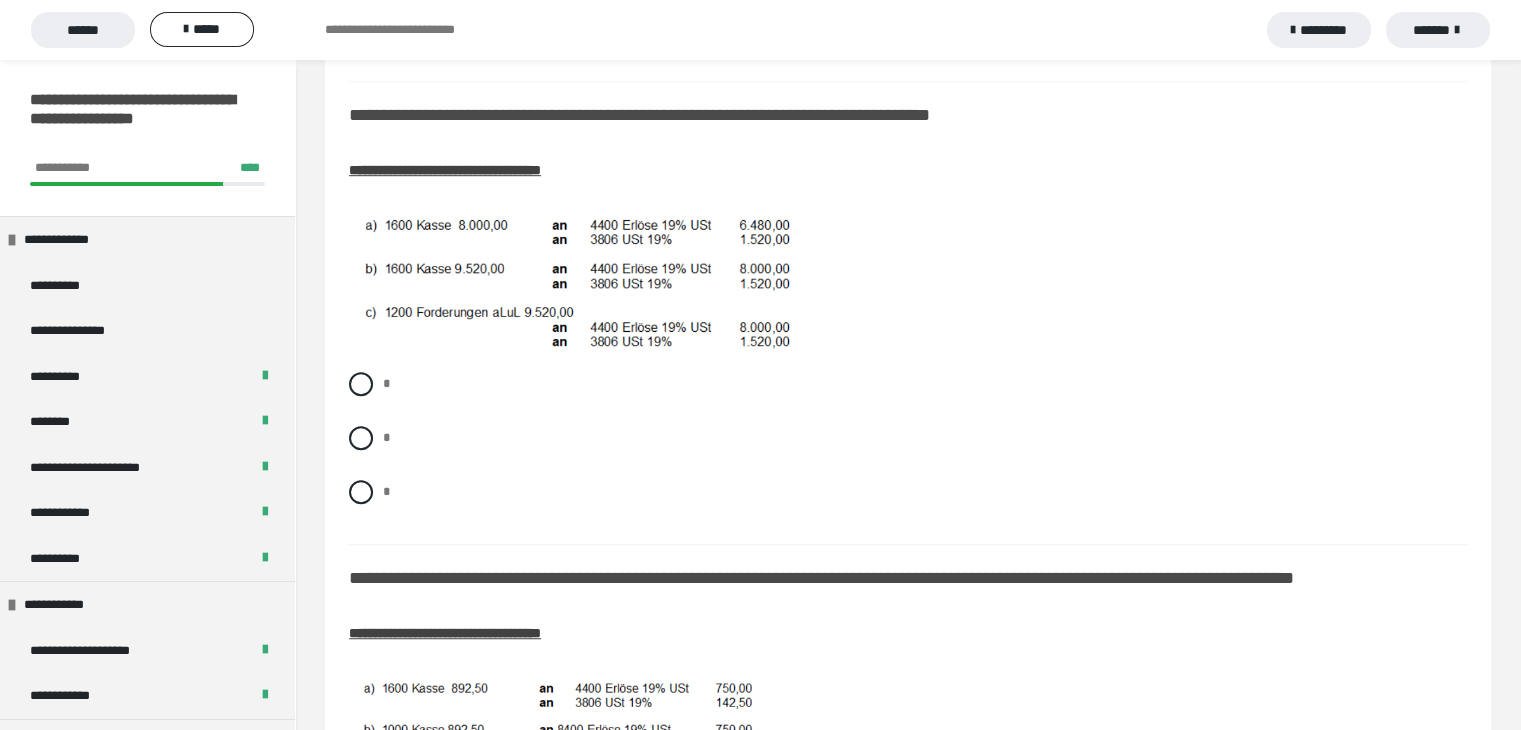 scroll, scrollTop: 1218, scrollLeft: 0, axis: vertical 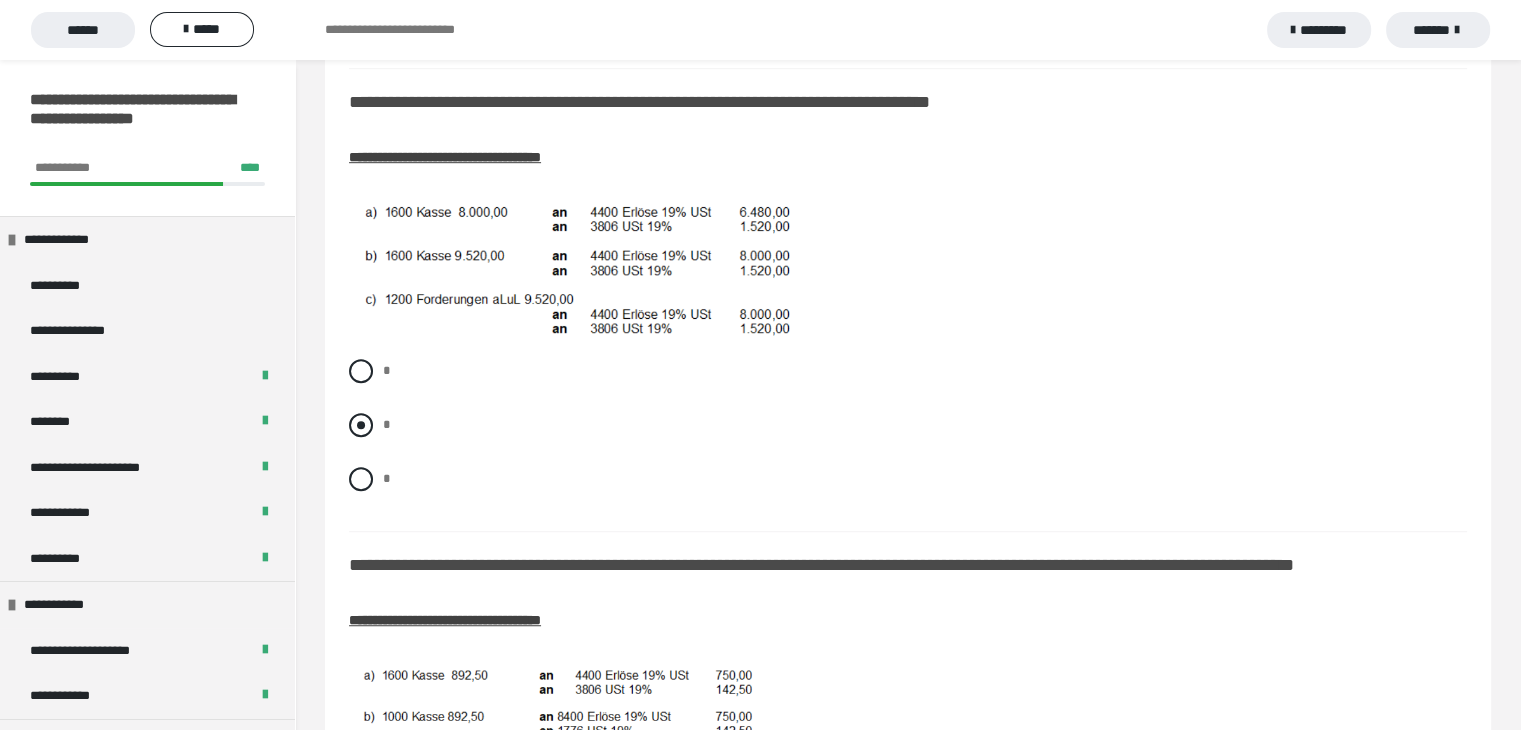 click at bounding box center (361, 425) 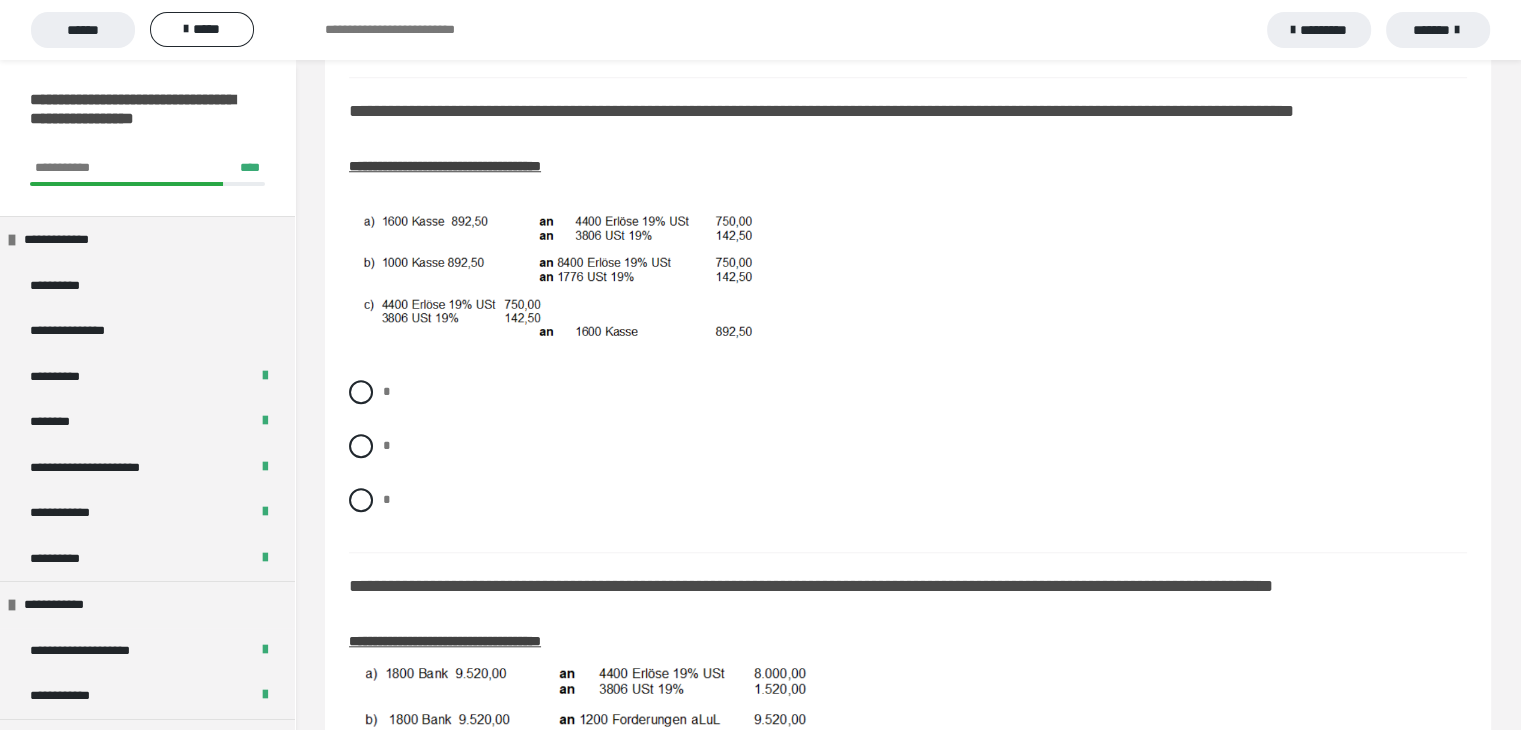 scroll, scrollTop: 1676, scrollLeft: 0, axis: vertical 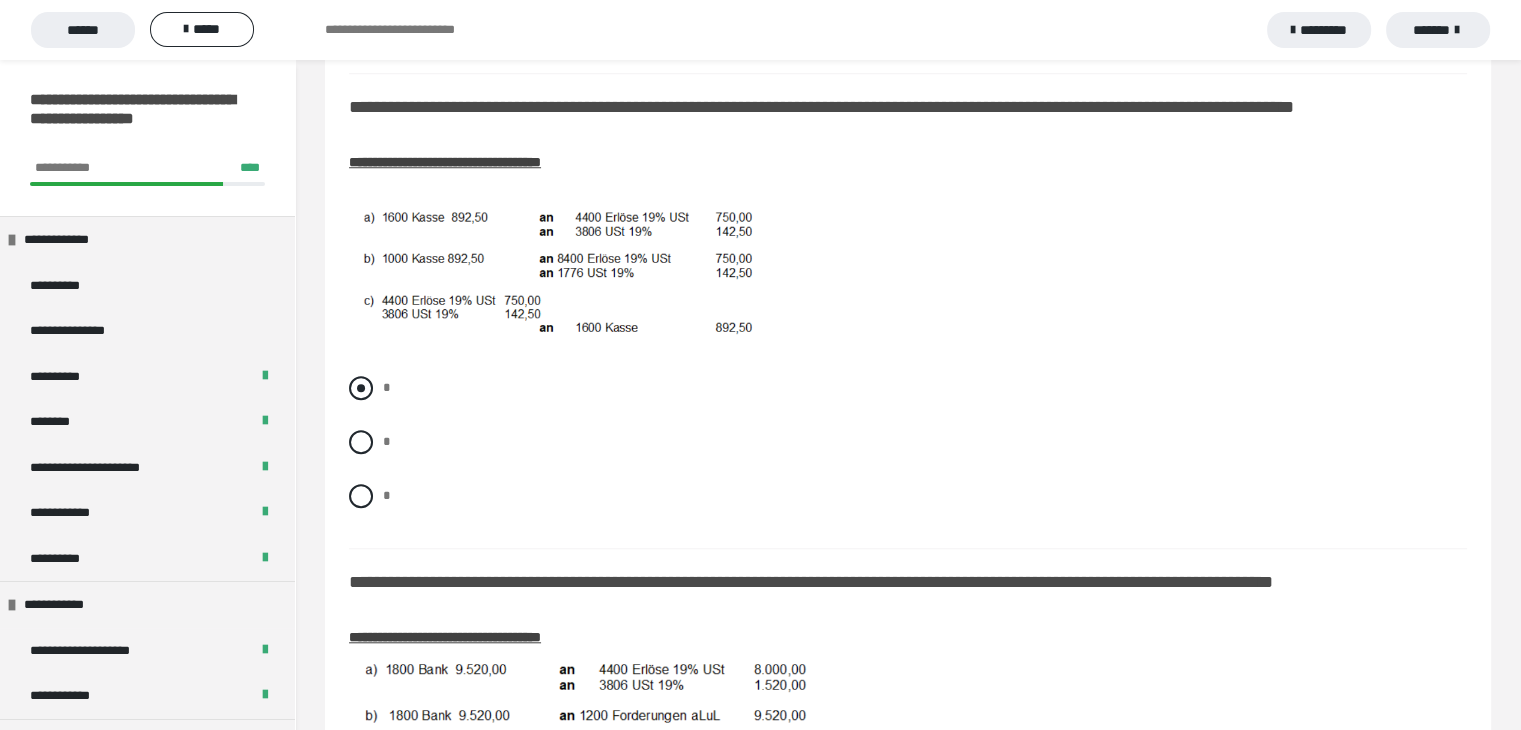 click at bounding box center [361, 388] 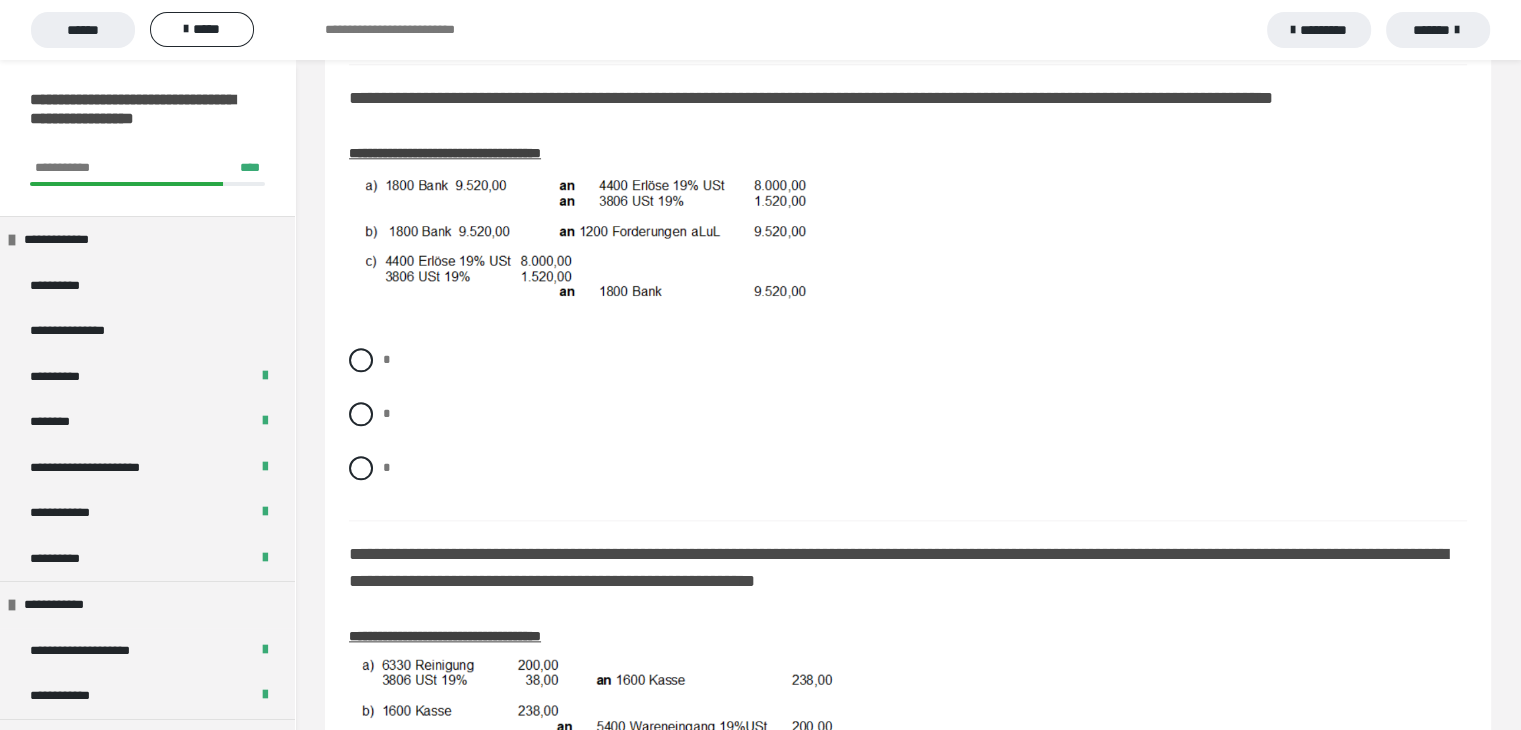 scroll, scrollTop: 2164, scrollLeft: 0, axis: vertical 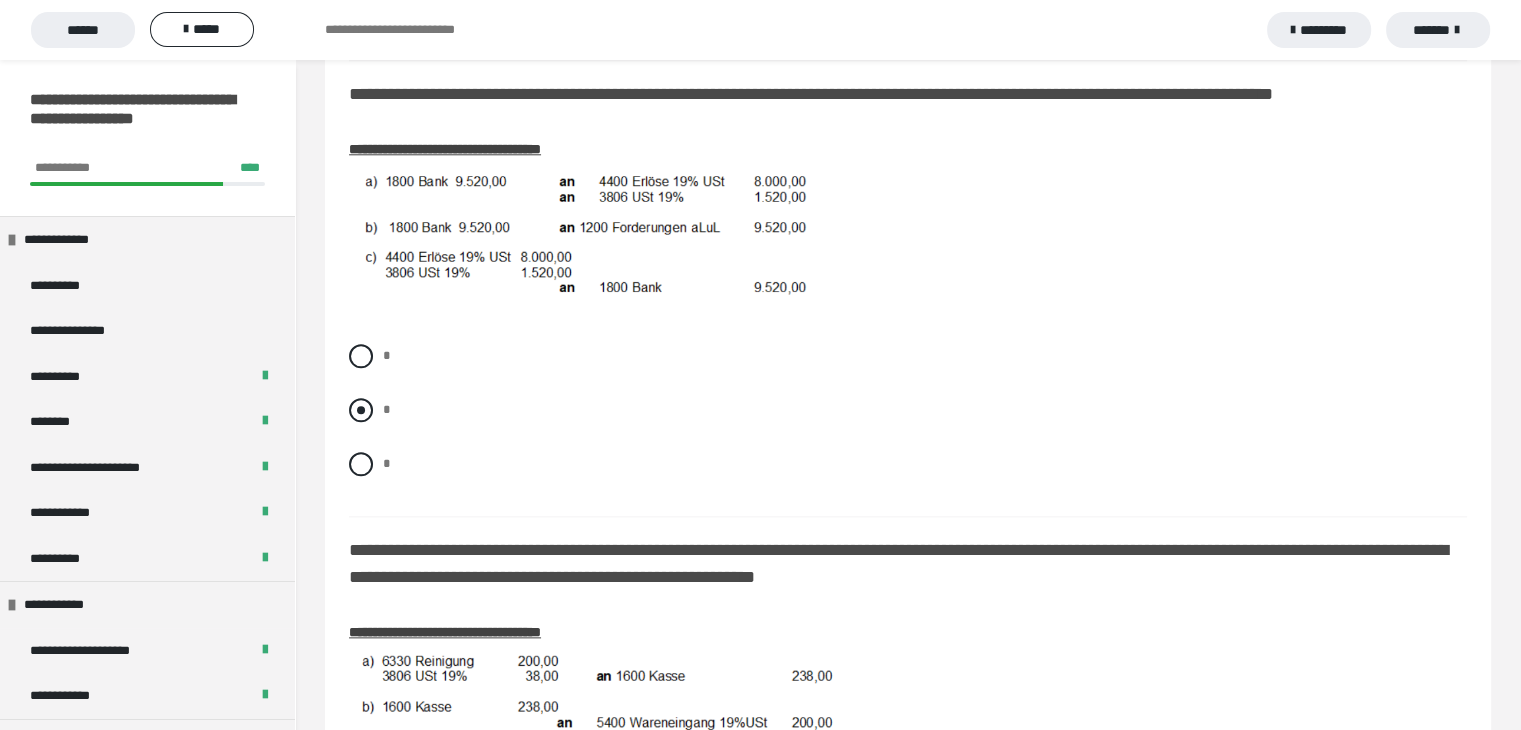 click on "*" at bounding box center (908, 410) 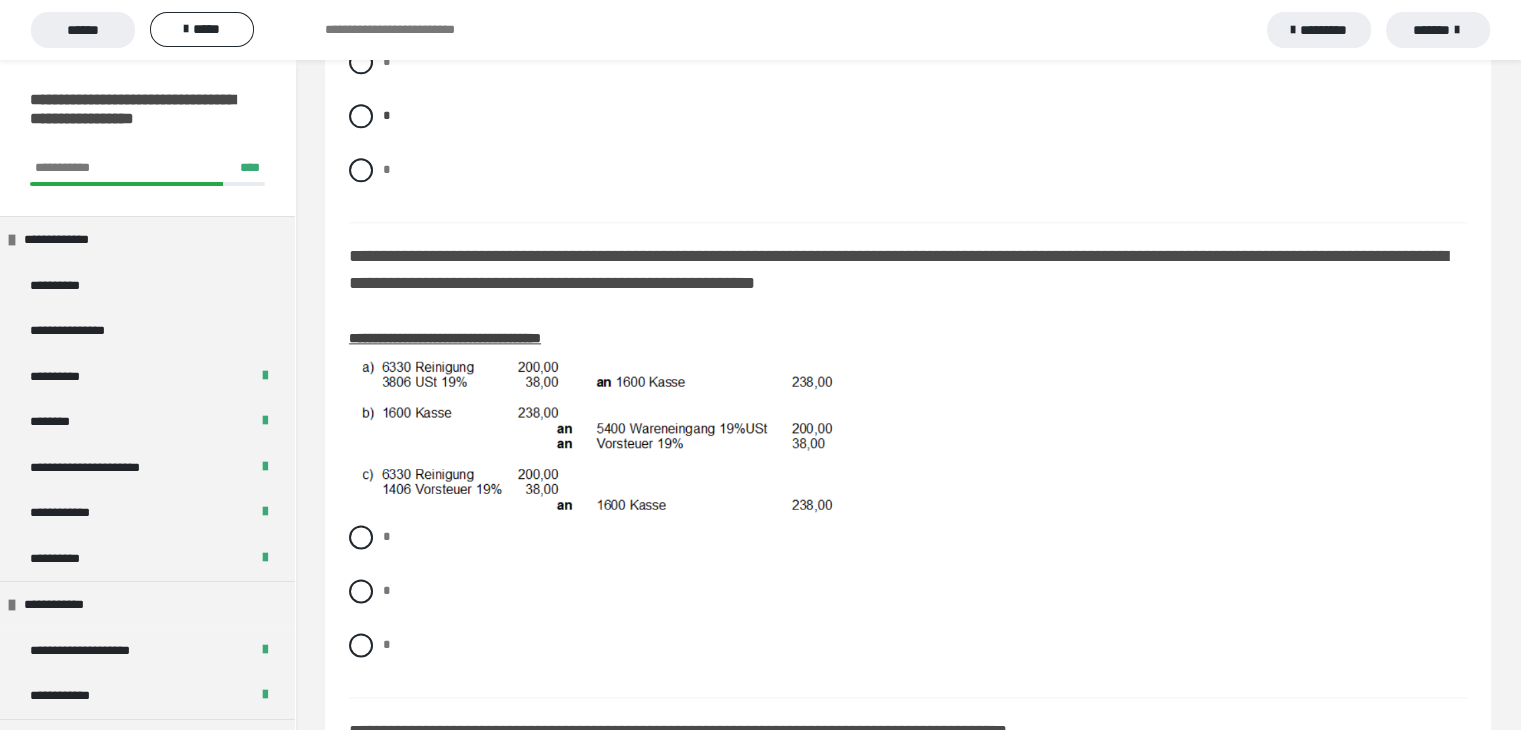scroll, scrollTop: 2467, scrollLeft: 0, axis: vertical 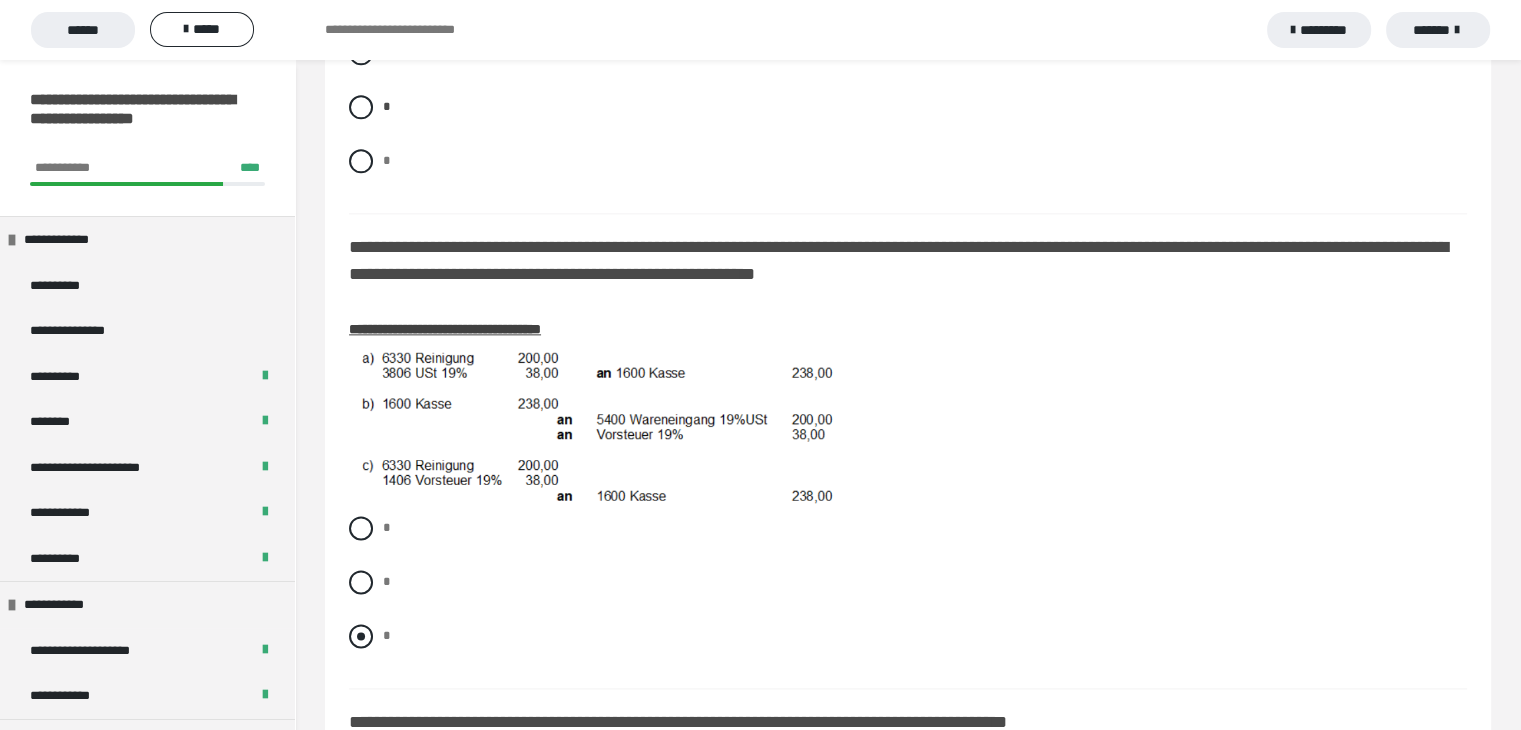 click at bounding box center [361, 636] 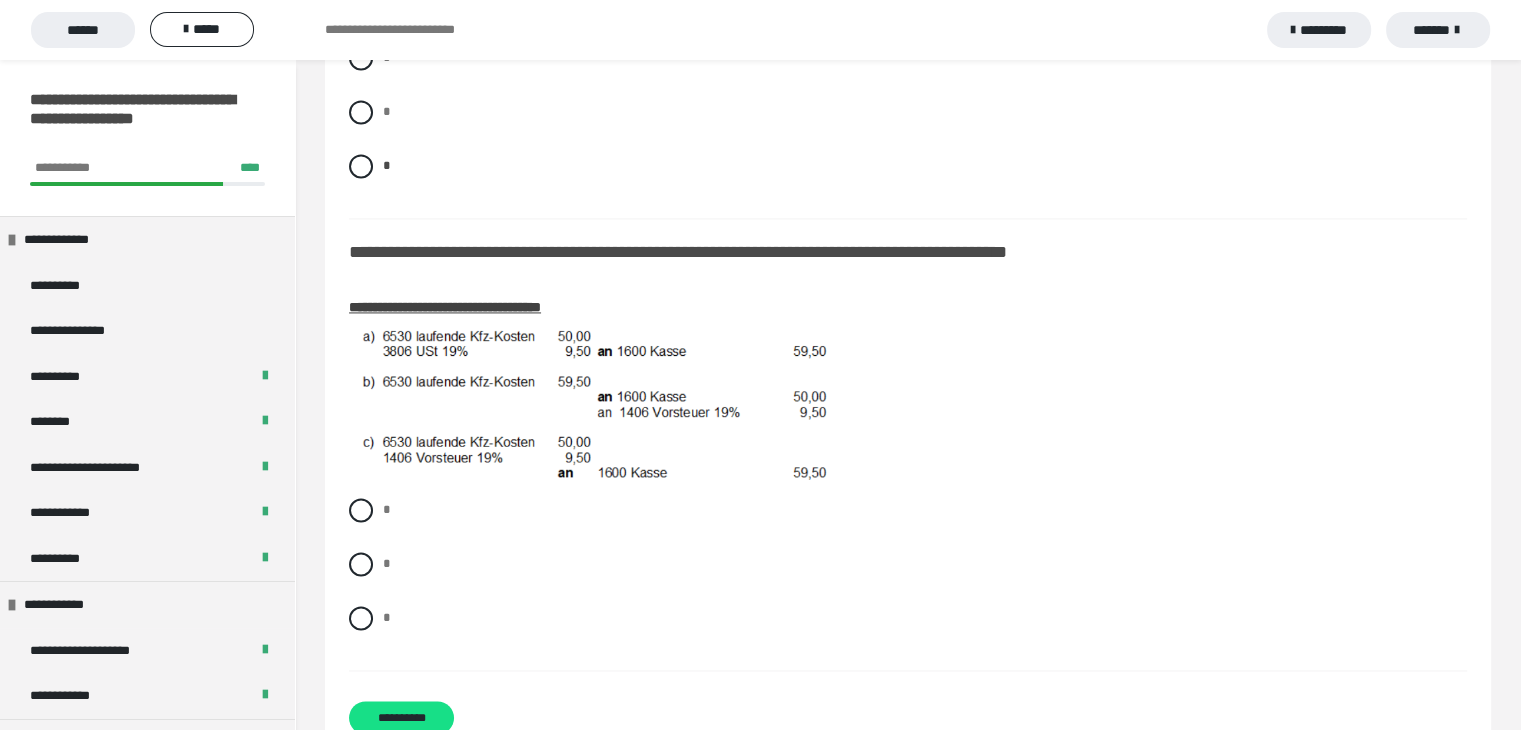 scroll, scrollTop: 3019, scrollLeft: 0, axis: vertical 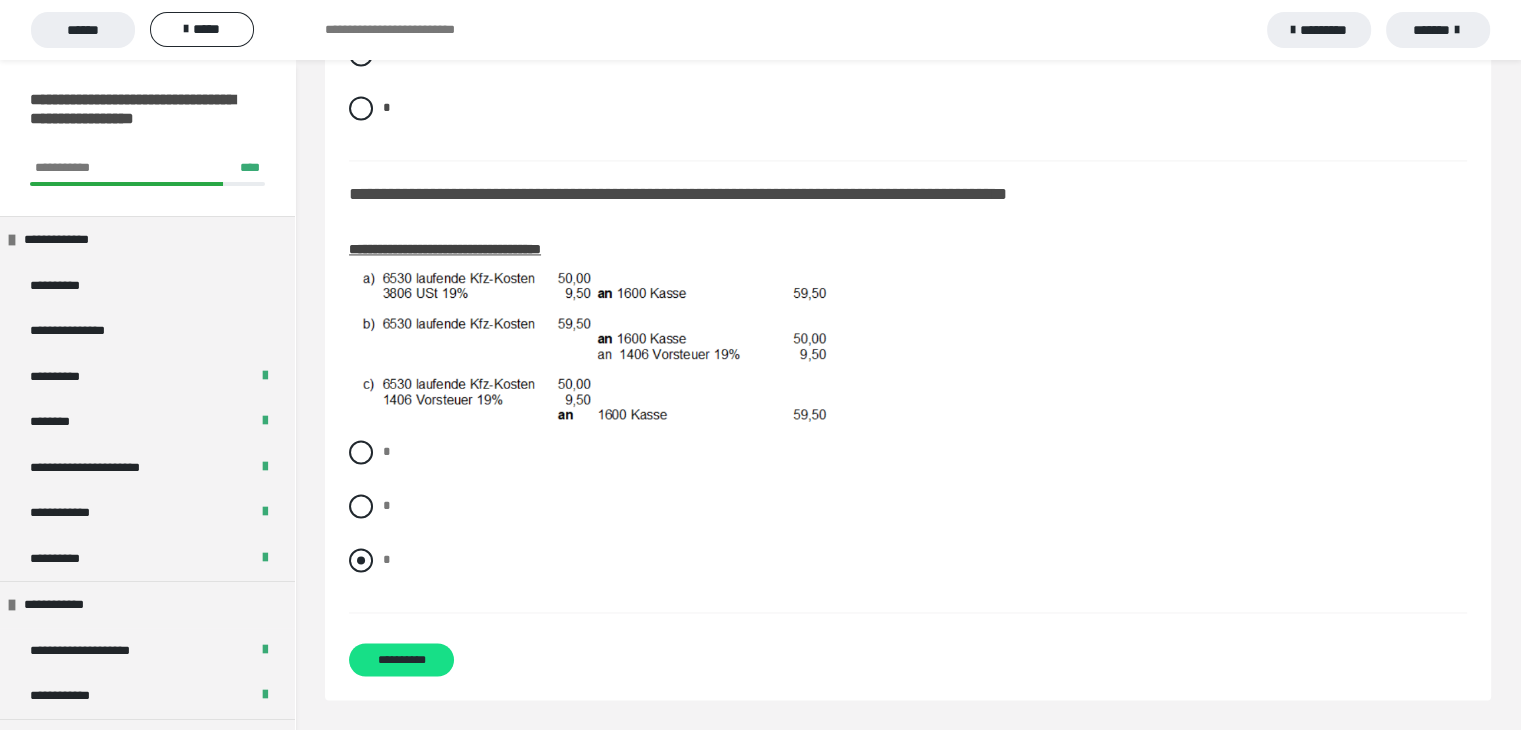 click at bounding box center [361, 560] 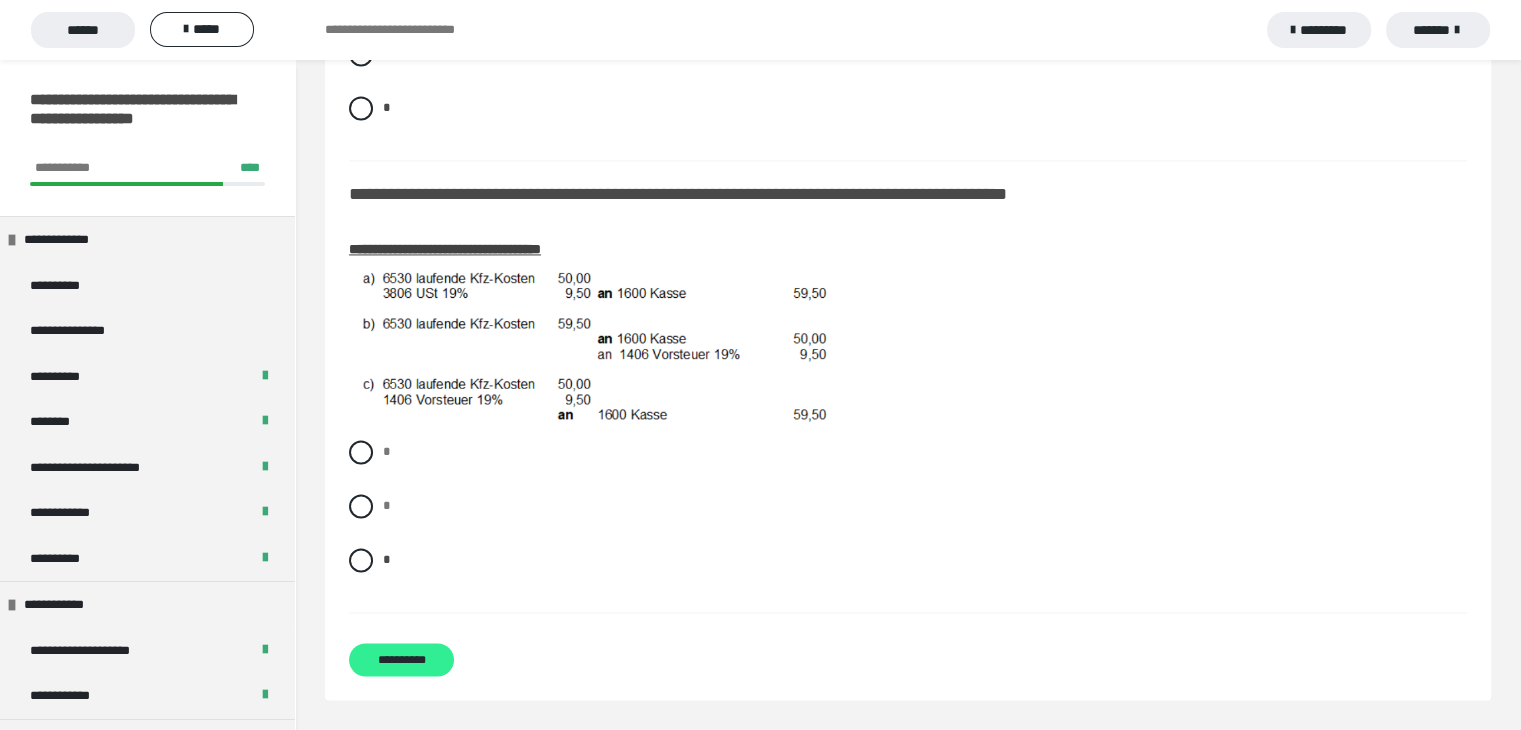 click on "**********" at bounding box center (401, 659) 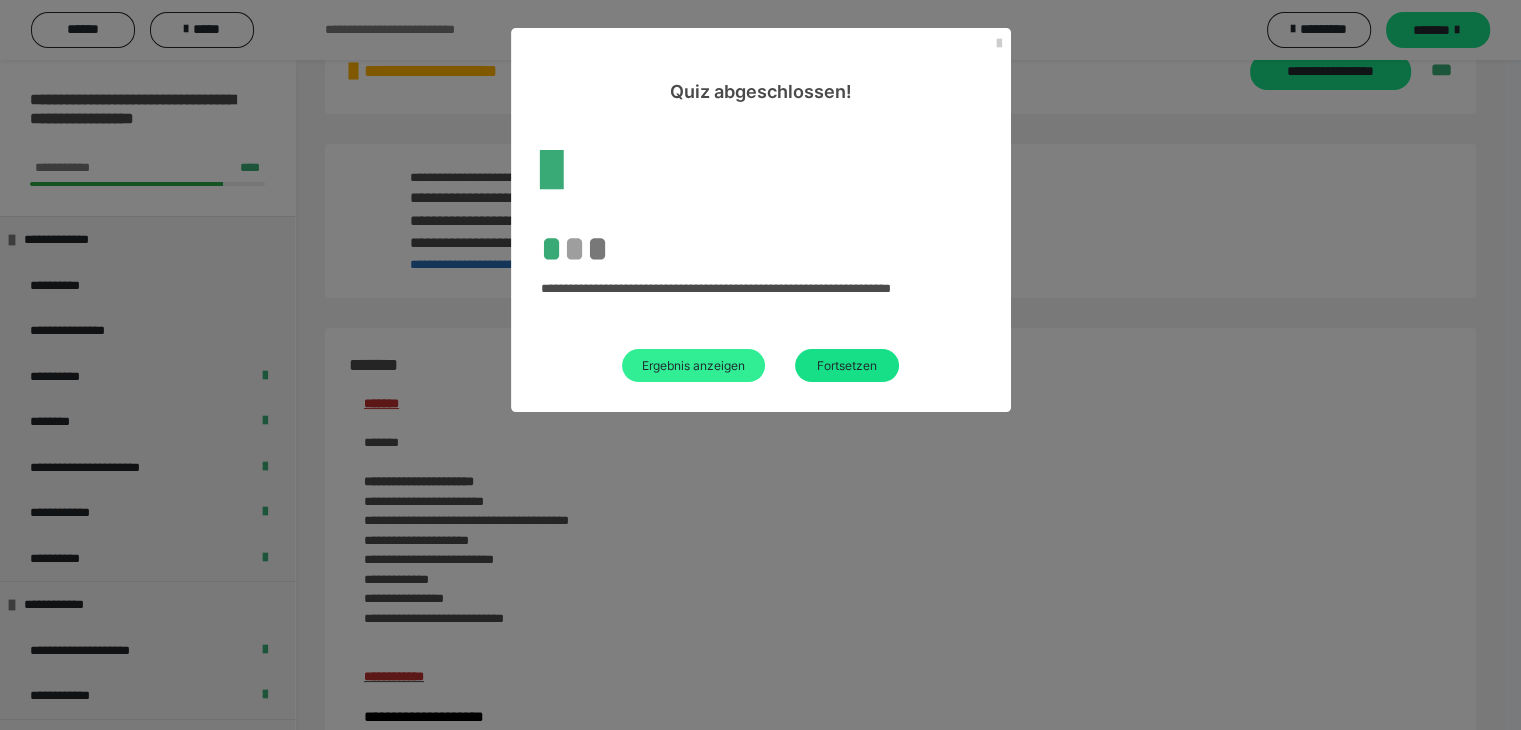 scroll, scrollTop: 1995, scrollLeft: 0, axis: vertical 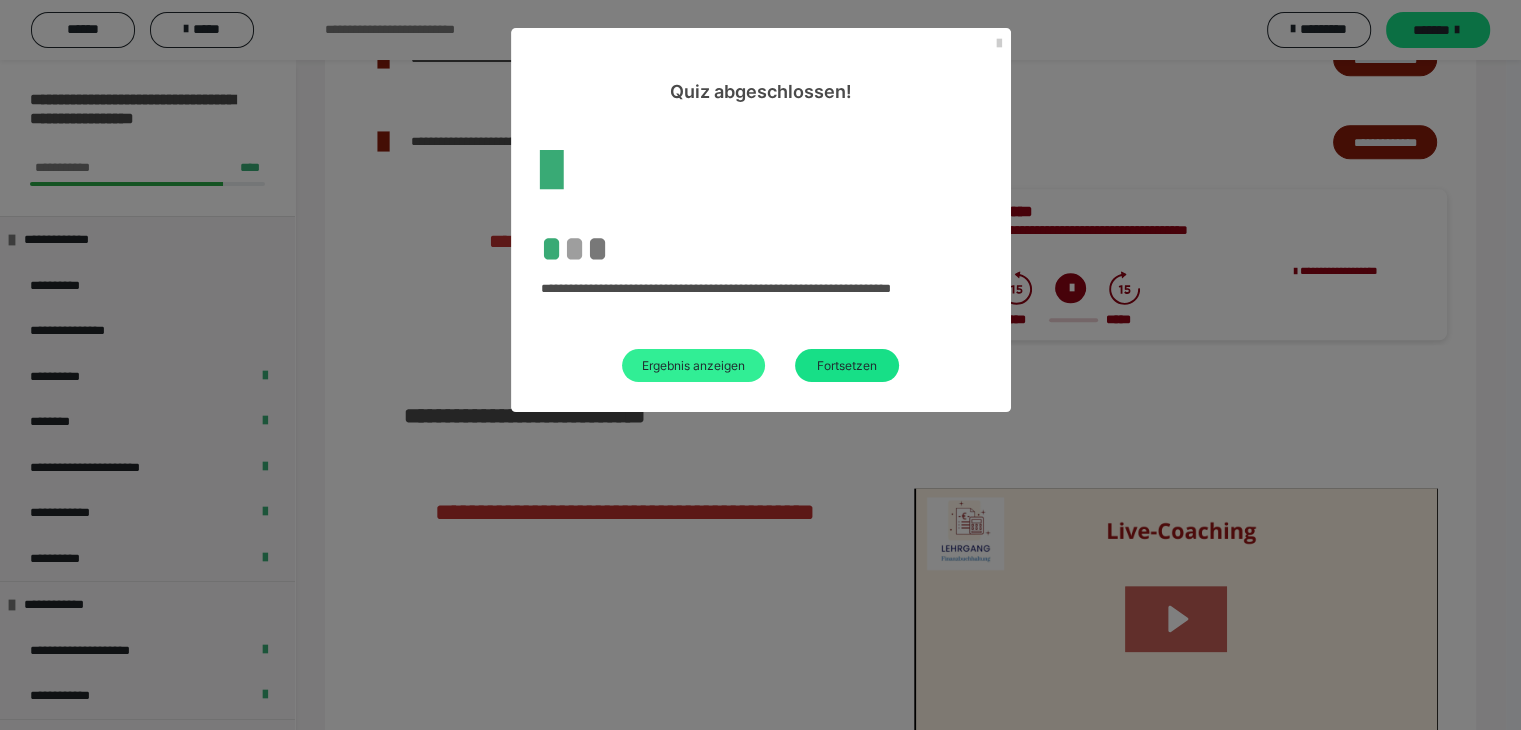 click on "Ergebnis anzeigen" at bounding box center (693, 365) 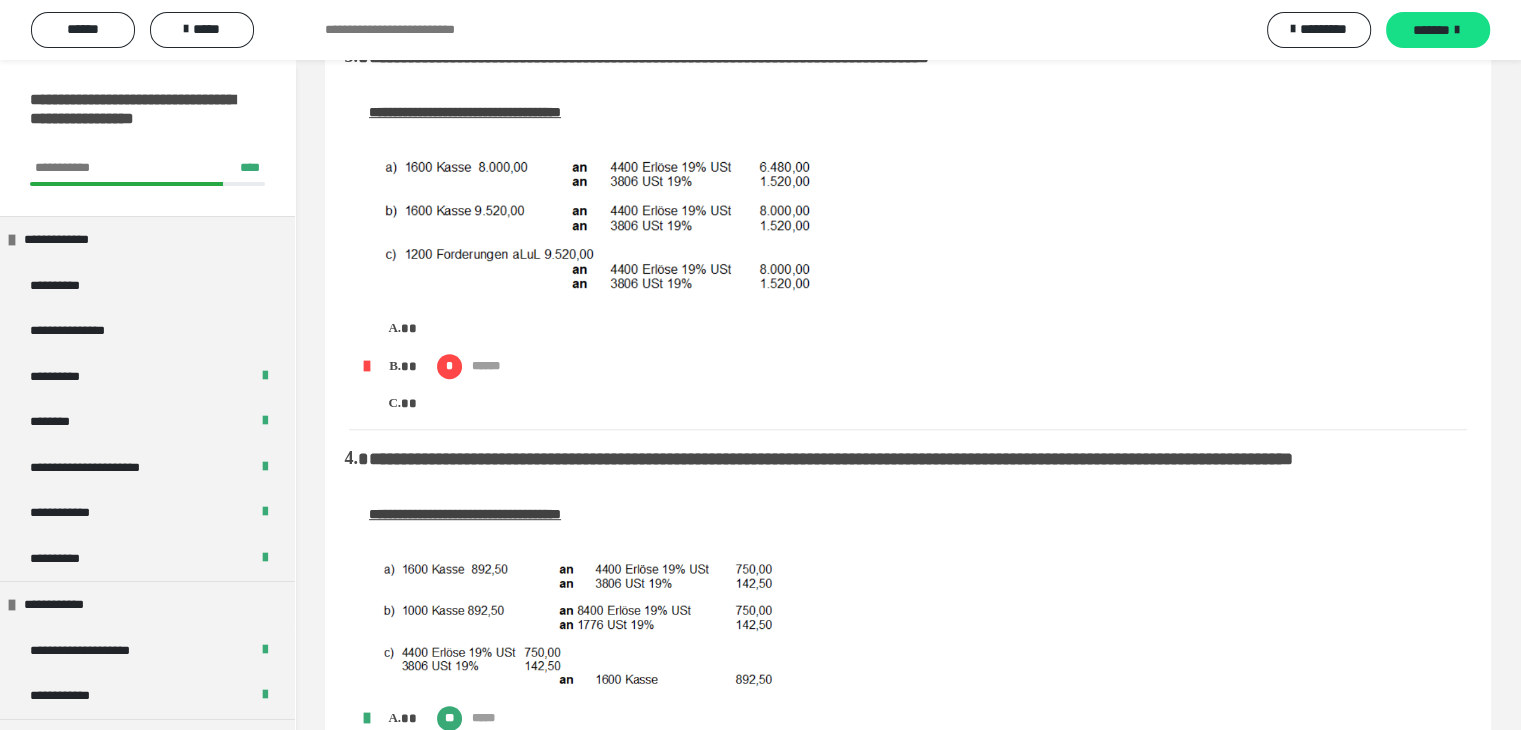 scroll, scrollTop: 864, scrollLeft: 0, axis: vertical 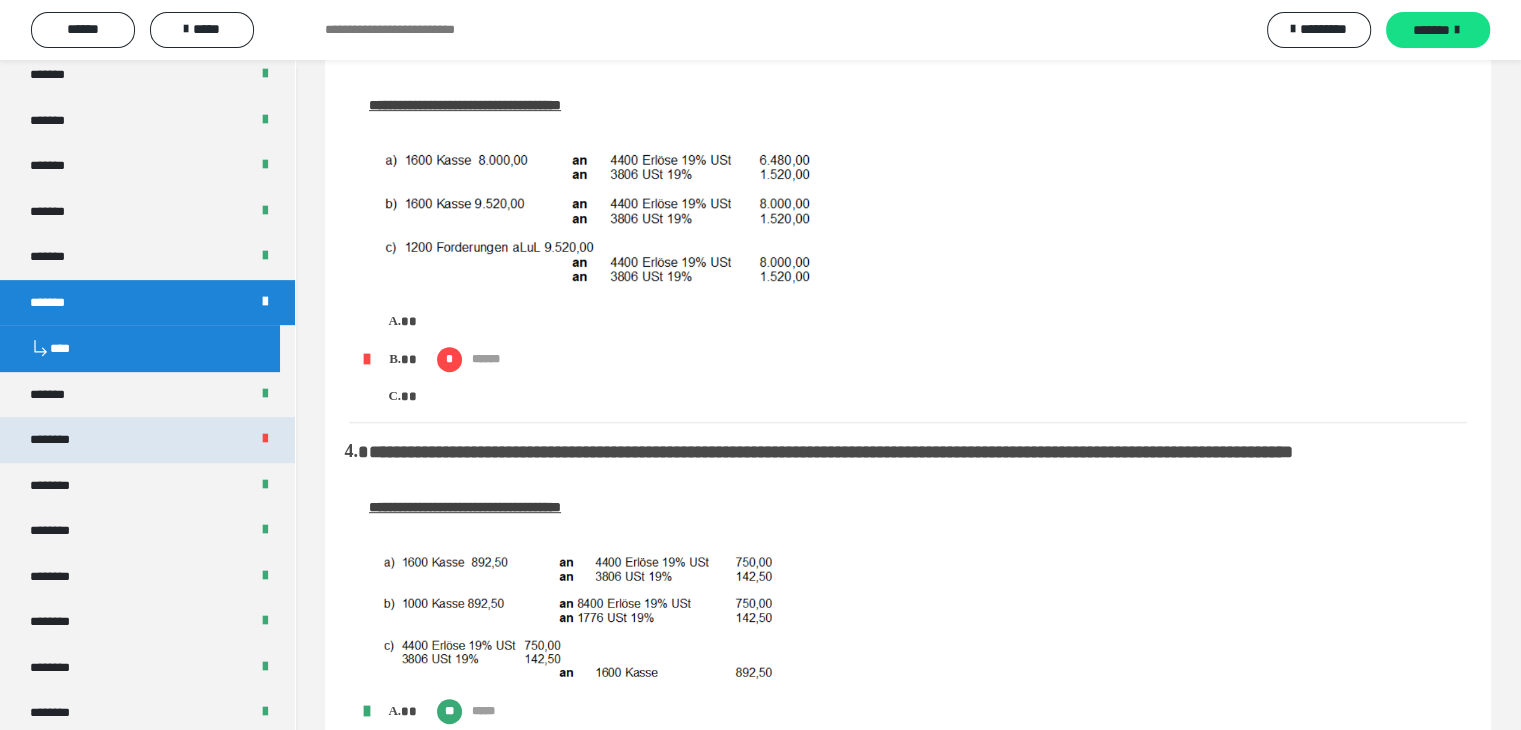 click on "********" at bounding box center [147, 440] 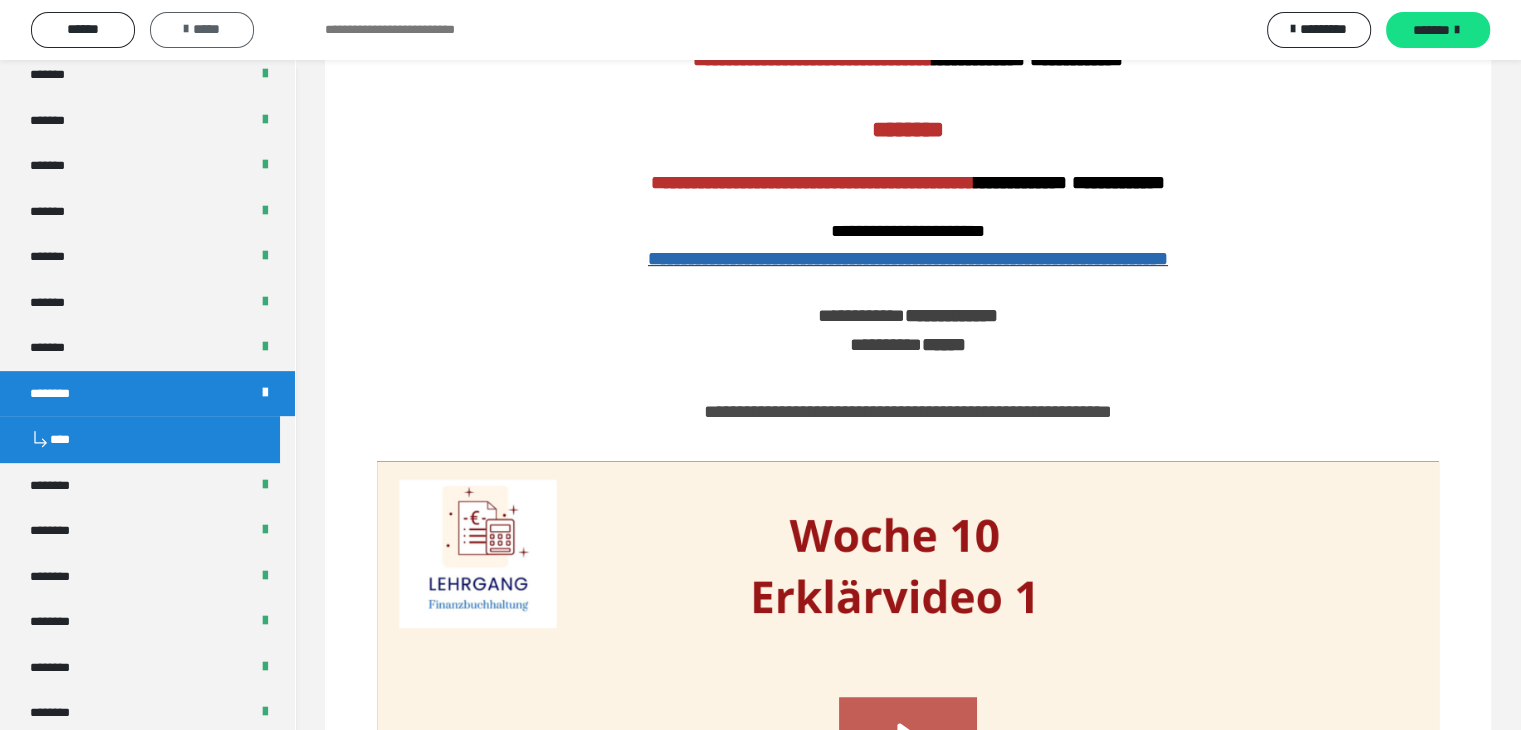 click on "*****" at bounding box center (202, 29) 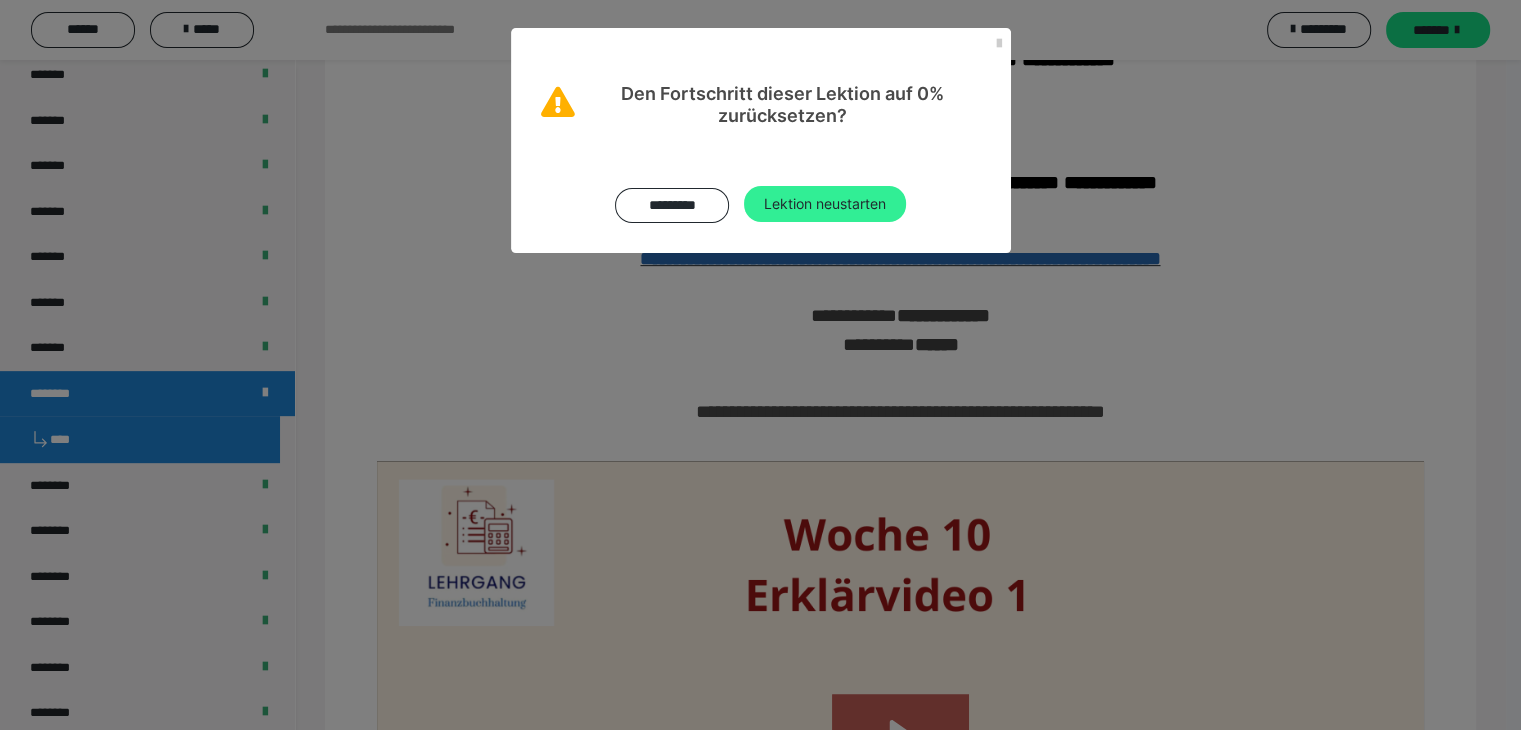 click on "Lektion neustarten" at bounding box center (825, 204) 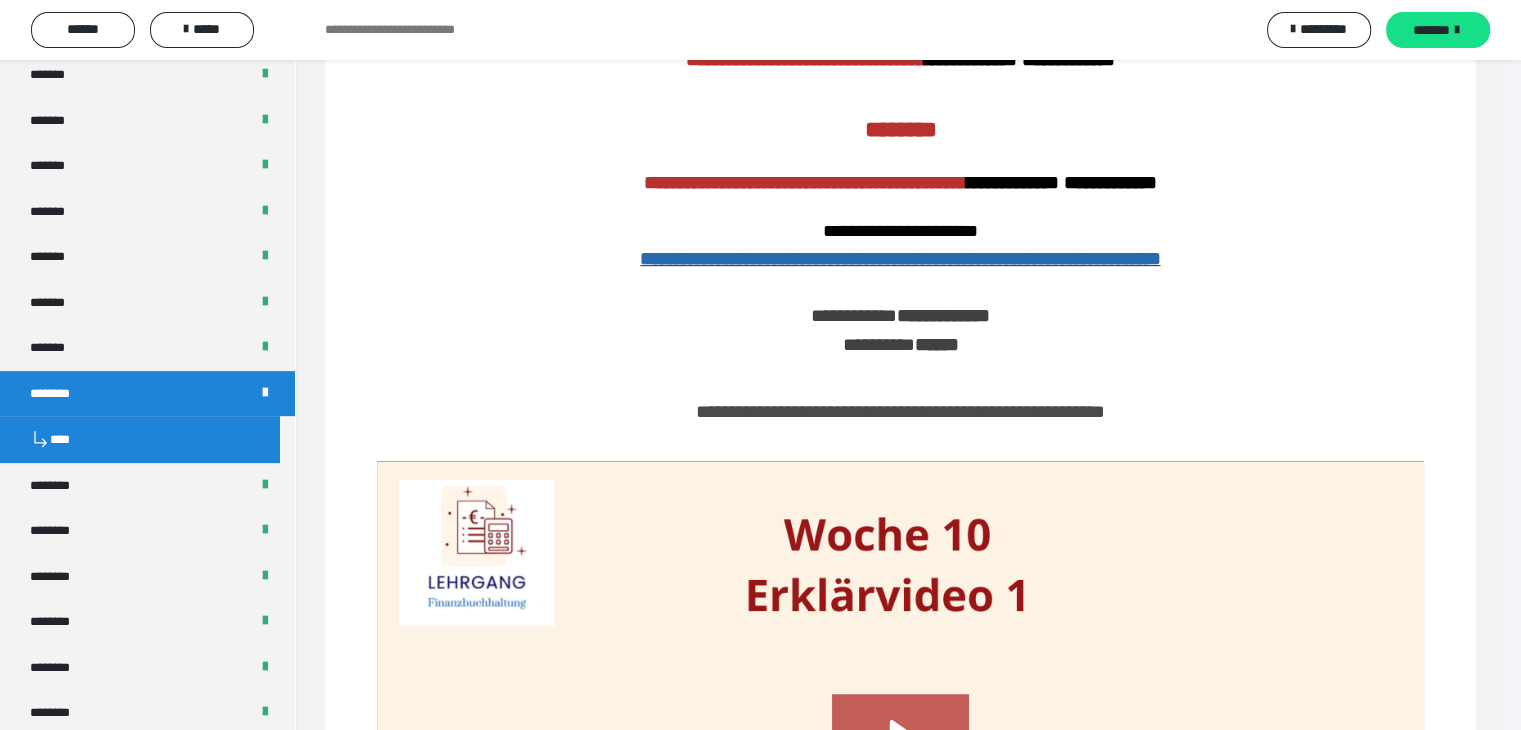 scroll, scrollTop: 0, scrollLeft: 0, axis: both 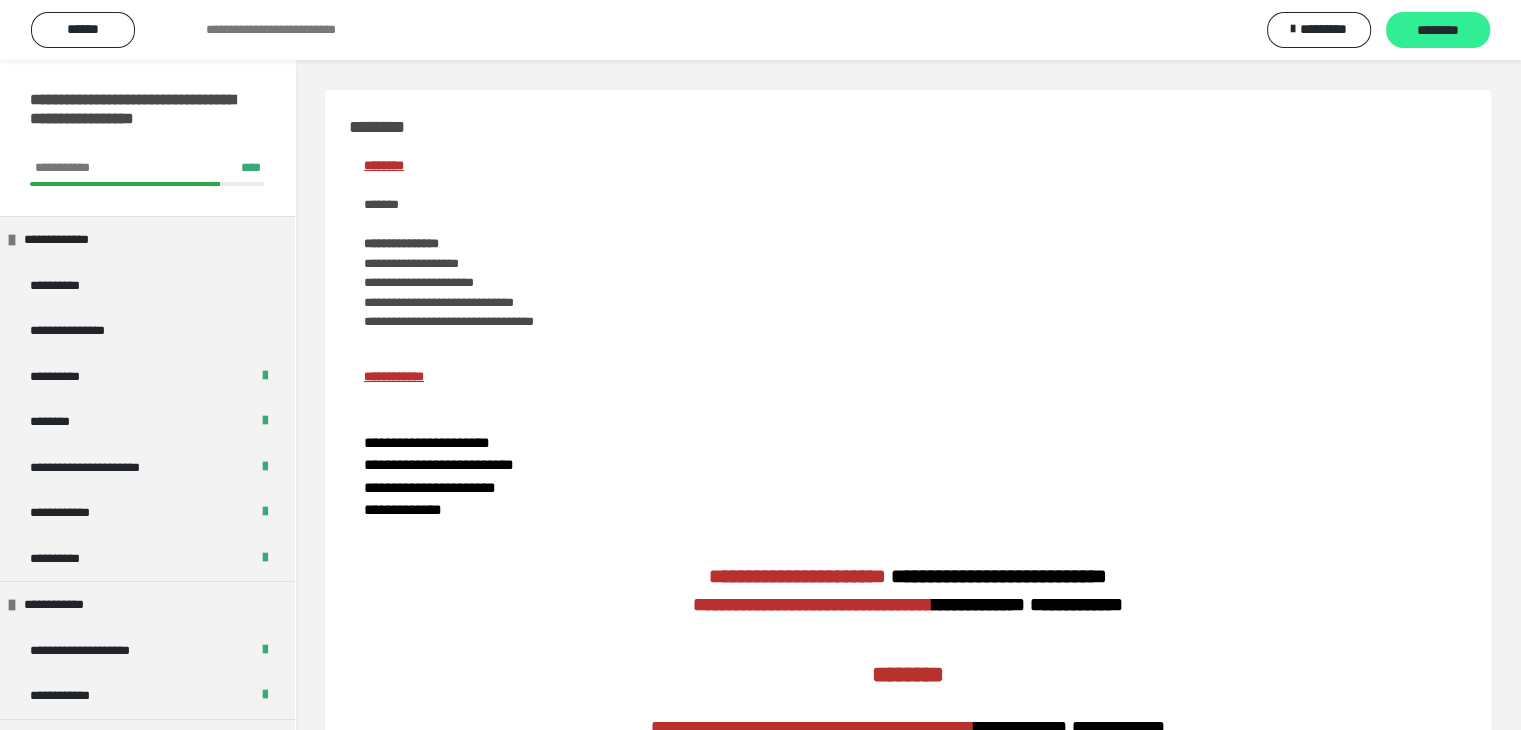 click on "********" at bounding box center (1438, 31) 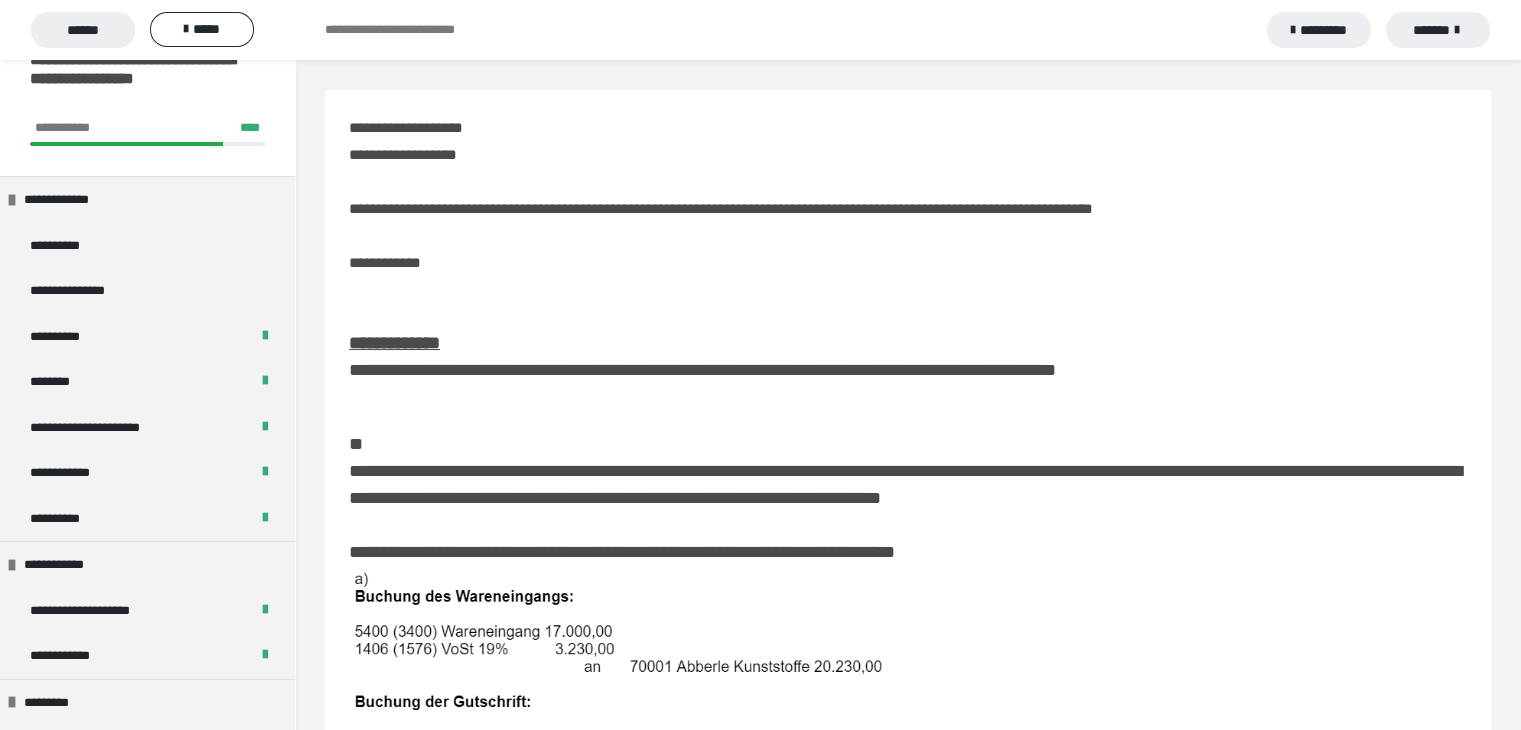scroll, scrollTop: 4, scrollLeft: 0, axis: vertical 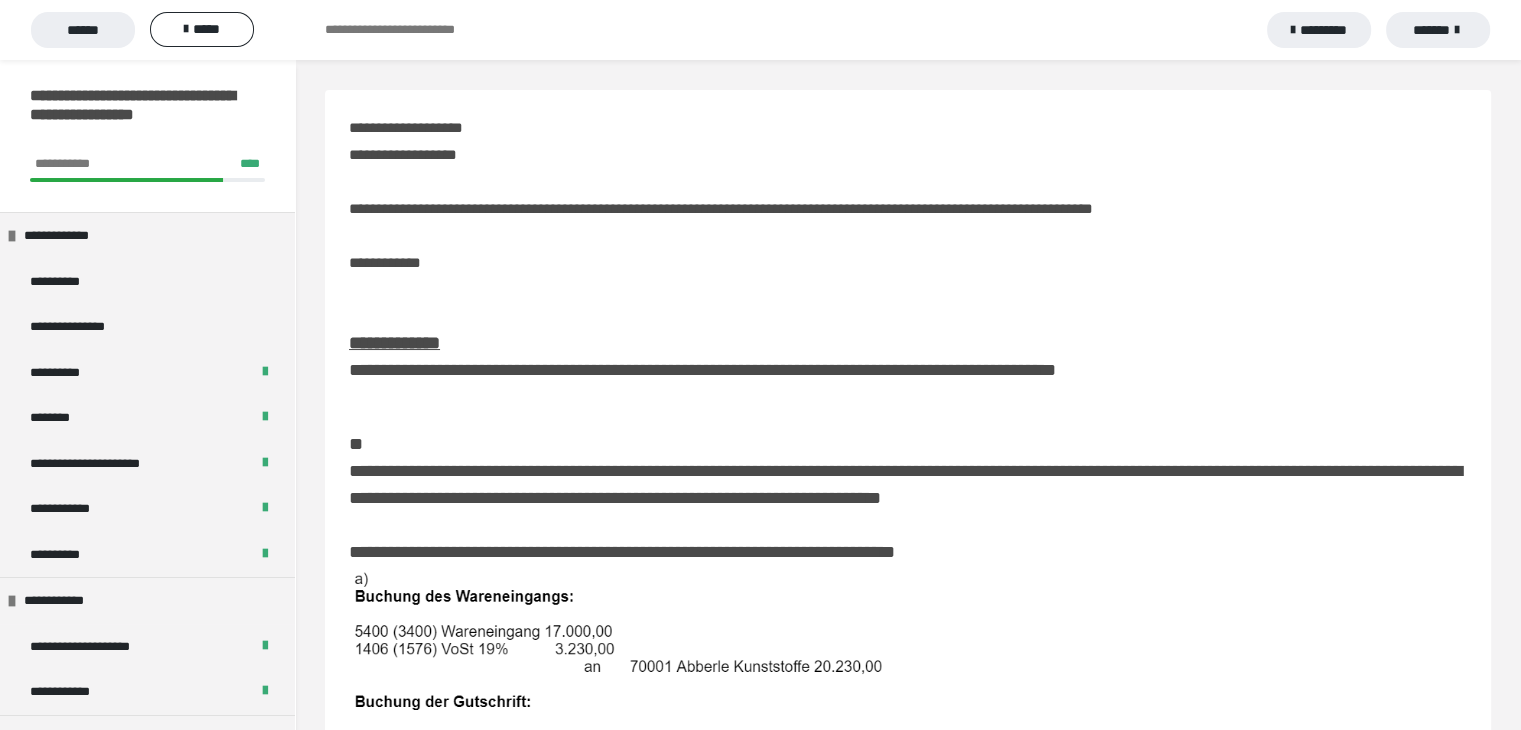 click on "**********" at bounding box center (760, 30) 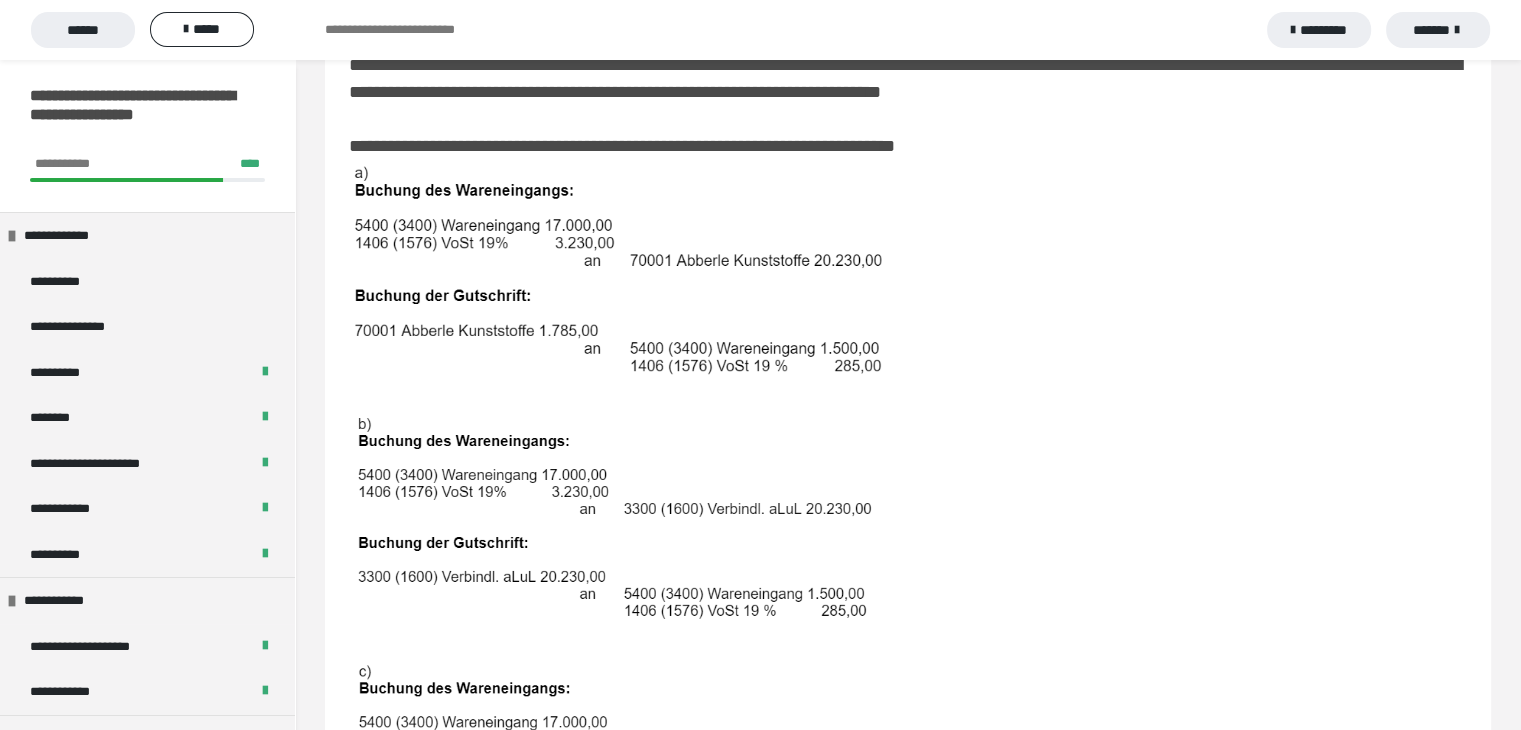 scroll, scrollTop: 420, scrollLeft: 0, axis: vertical 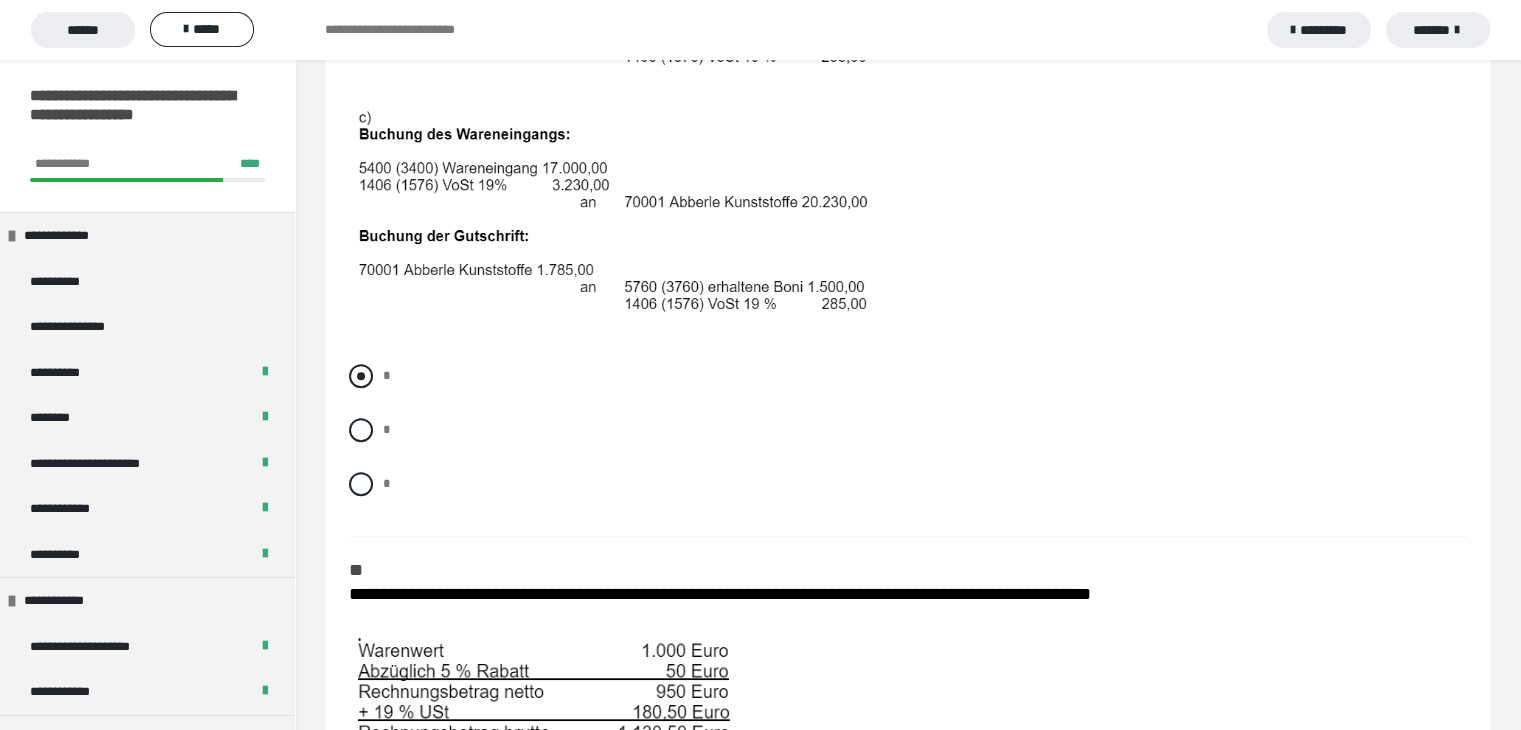 click at bounding box center [361, 376] 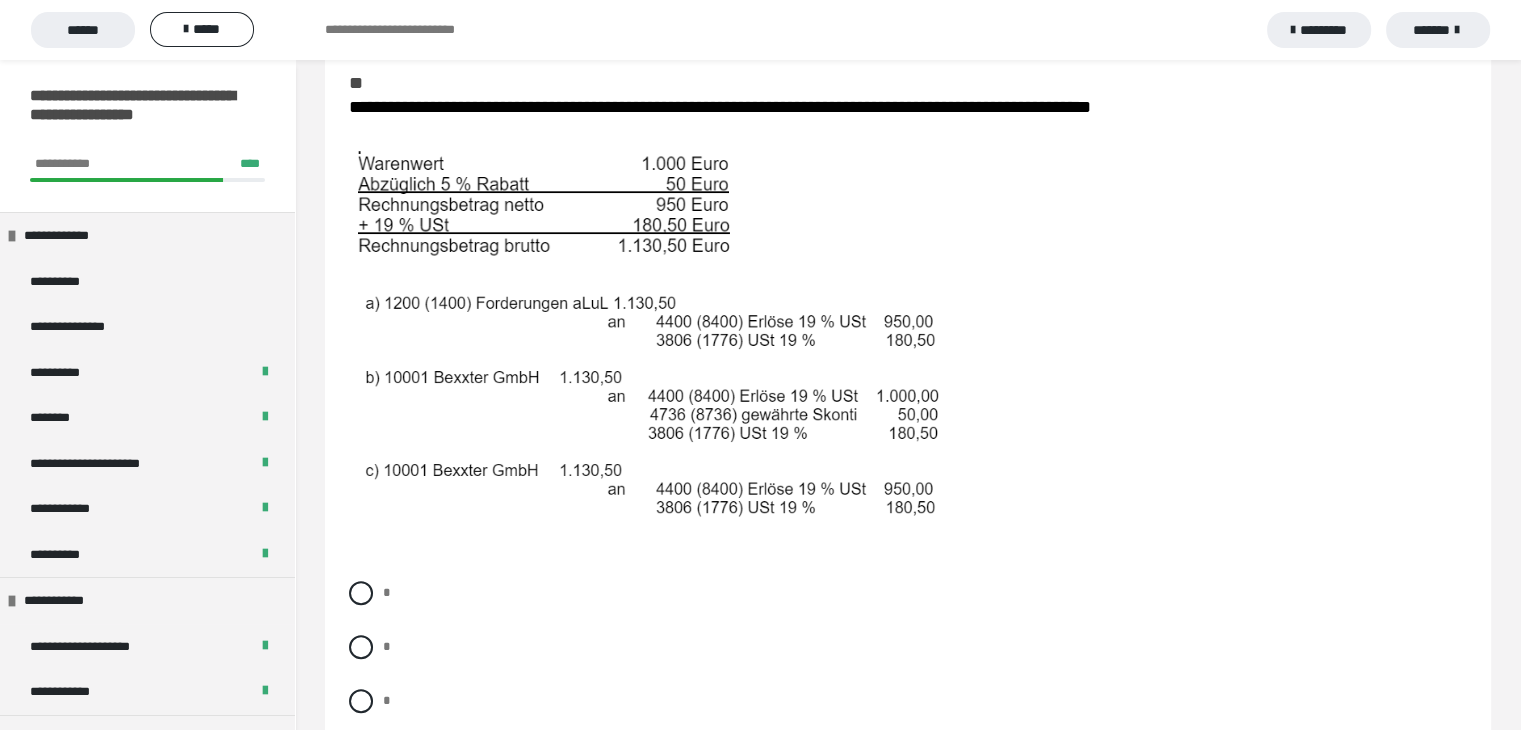 scroll, scrollTop: 1457, scrollLeft: 0, axis: vertical 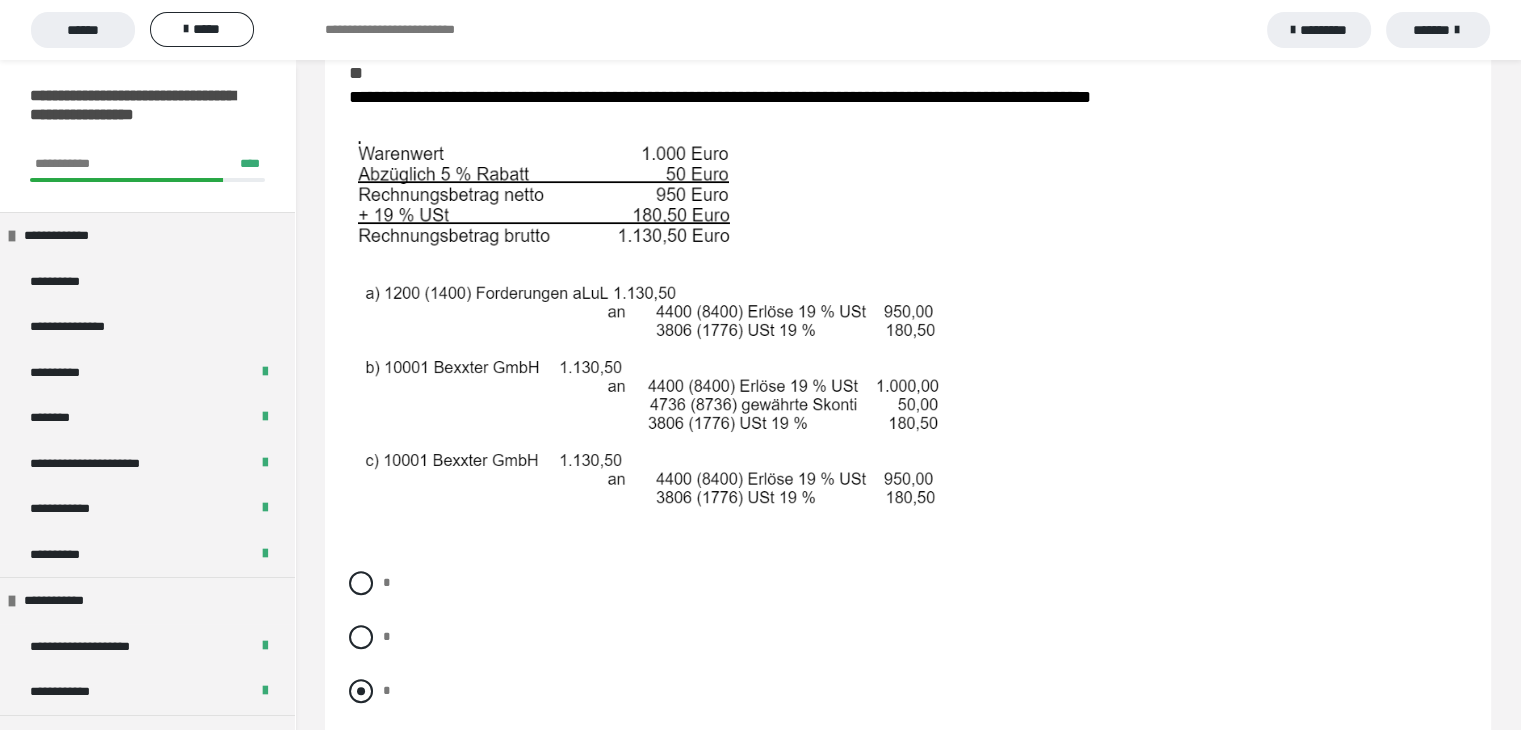 click at bounding box center [361, 691] 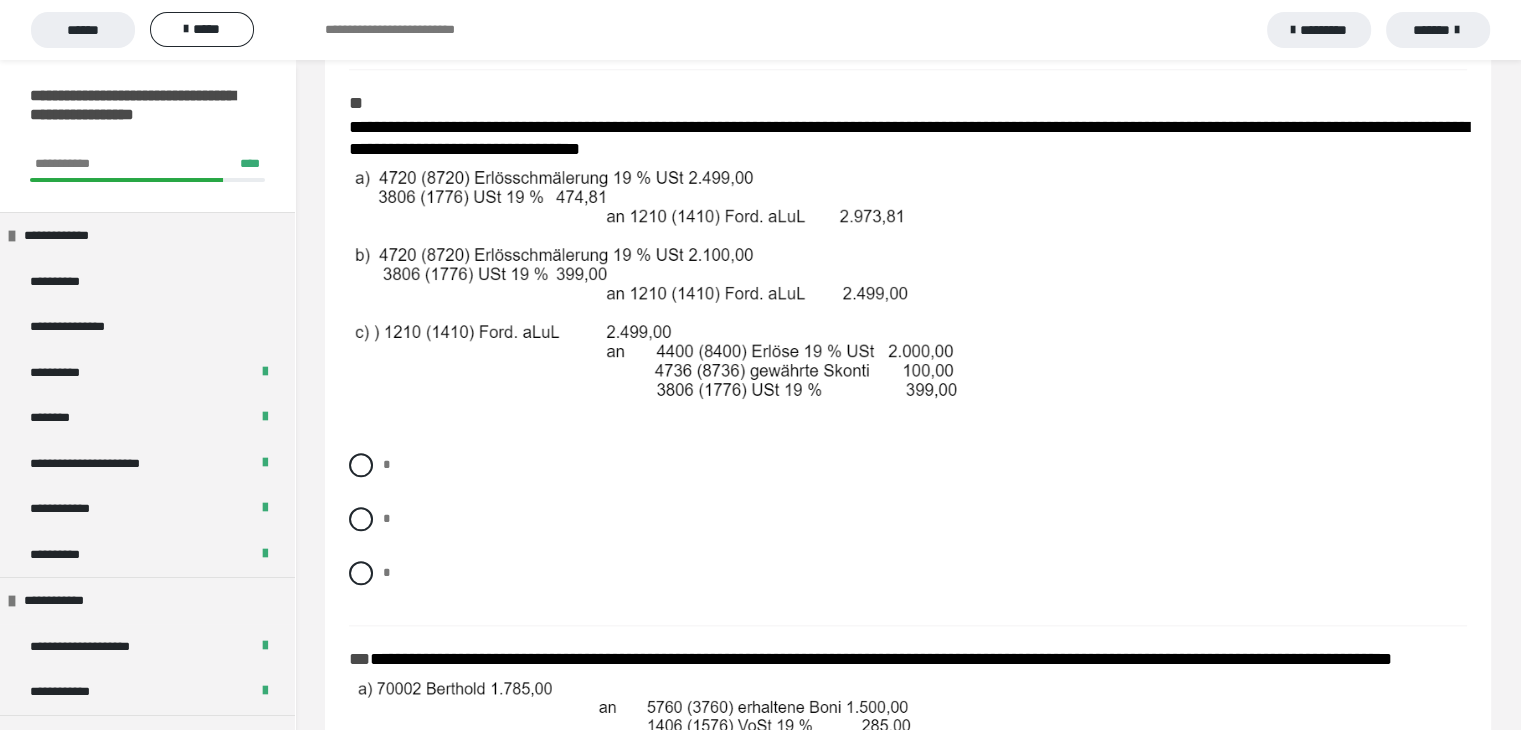 scroll, scrollTop: 2140, scrollLeft: 0, axis: vertical 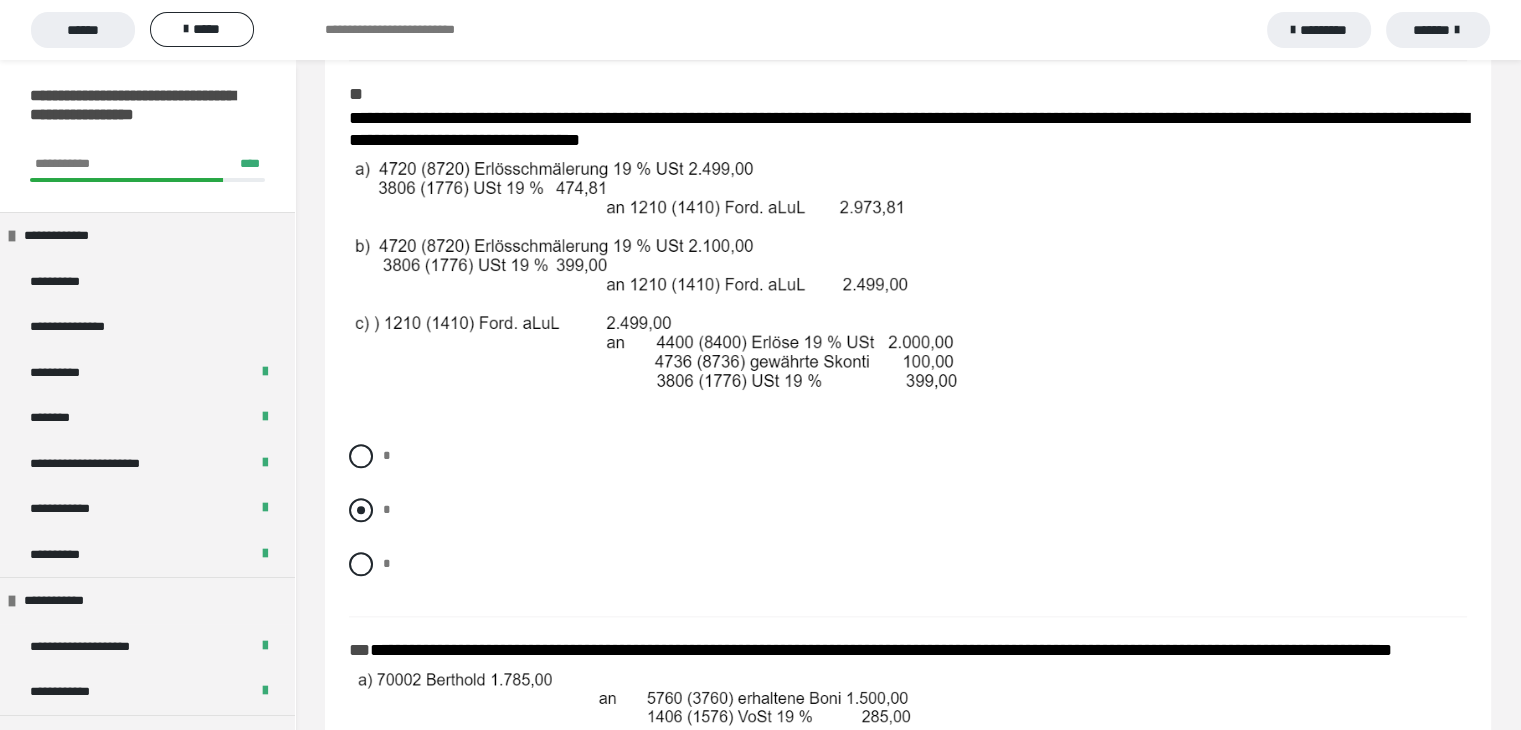 click at bounding box center (361, 510) 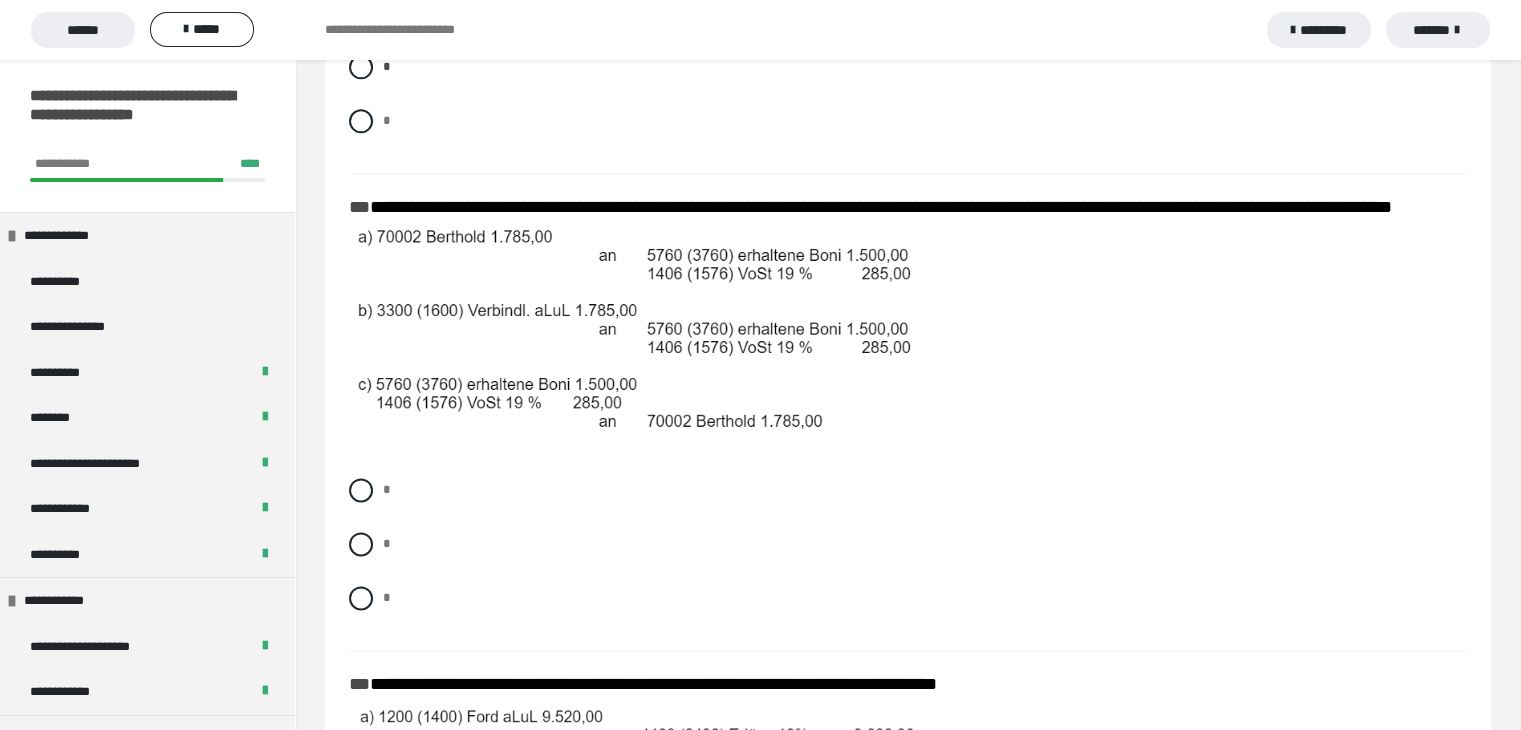 scroll, scrollTop: 2623, scrollLeft: 0, axis: vertical 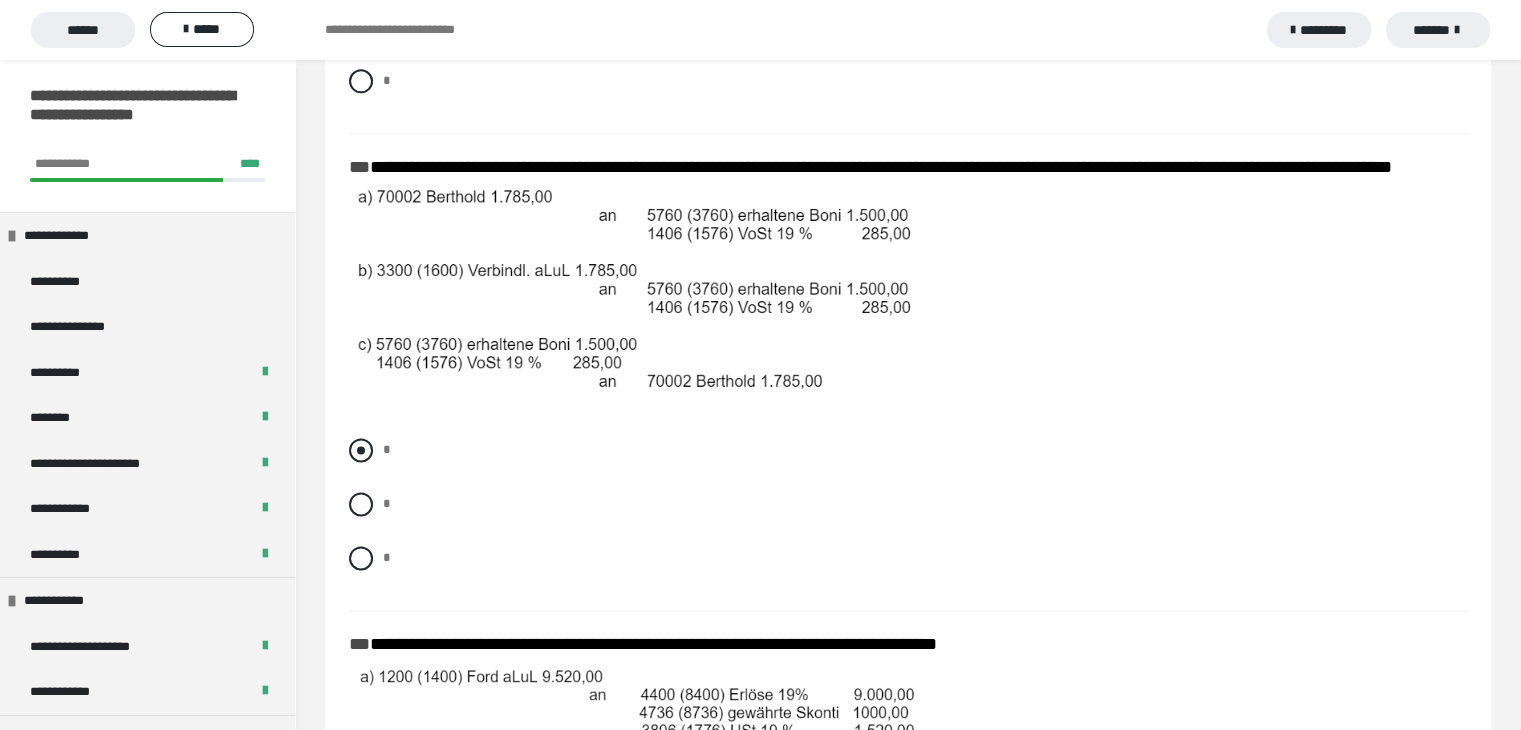 click on "*" at bounding box center [908, 450] 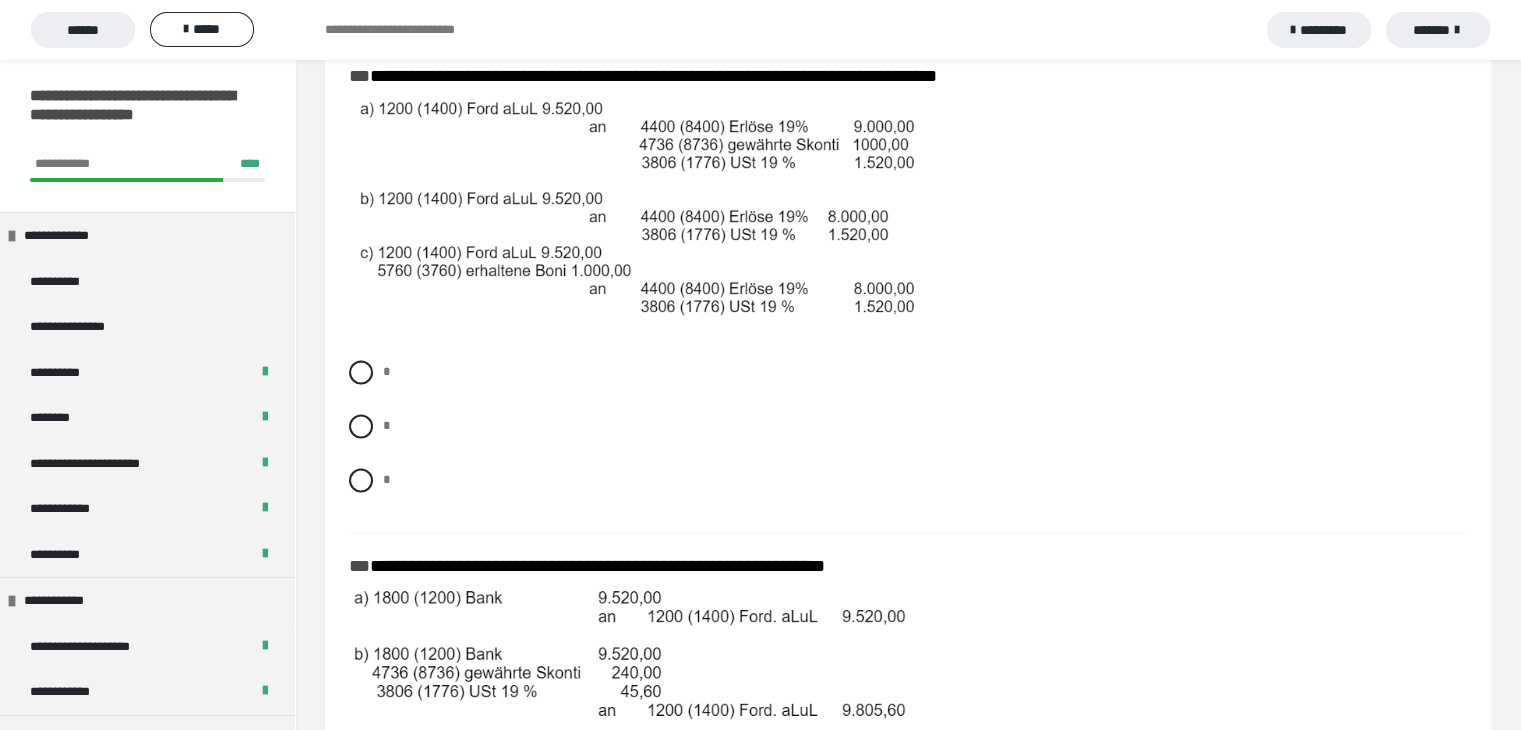 scroll, scrollTop: 3196, scrollLeft: 0, axis: vertical 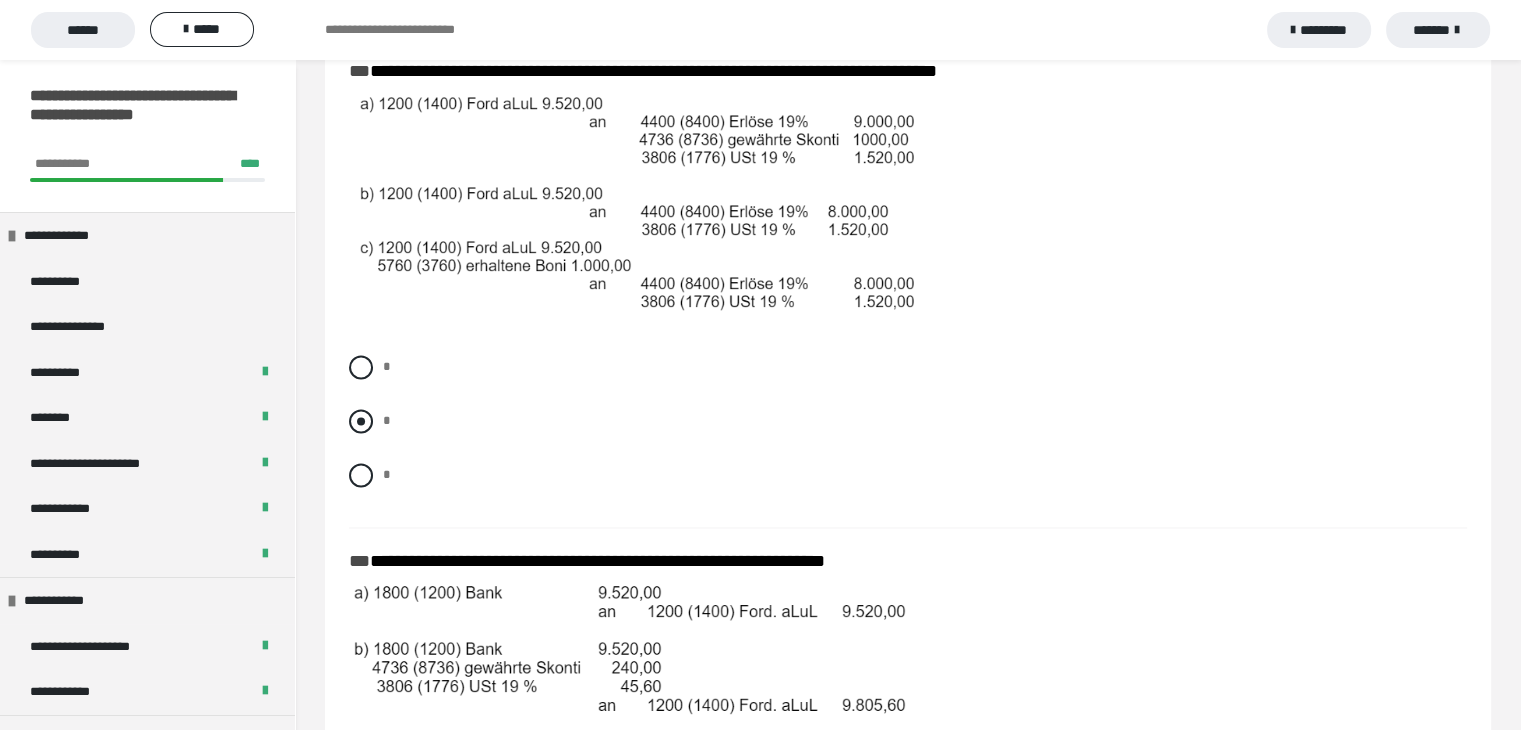 click at bounding box center [361, 421] 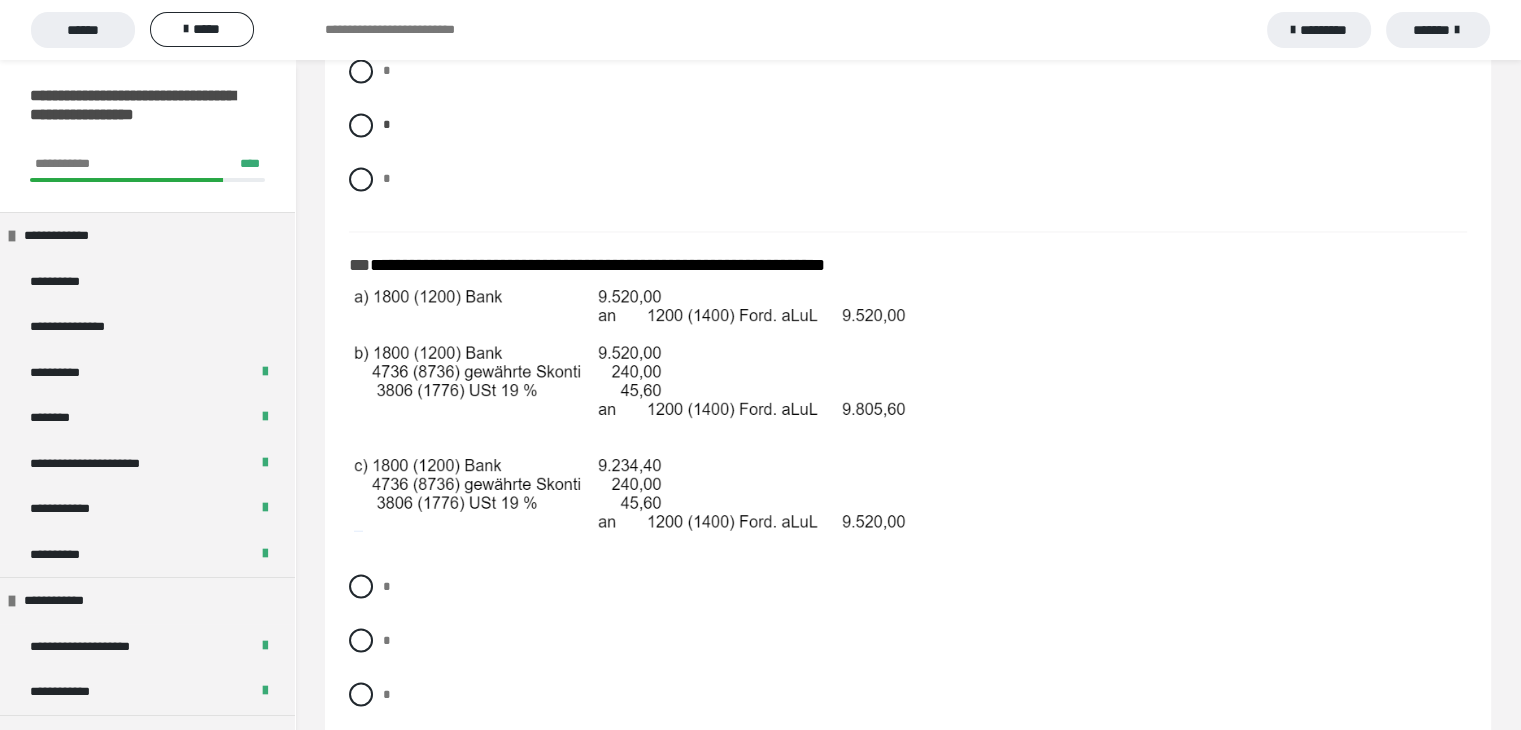 scroll, scrollTop: 3631, scrollLeft: 0, axis: vertical 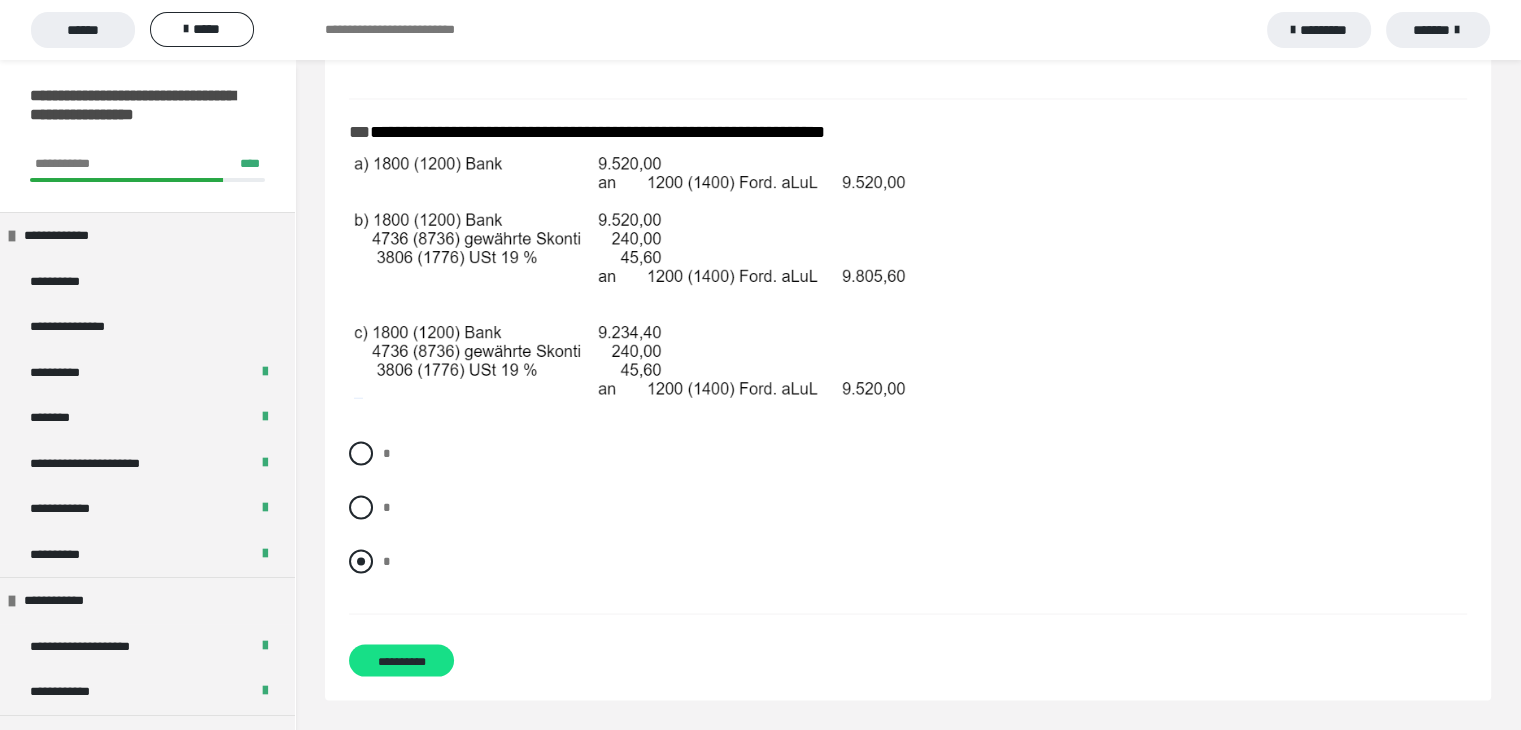 click at bounding box center [361, 561] 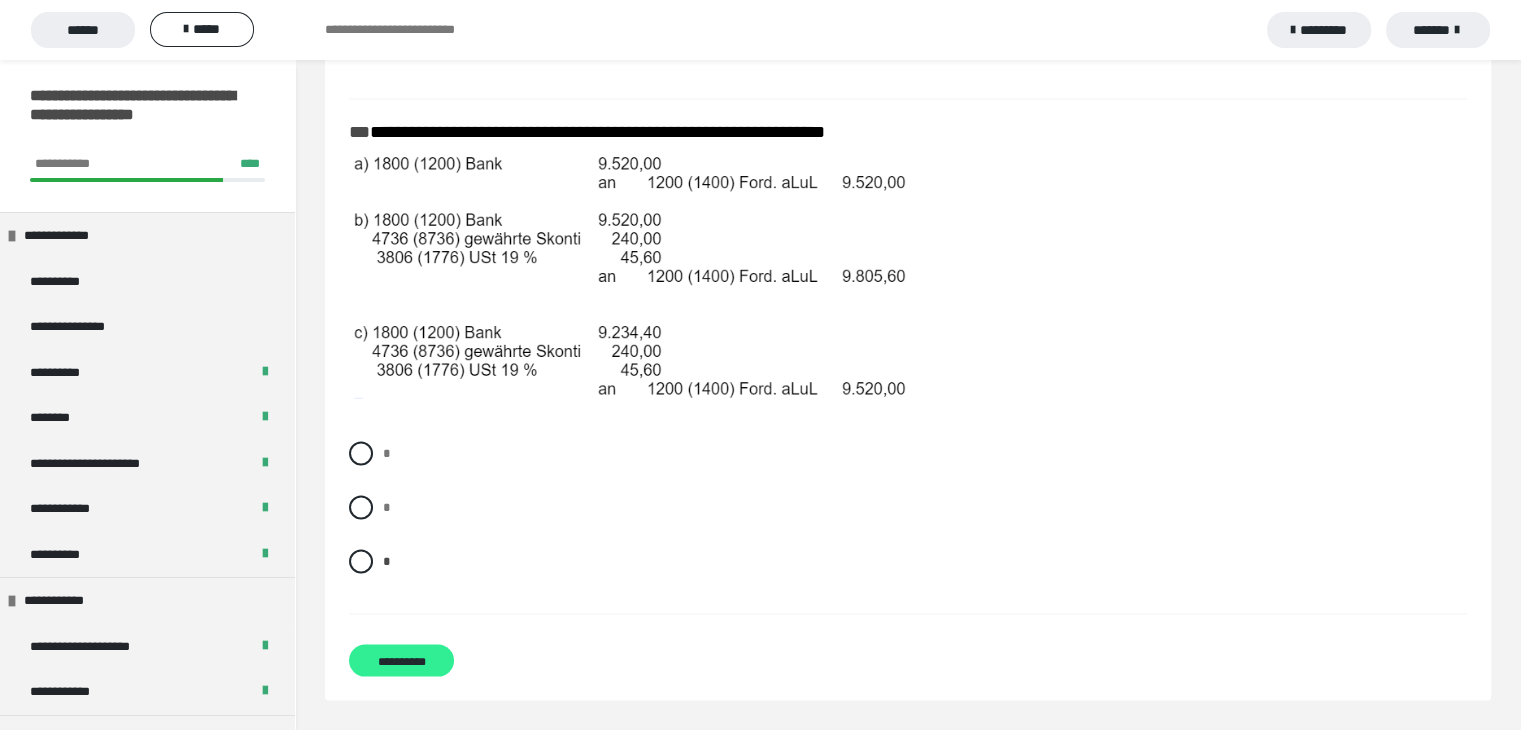 click on "**********" at bounding box center [401, 660] 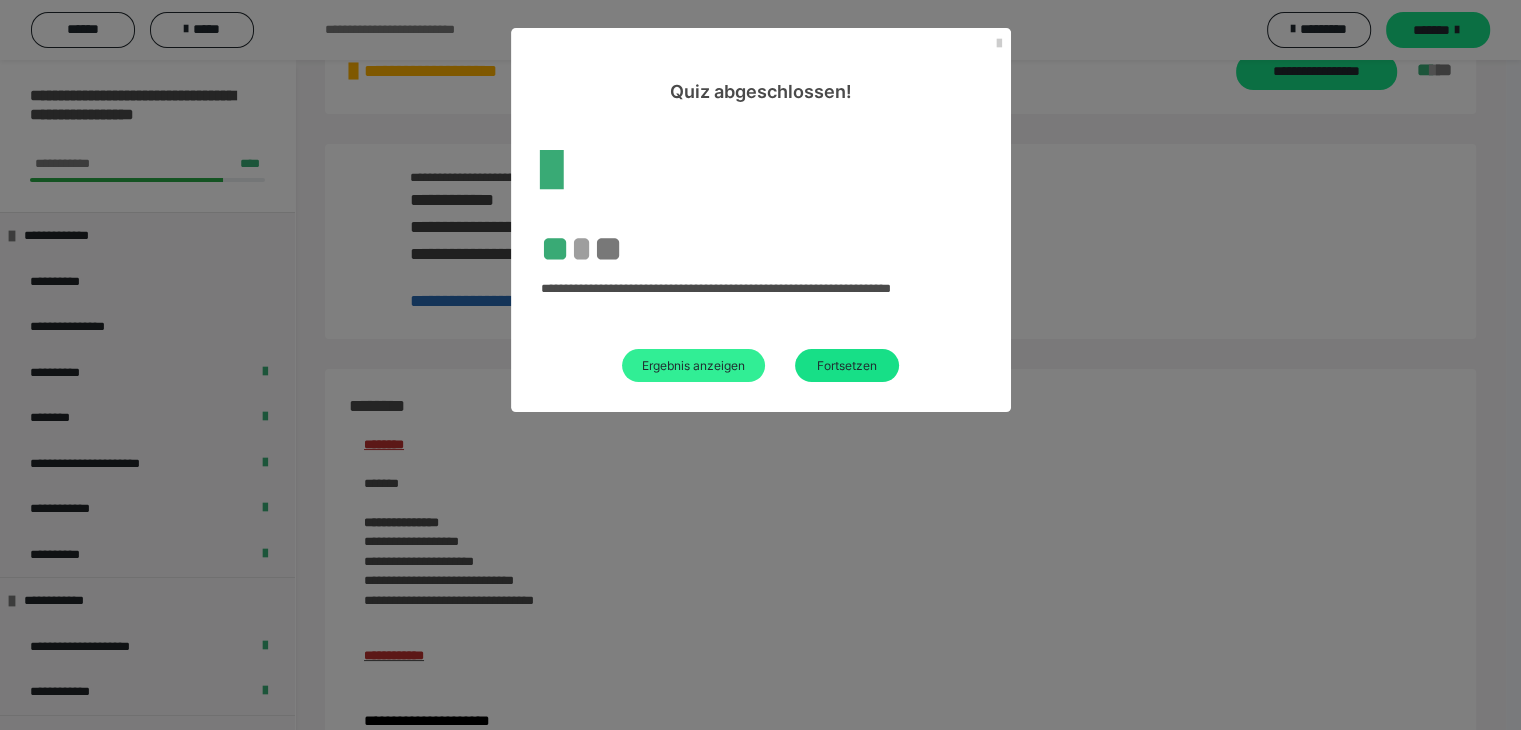 scroll, scrollTop: 2208, scrollLeft: 0, axis: vertical 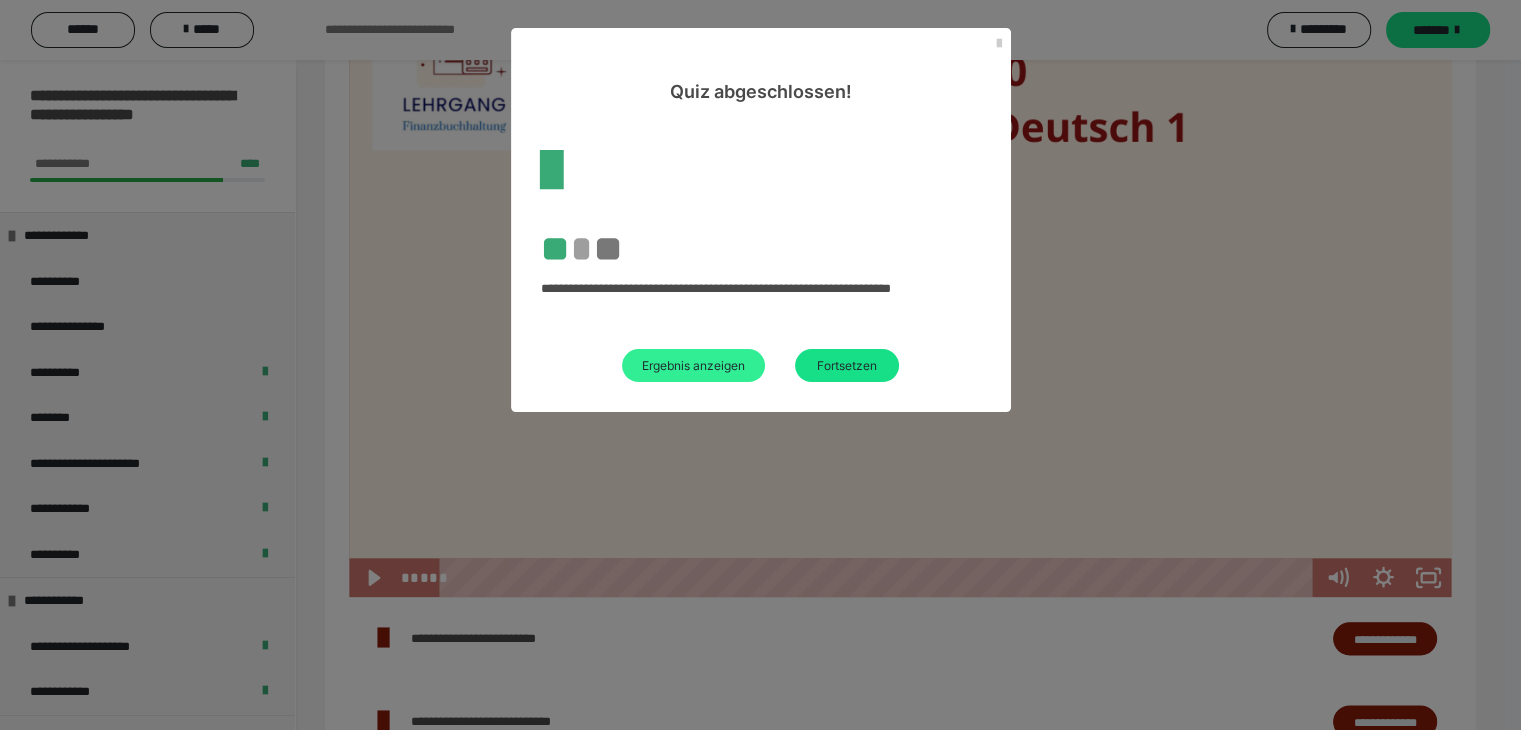click on "Ergebnis anzeigen" at bounding box center (693, 365) 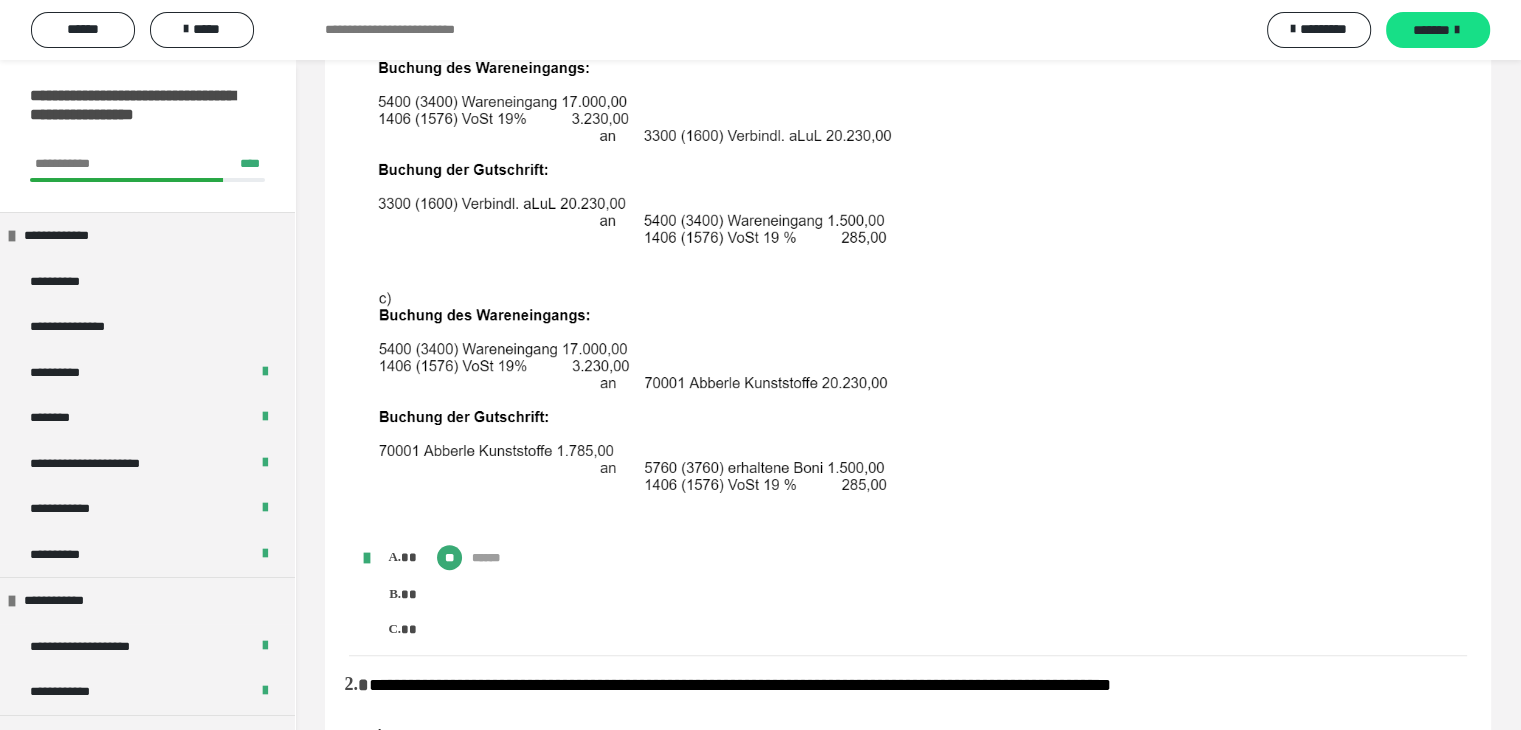 scroll, scrollTop: 0, scrollLeft: 0, axis: both 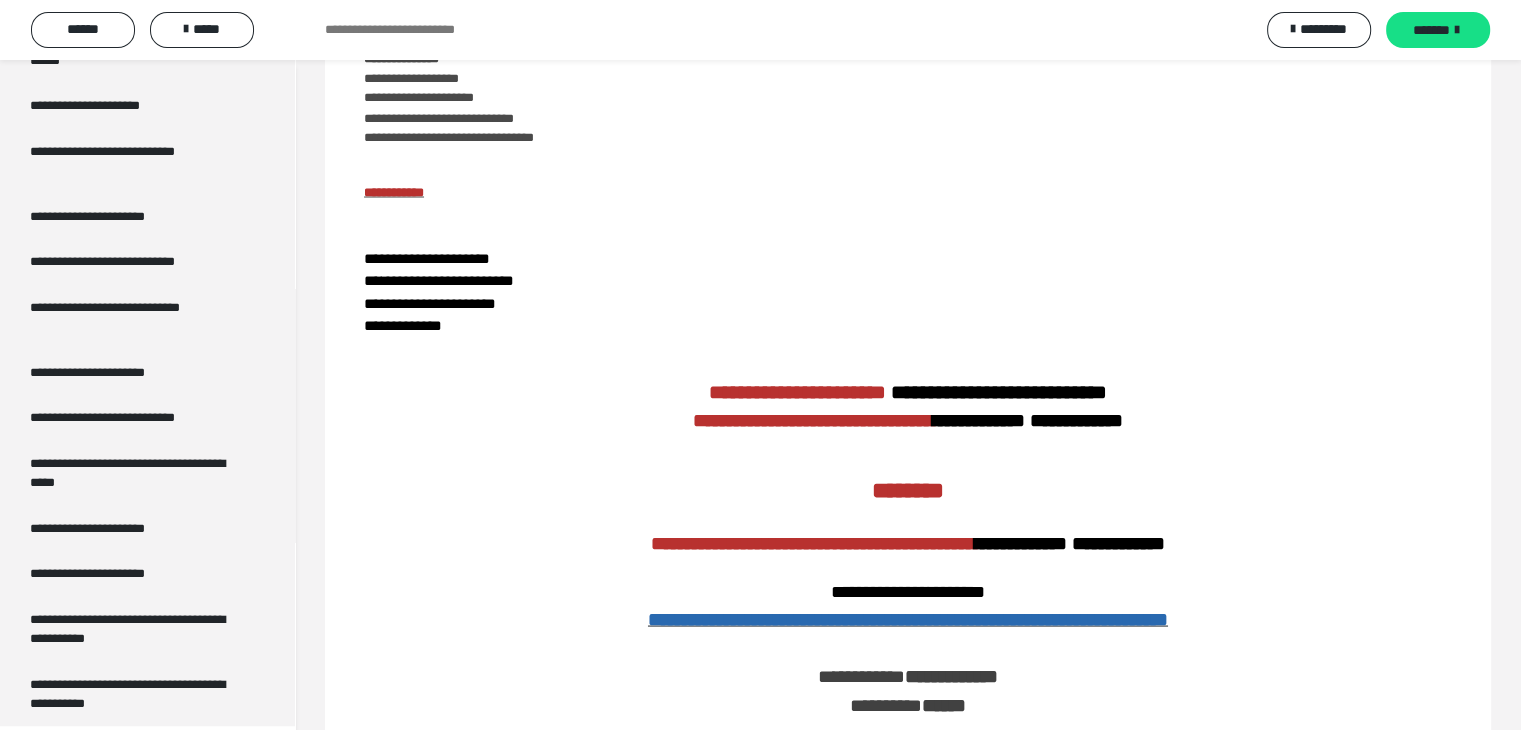 click on "**********" at bounding box center (908, 388) 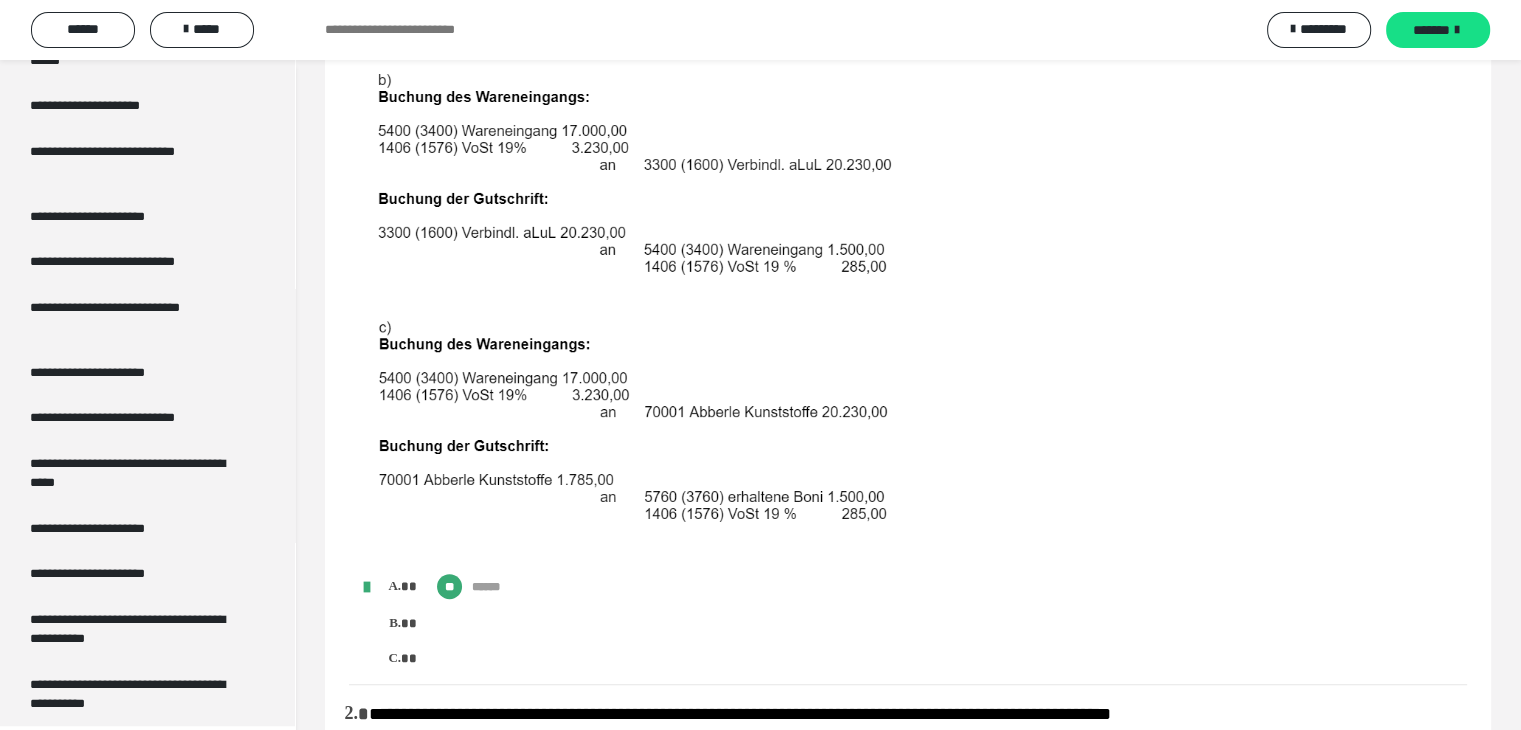 scroll, scrollTop: 0, scrollLeft: 0, axis: both 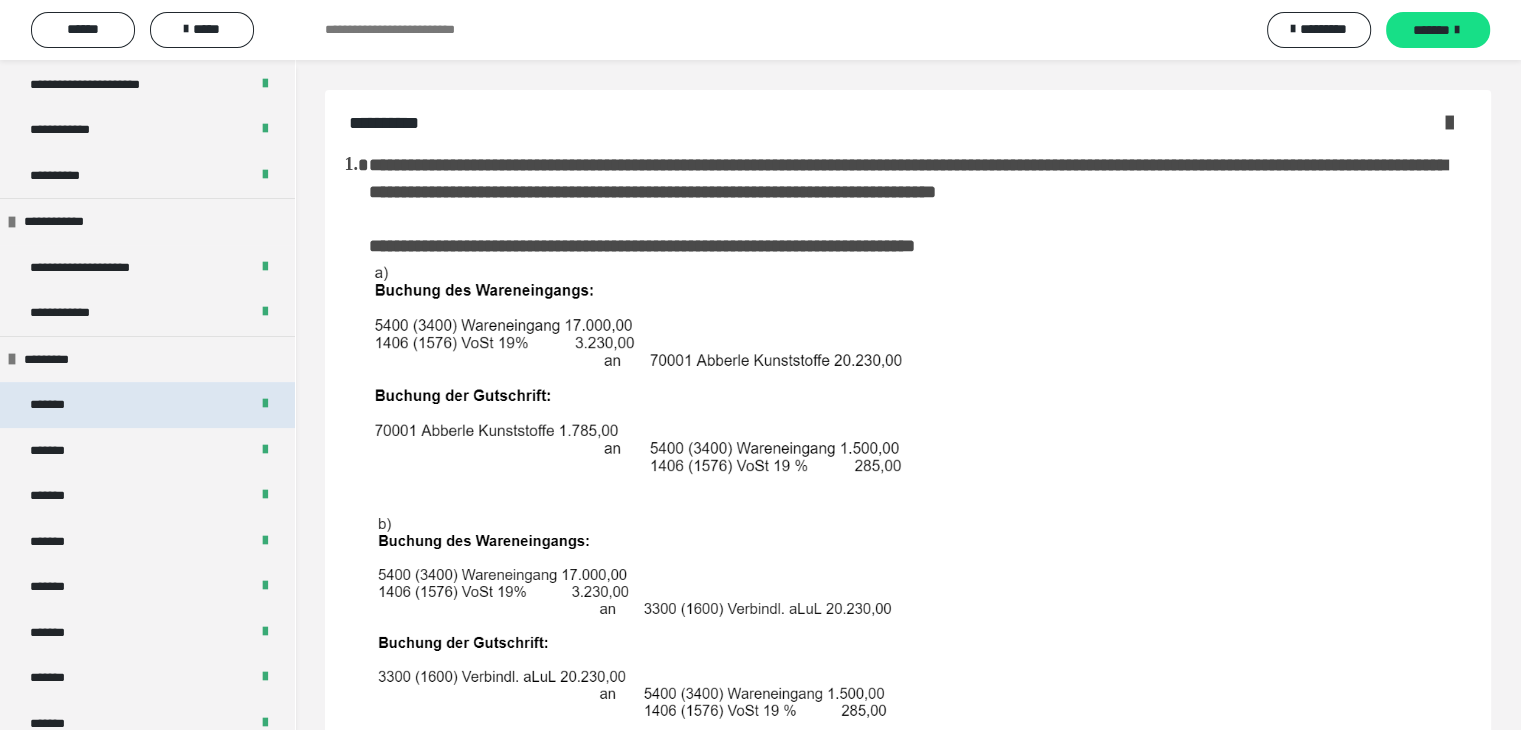 click on "*******" at bounding box center [147, 405] 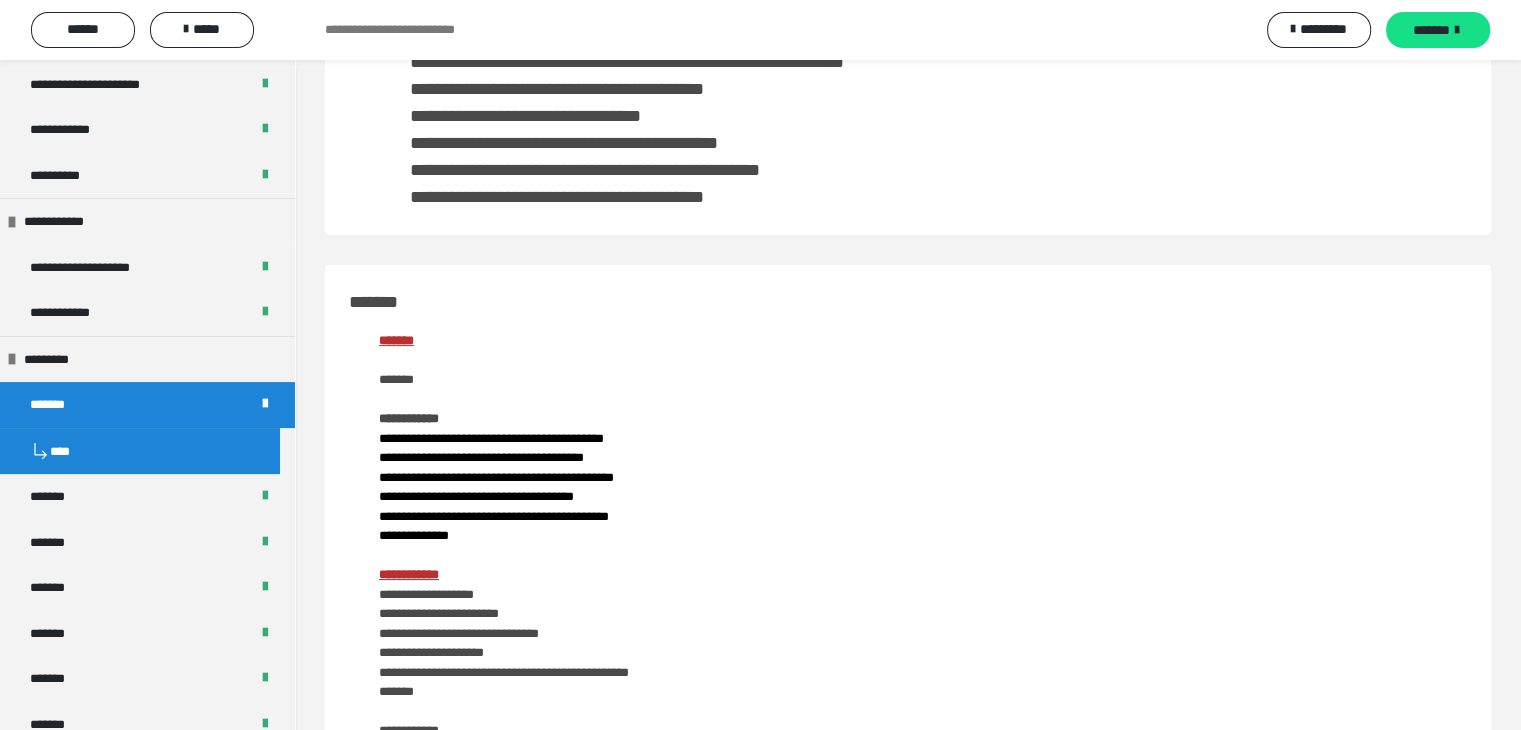 scroll, scrollTop: 0, scrollLeft: 0, axis: both 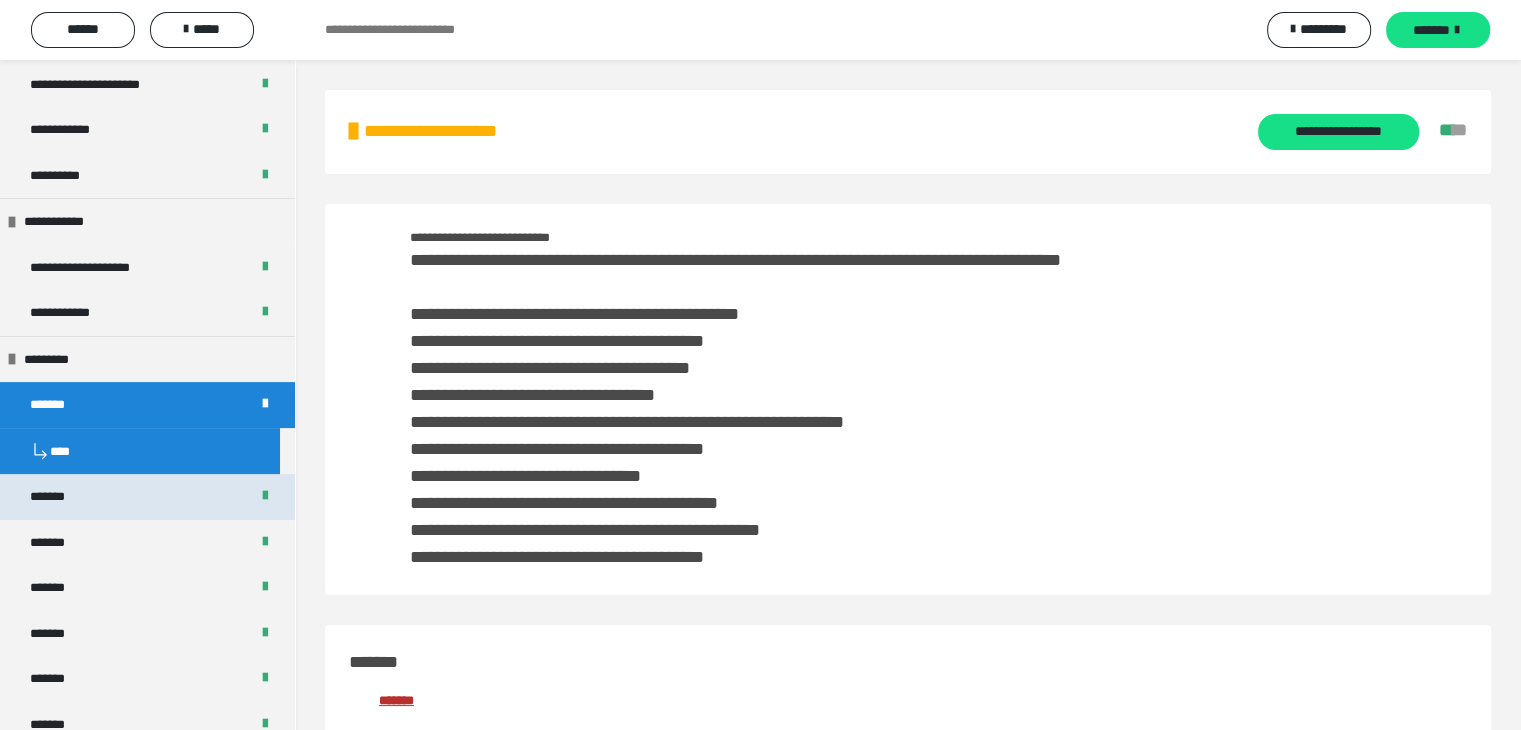 click on "*******" at bounding box center [147, 497] 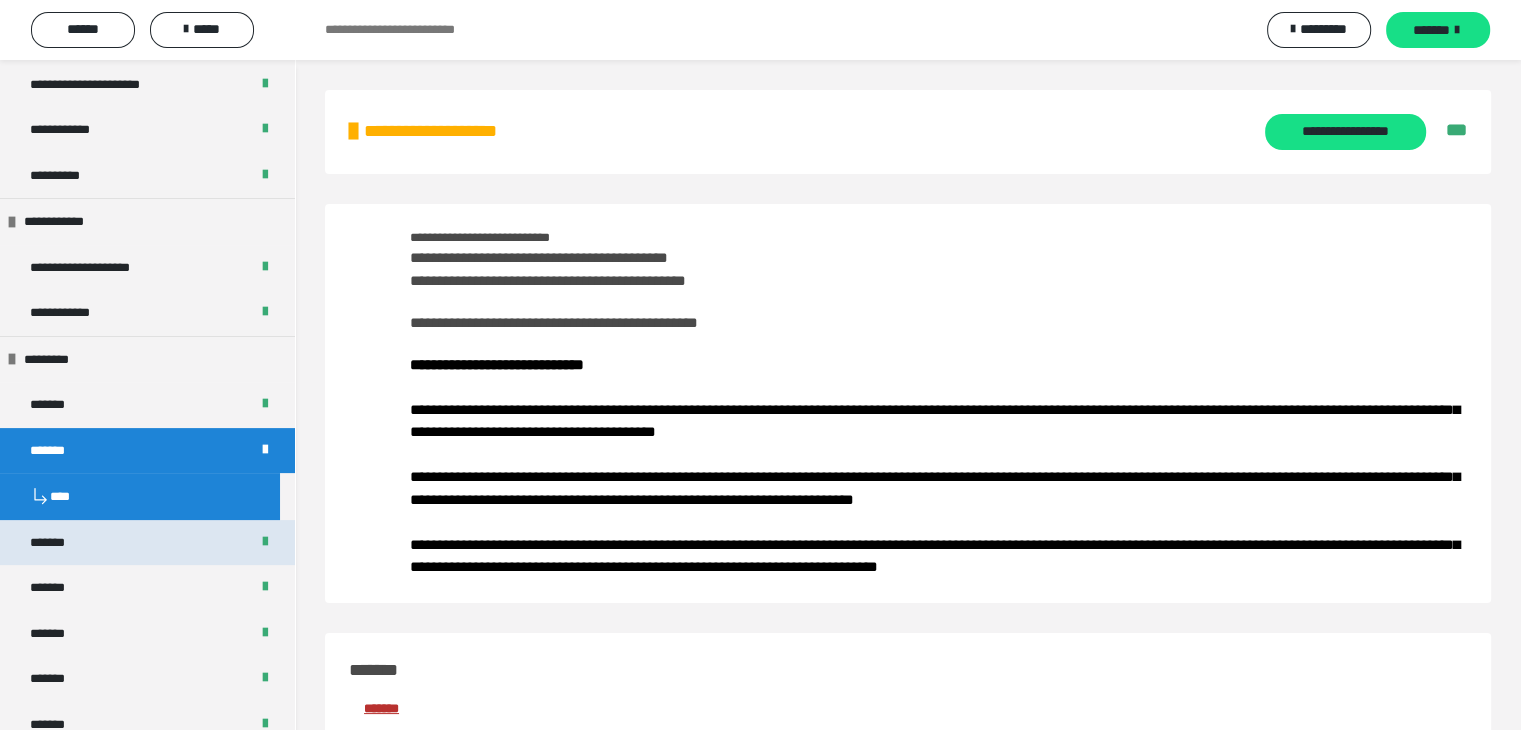click on "*******" at bounding box center [147, 543] 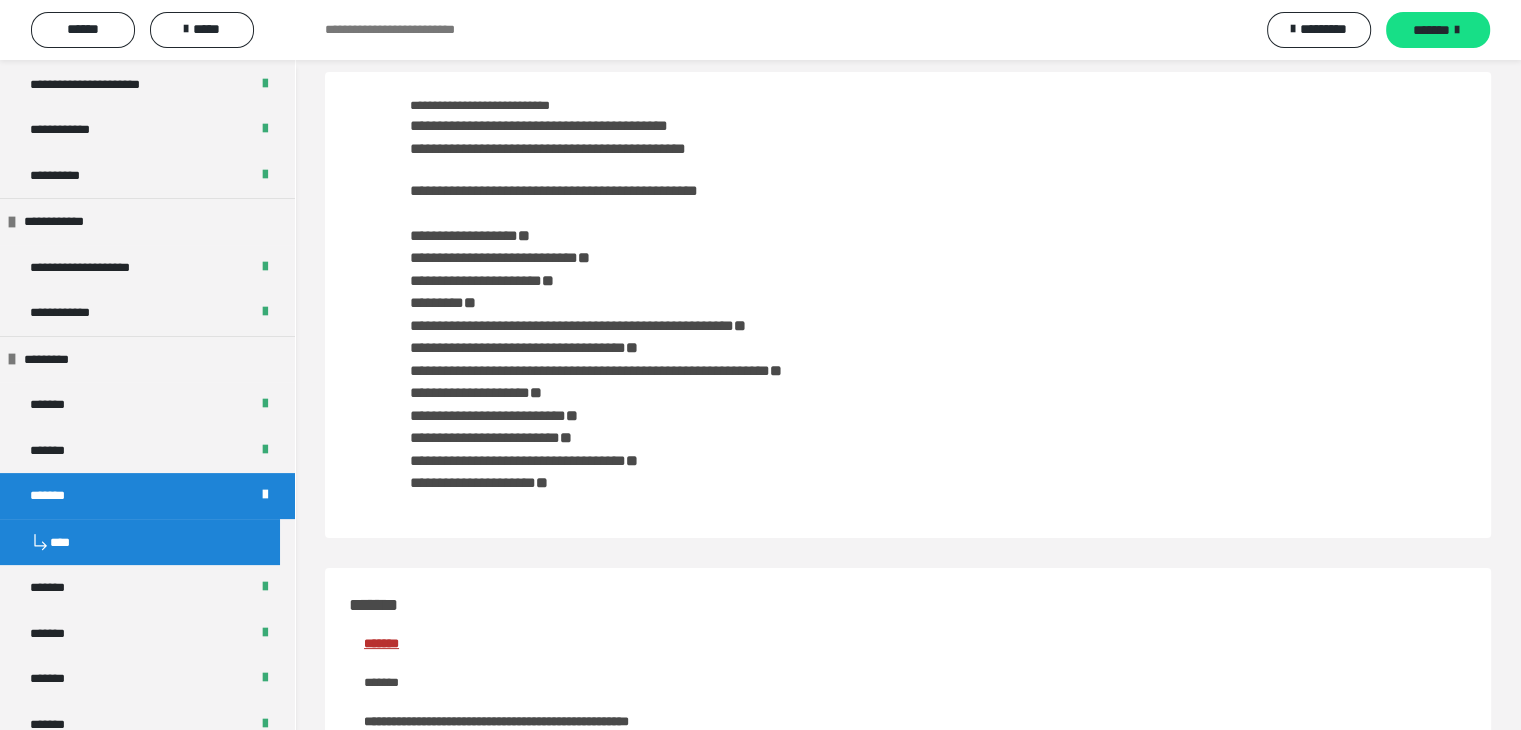 scroll, scrollTop: 155, scrollLeft: 0, axis: vertical 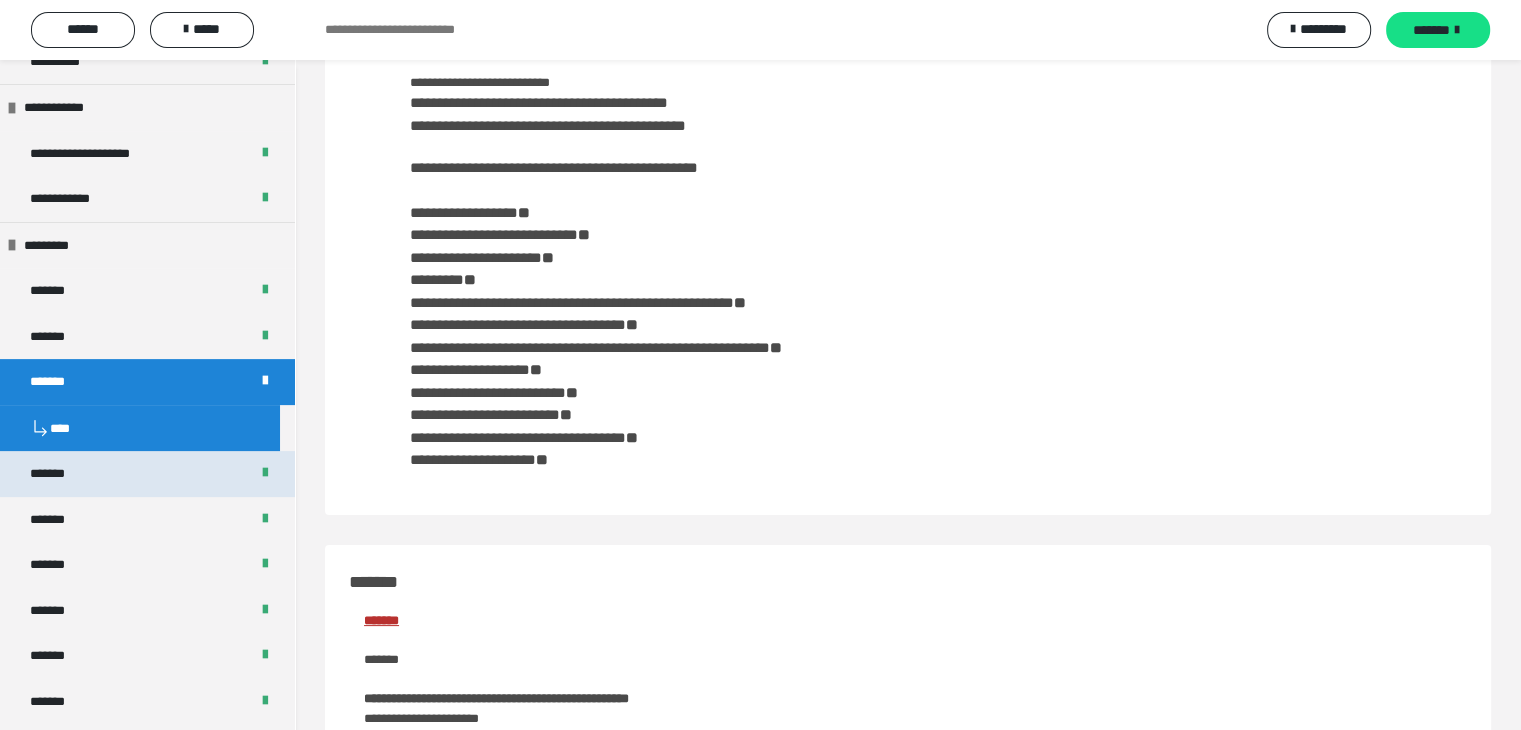 click on "*******" at bounding box center (147, 474) 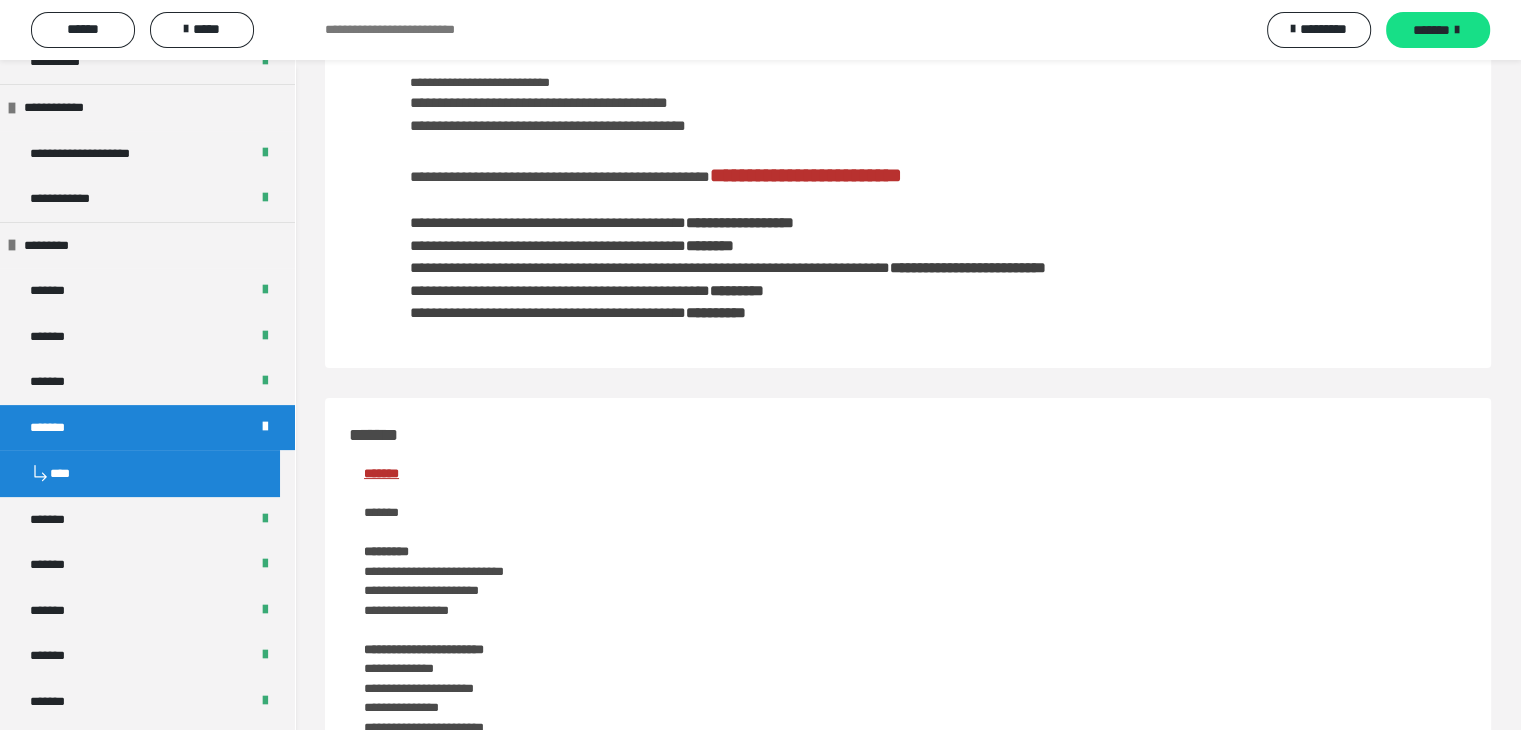 scroll, scrollTop: 0, scrollLeft: 0, axis: both 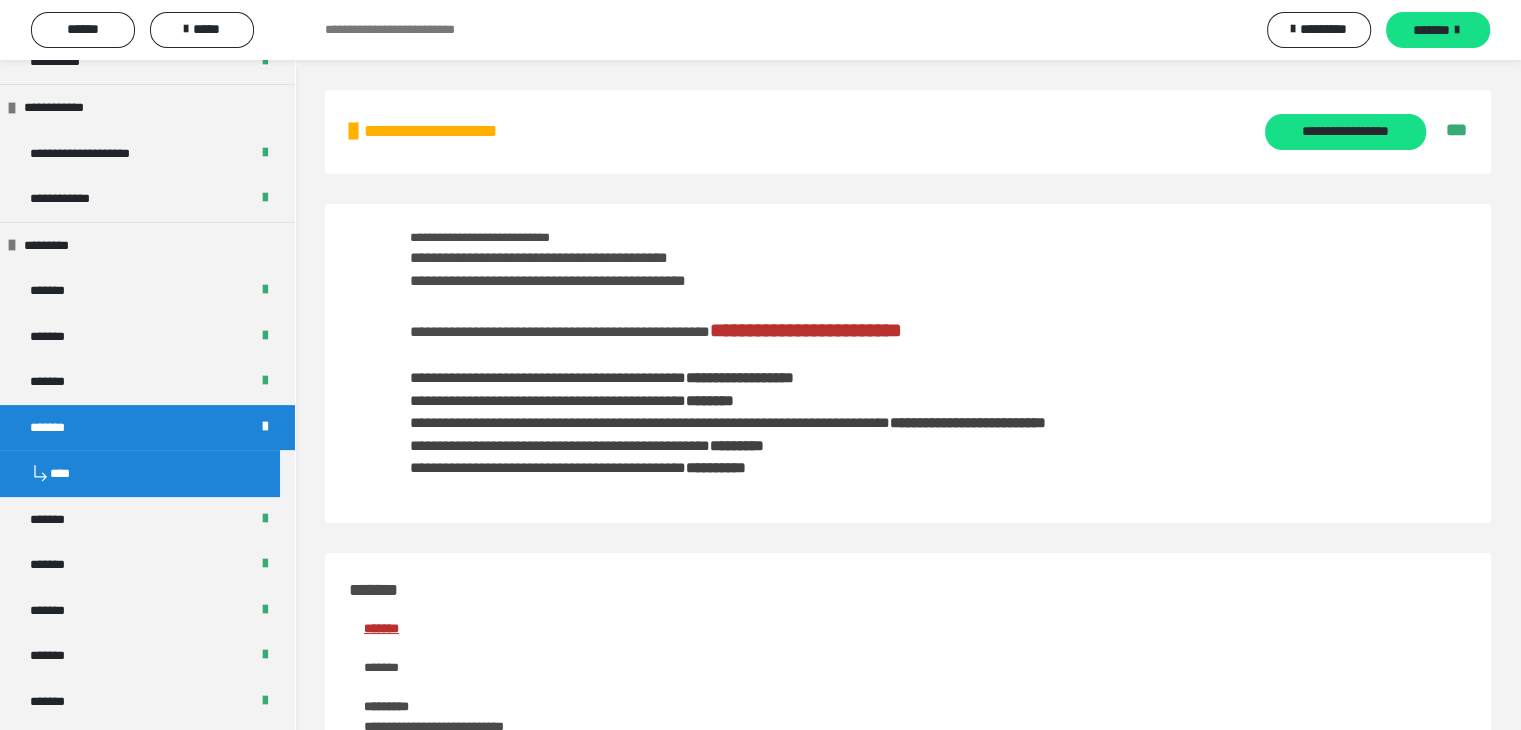 click on "**********" at bounding box center [806, 330] 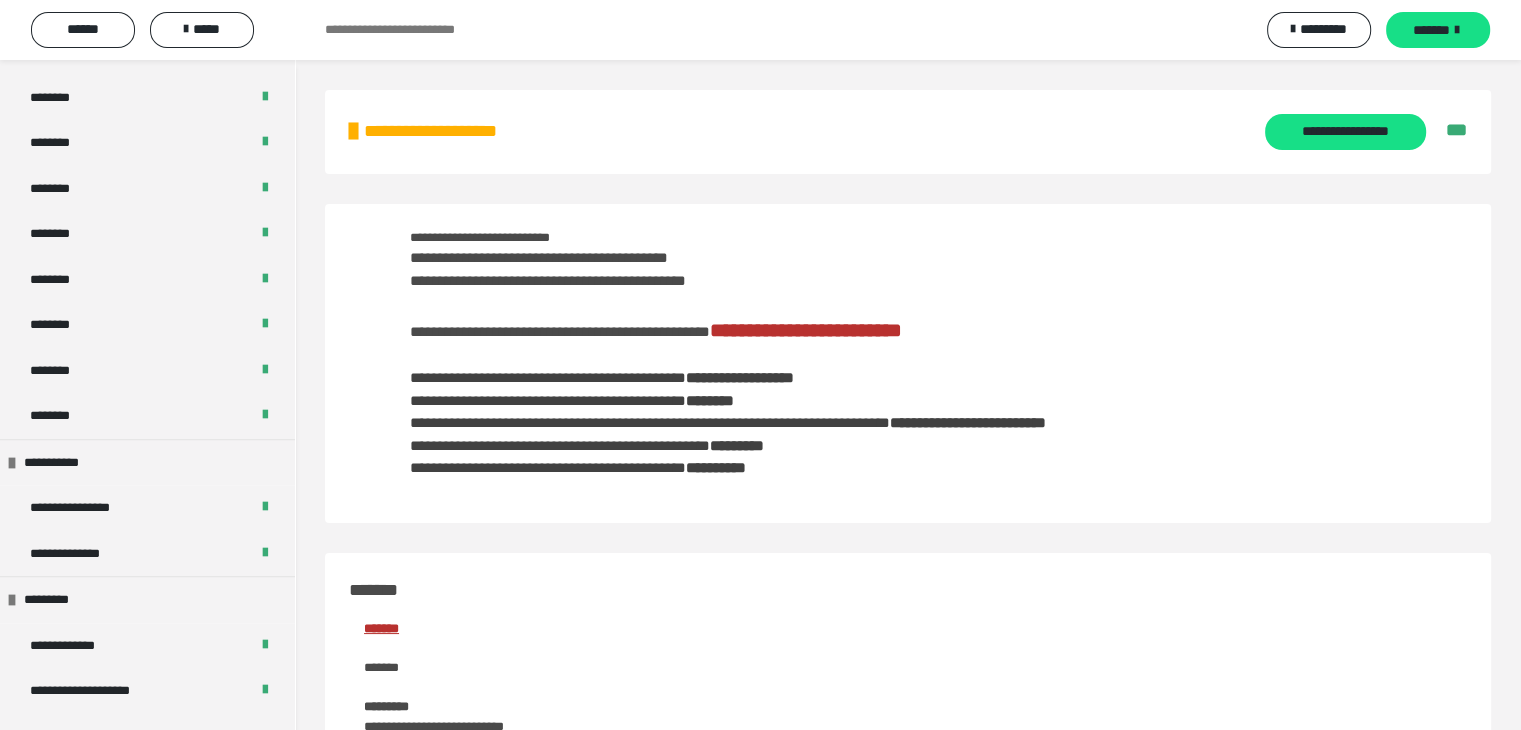 scroll, scrollTop: 1218, scrollLeft: 0, axis: vertical 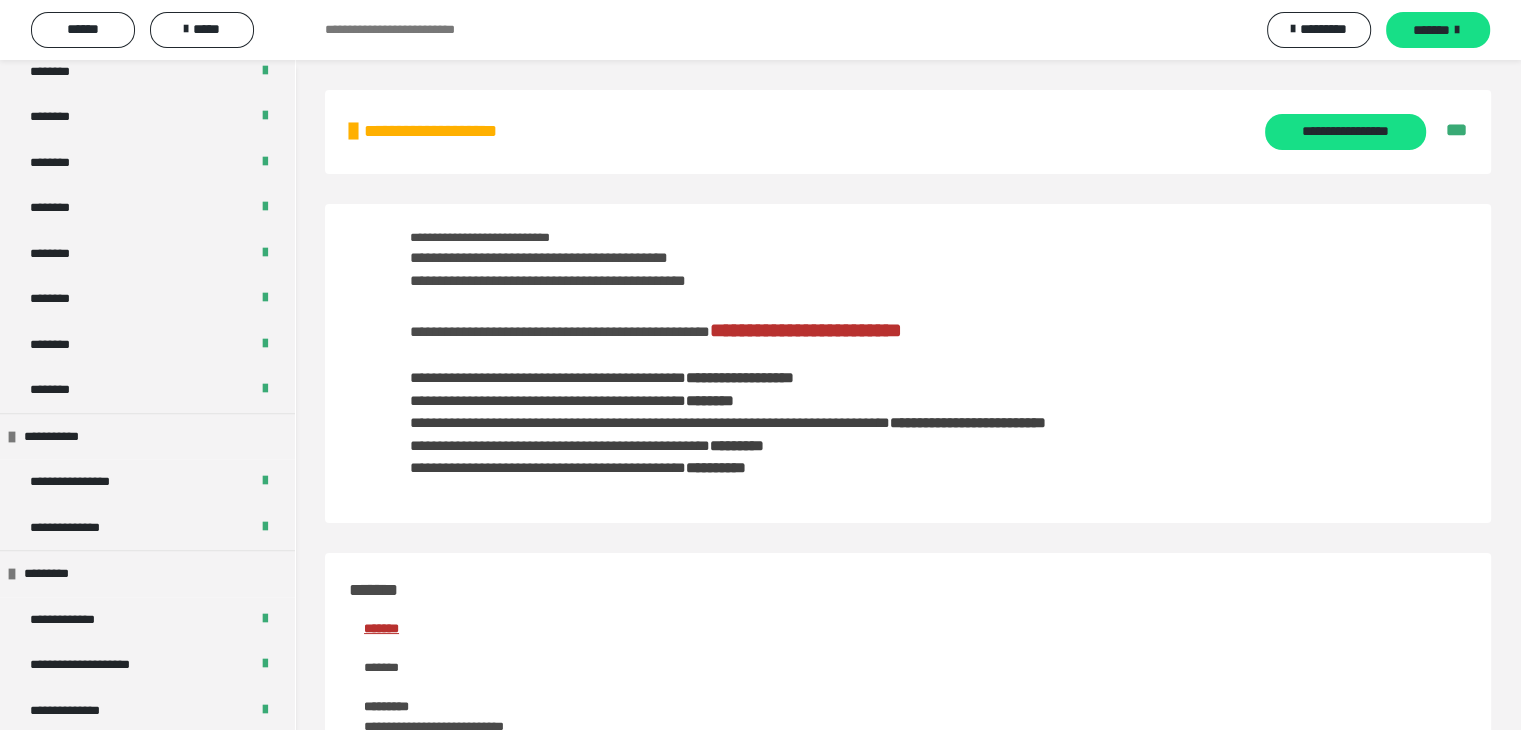 click on "**********" at bounding box center [908, 2468] 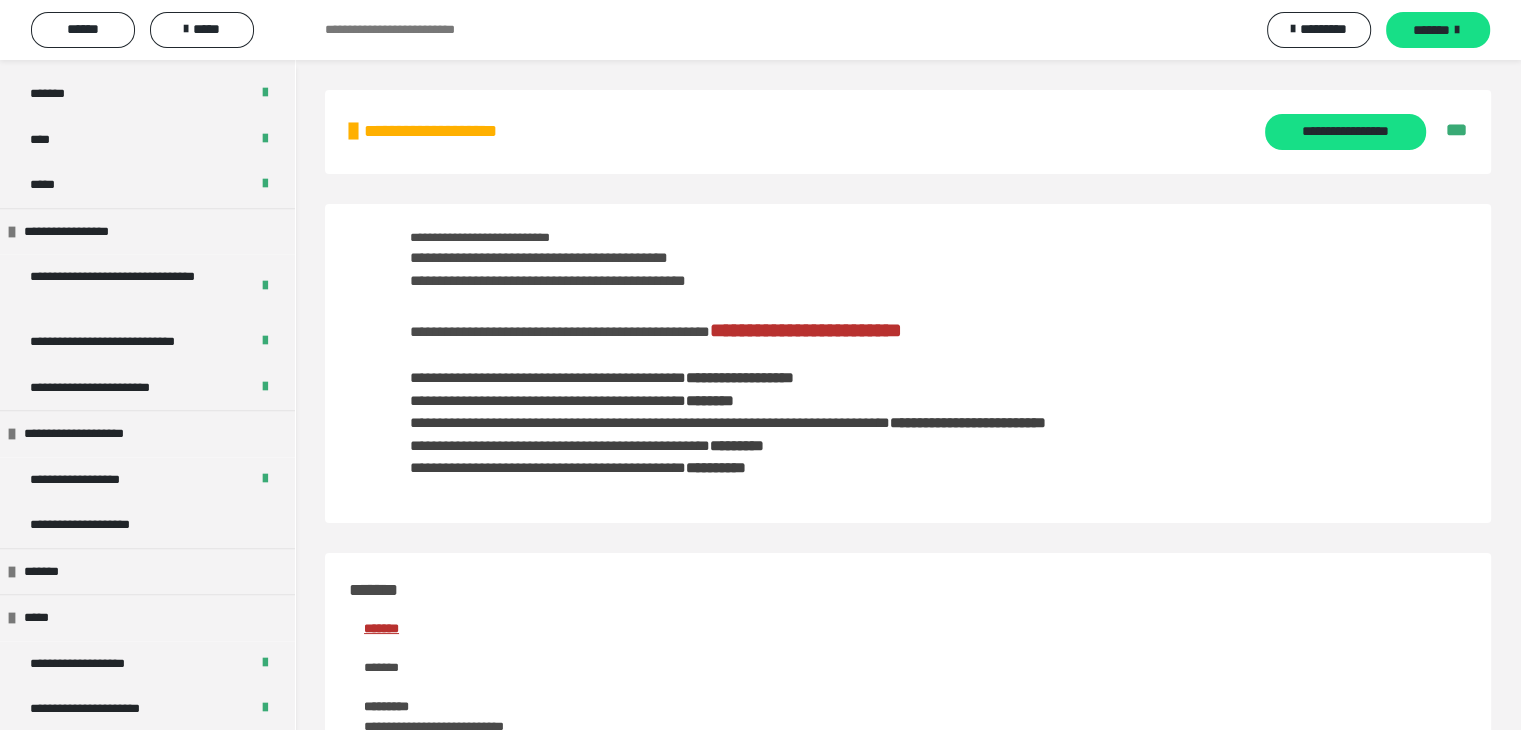 scroll, scrollTop: 1892, scrollLeft: 0, axis: vertical 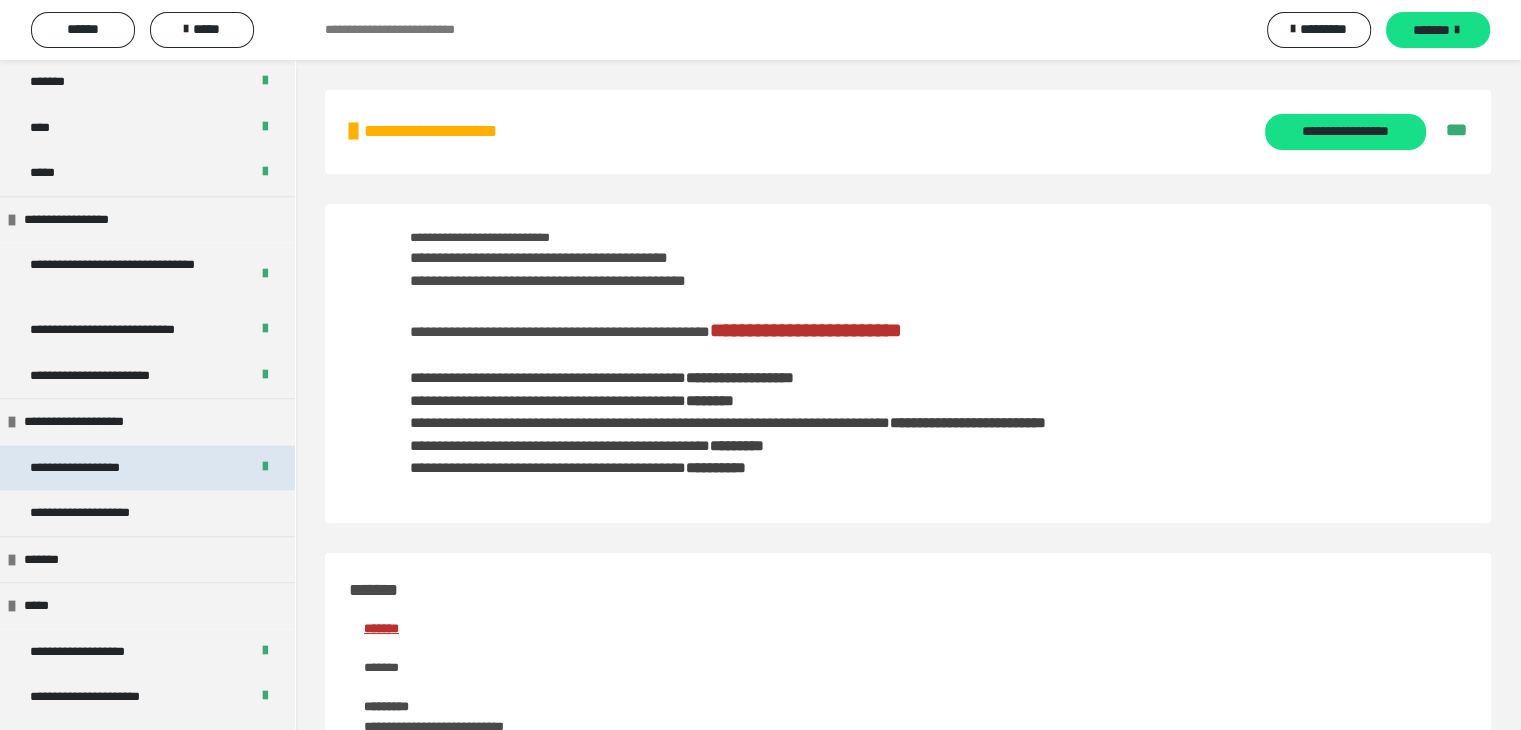 click on "**********" at bounding box center (98, 468) 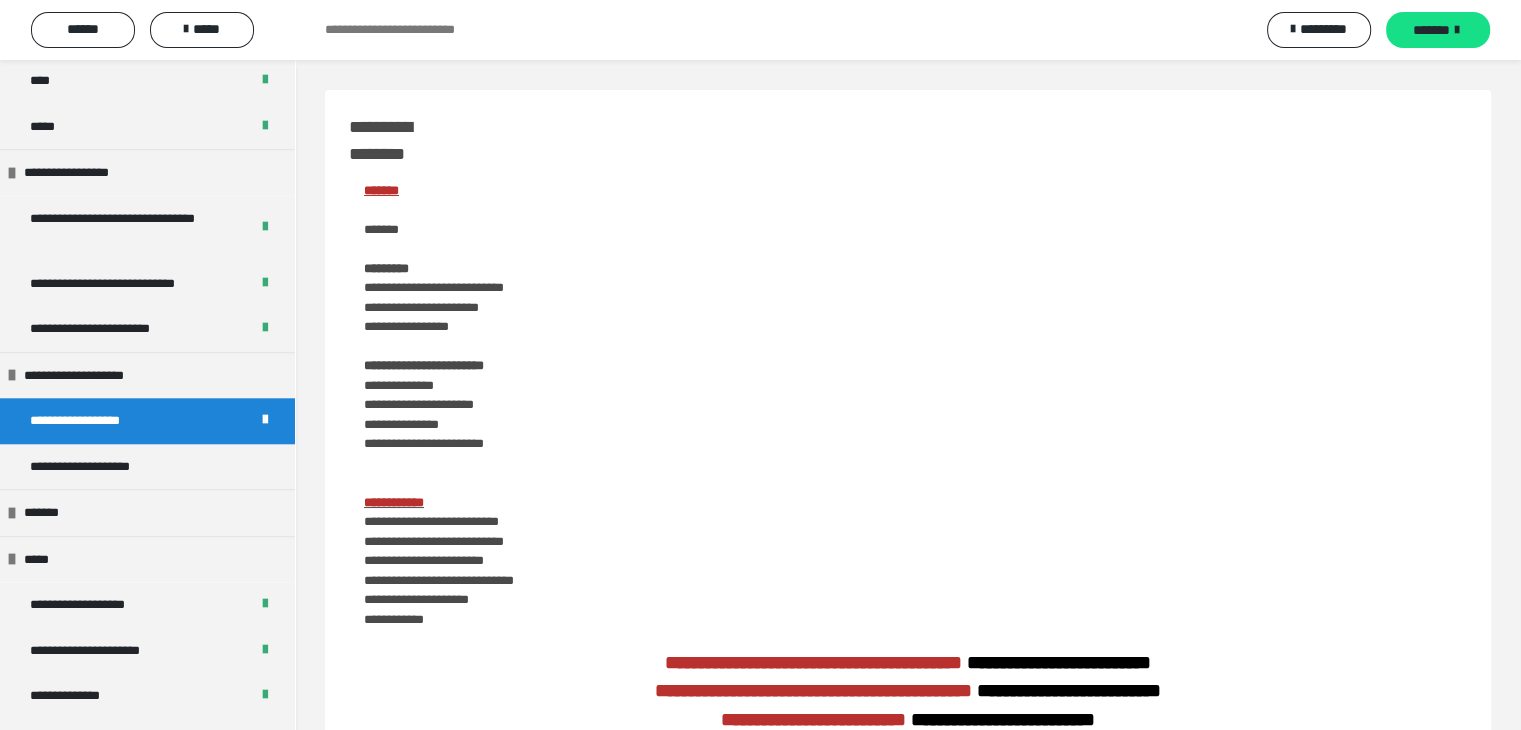 scroll, scrollTop: 1844, scrollLeft: 0, axis: vertical 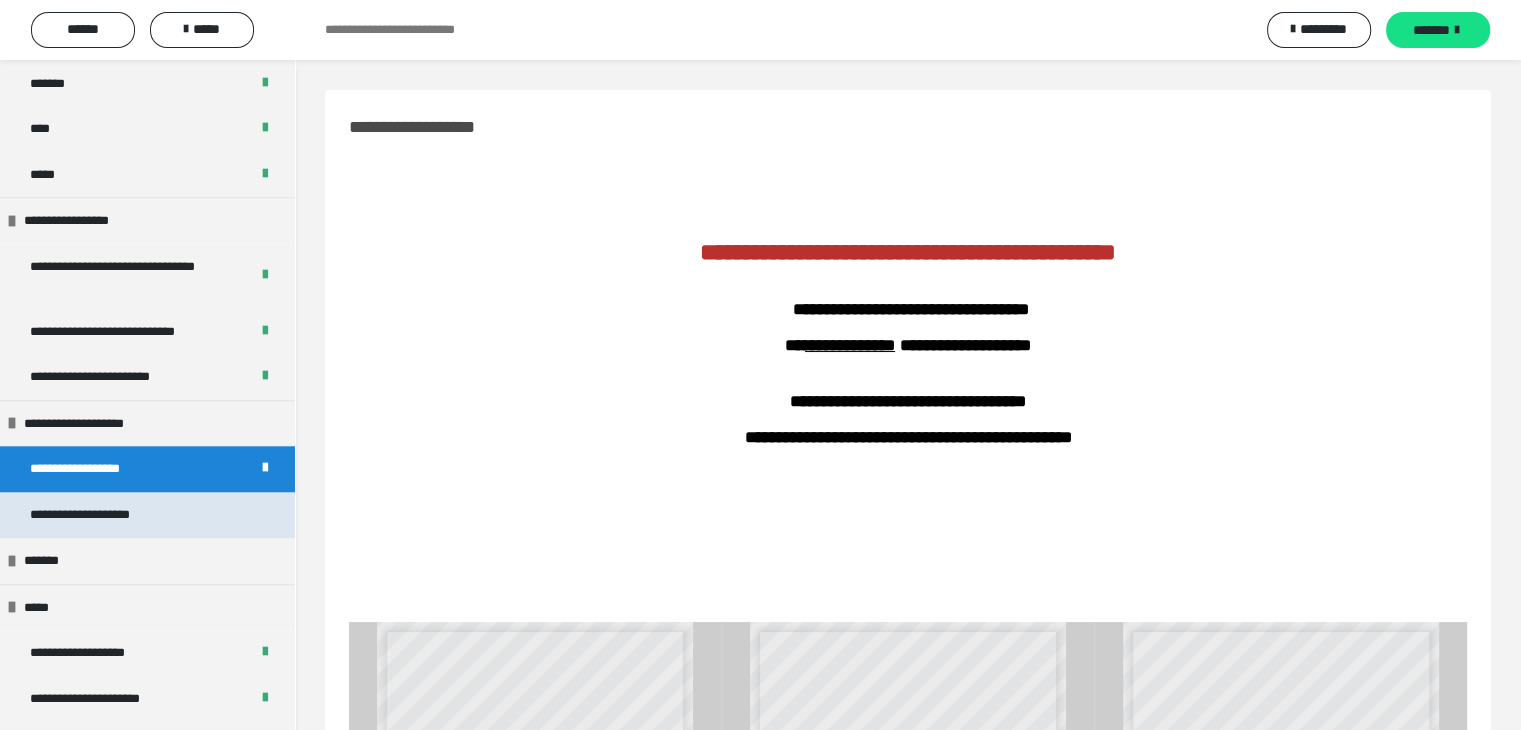 click on "**********" at bounding box center (102, 515) 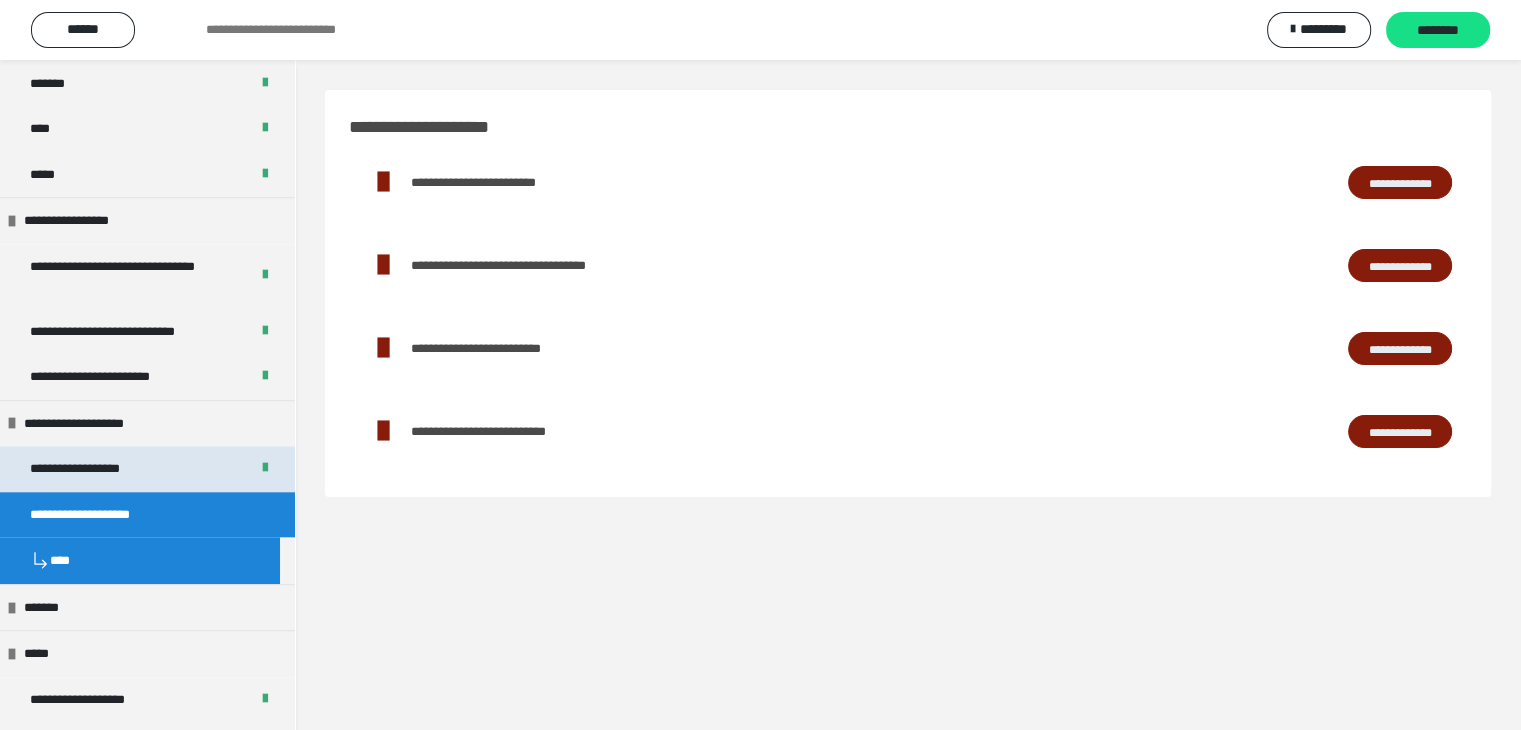 click on "**********" at bounding box center (98, 469) 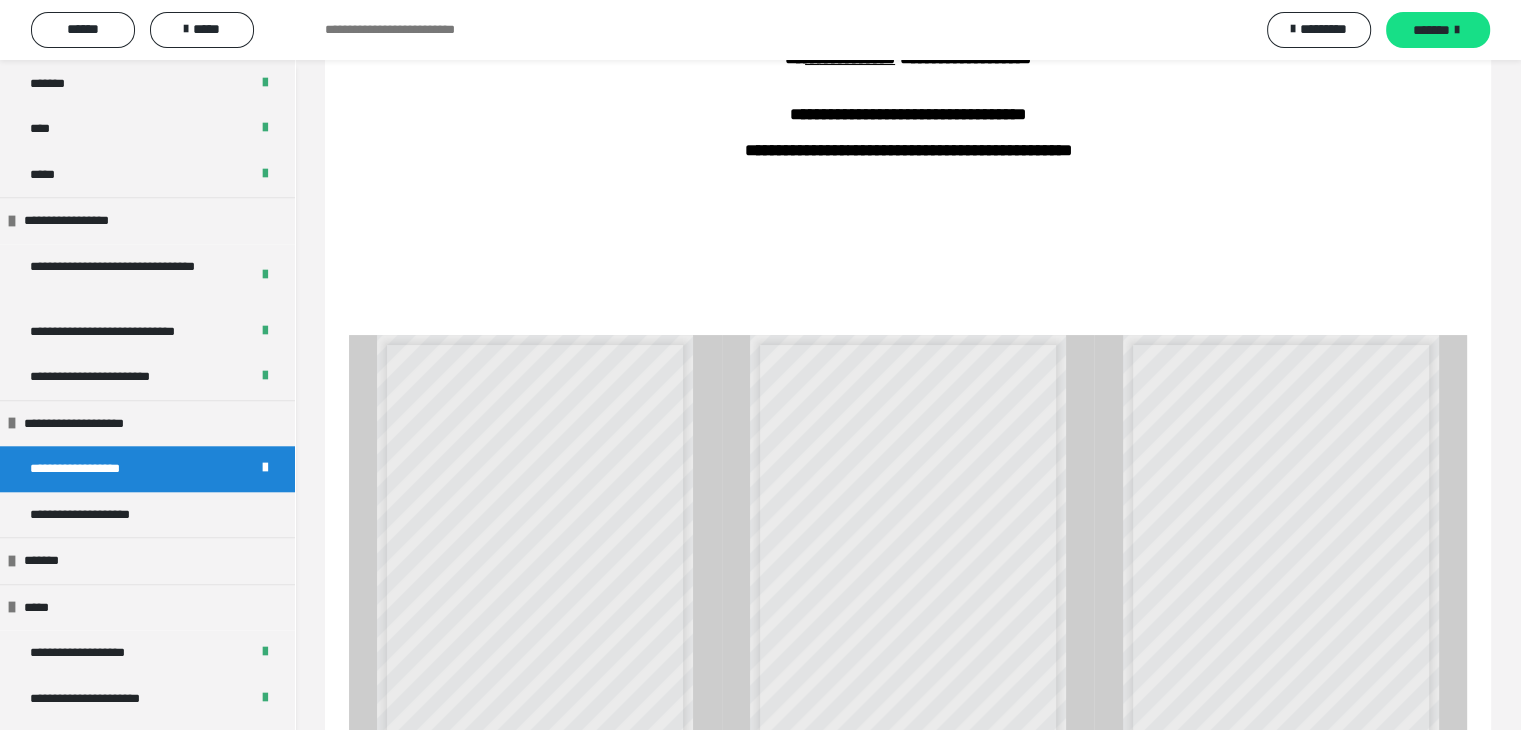 scroll, scrollTop: 318, scrollLeft: 0, axis: vertical 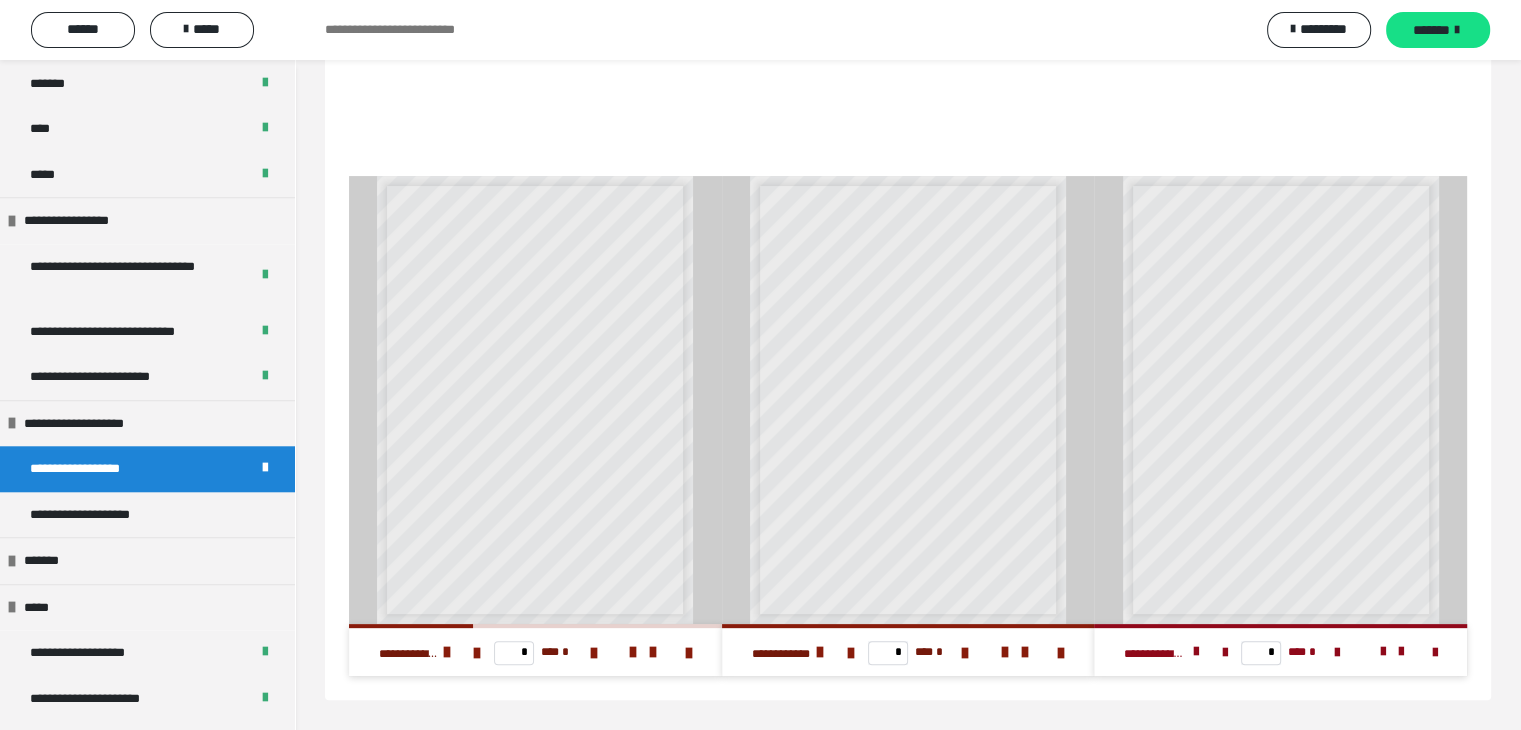 click on "**********" at bounding box center [924, 569] 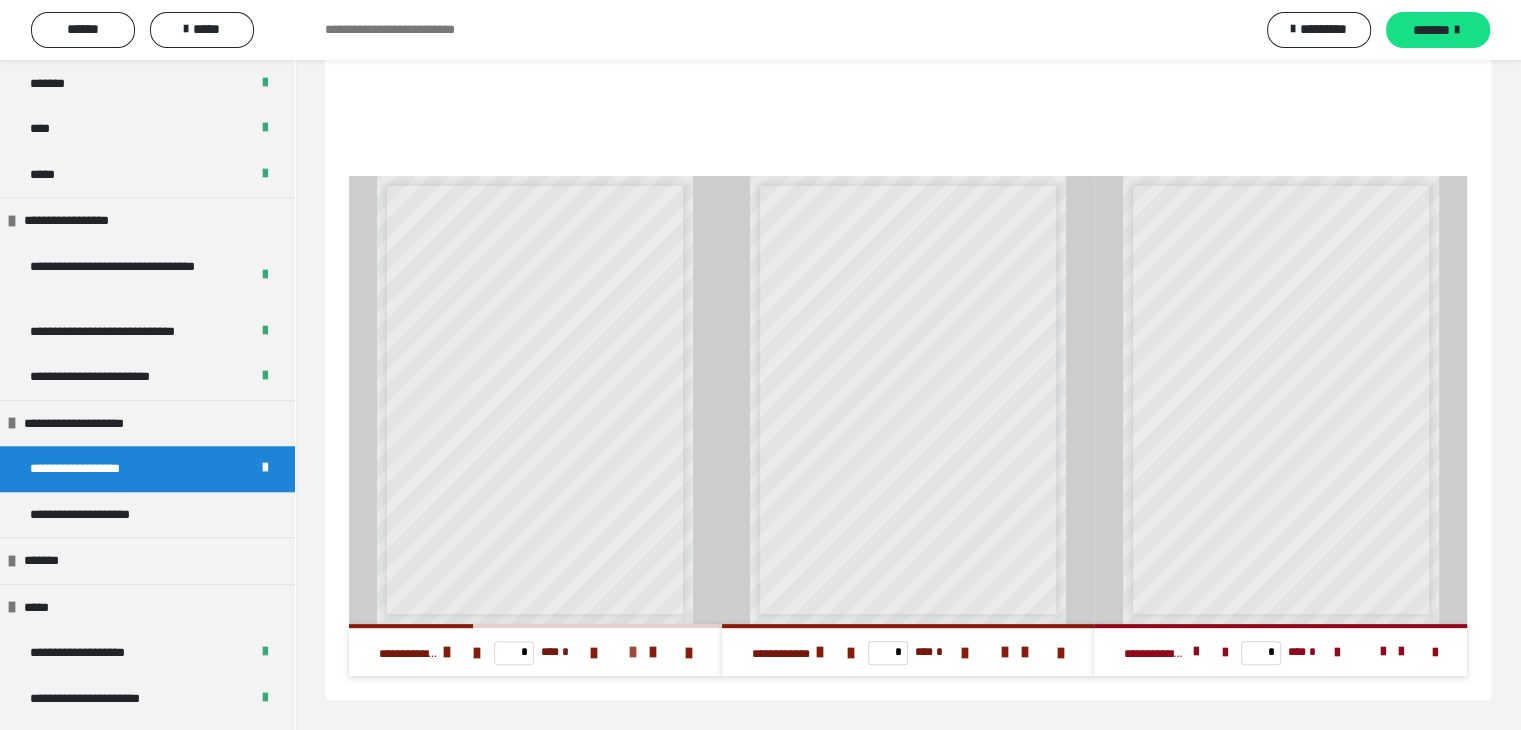 click at bounding box center [633, 652] 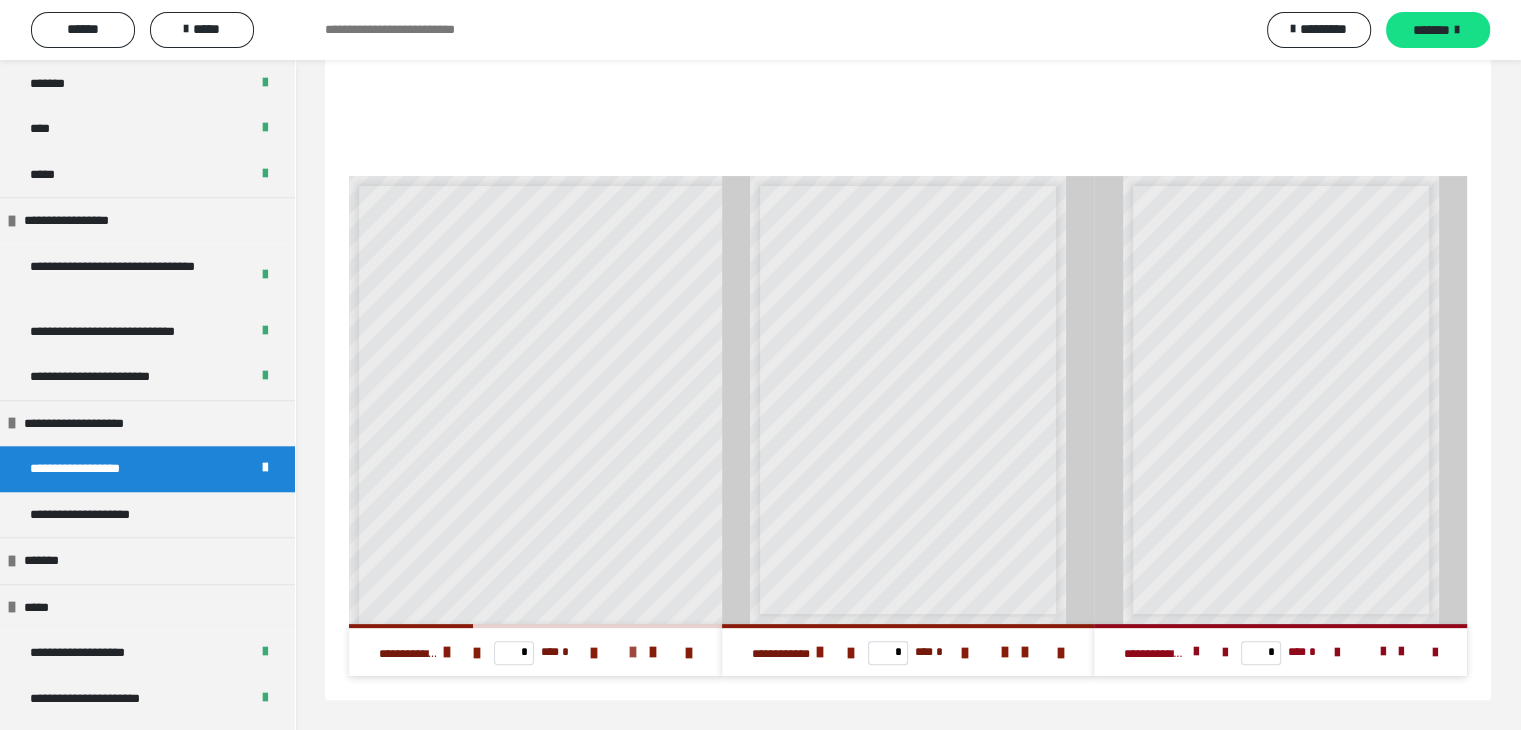 click at bounding box center [633, 652] 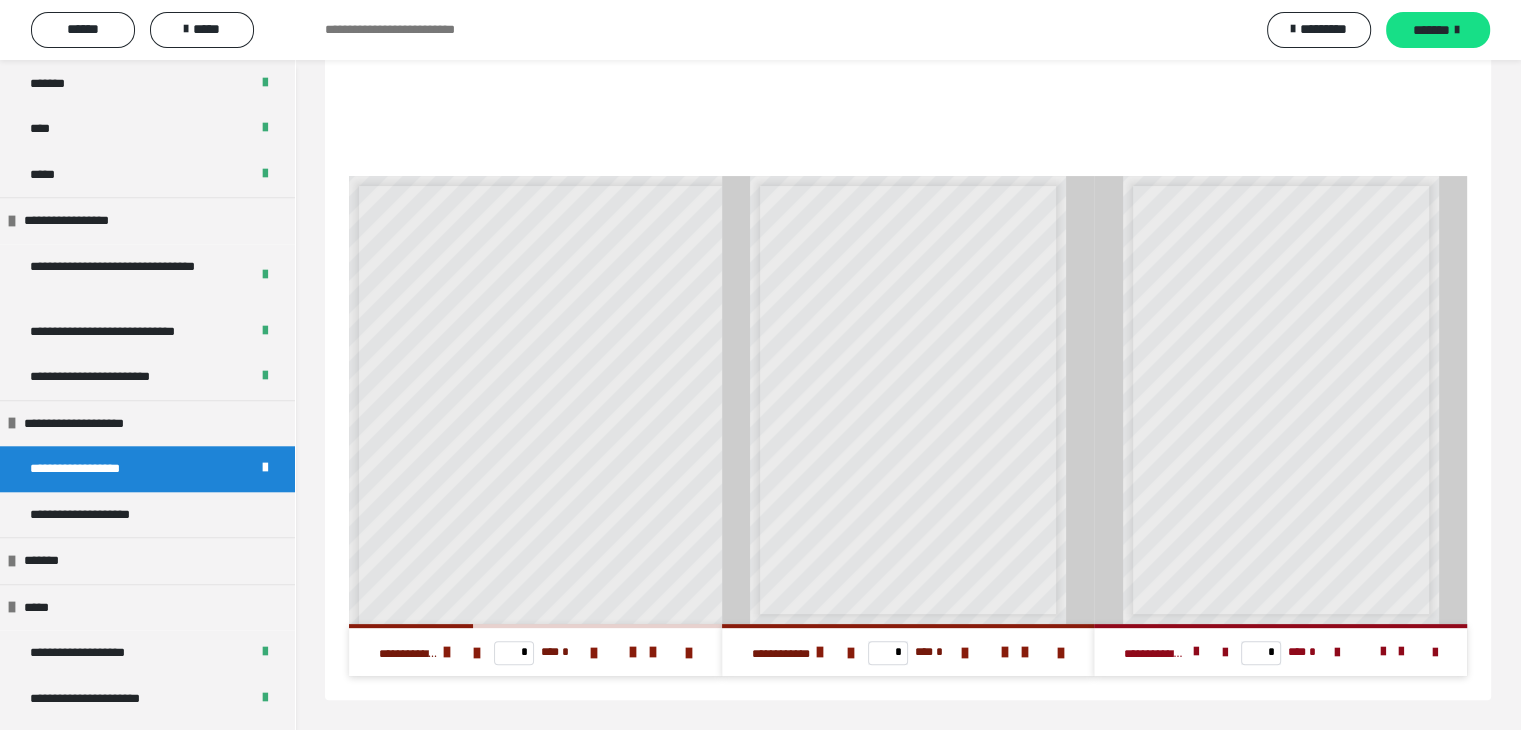 click on "**********" at bounding box center (945, 539) 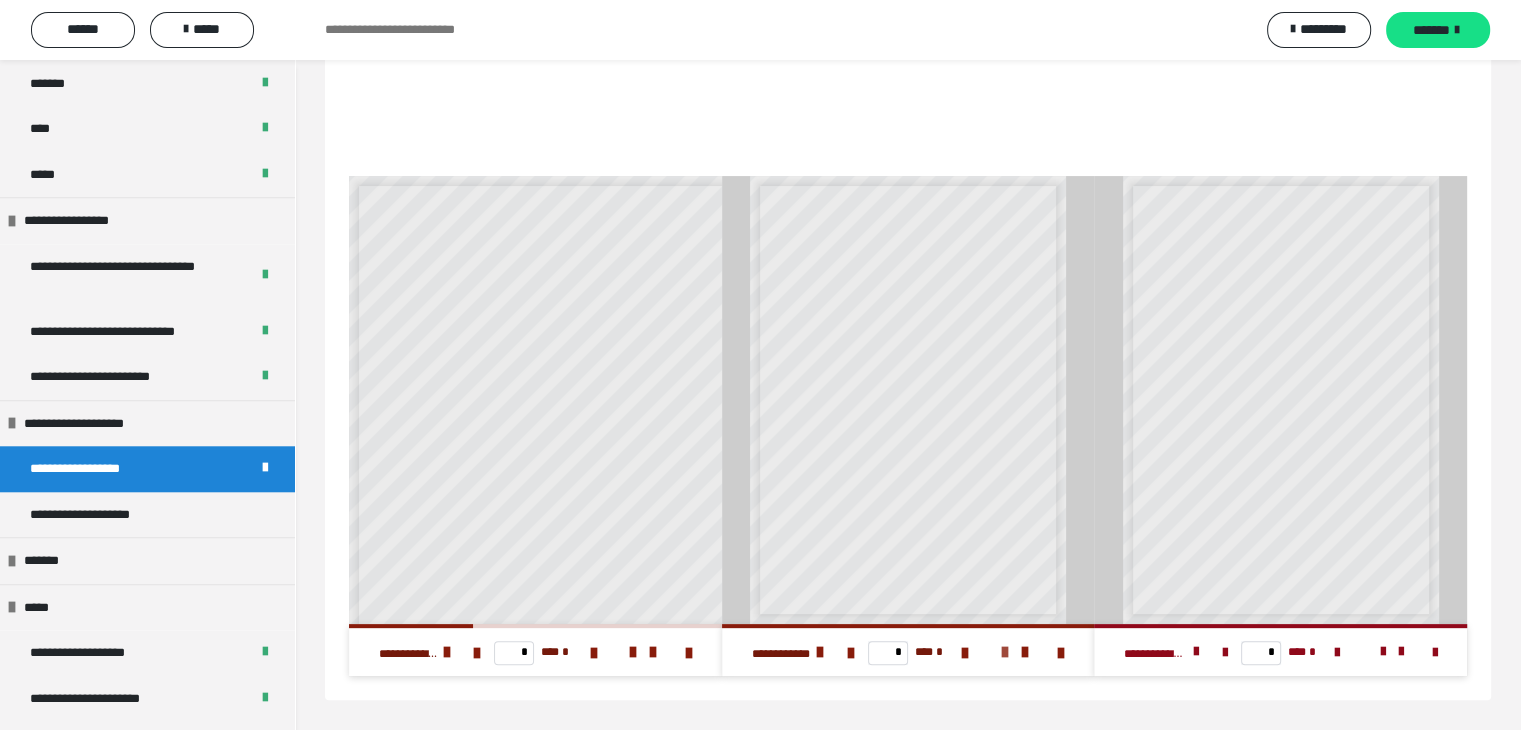 click at bounding box center (1005, 652) 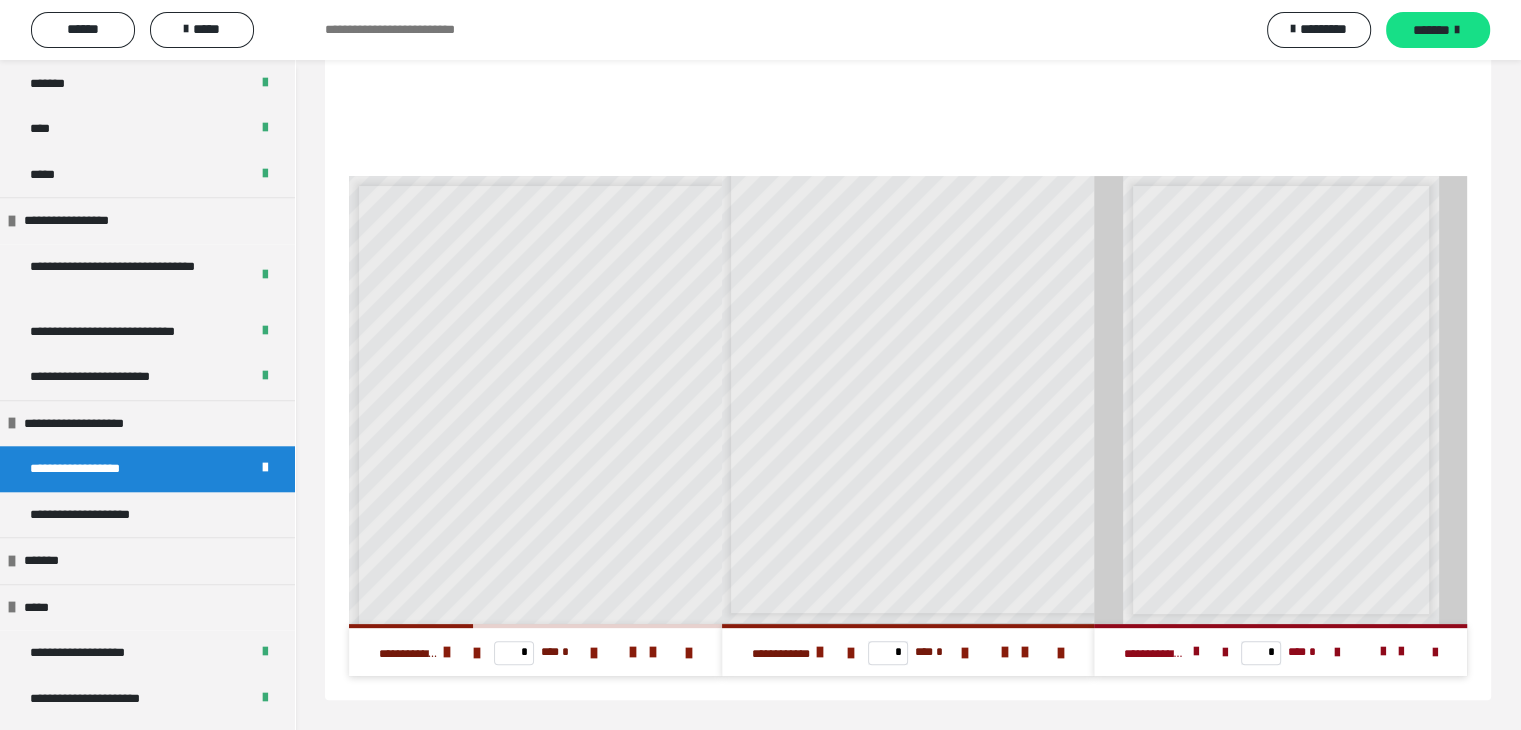 scroll, scrollTop: 131, scrollLeft: 0, axis: vertical 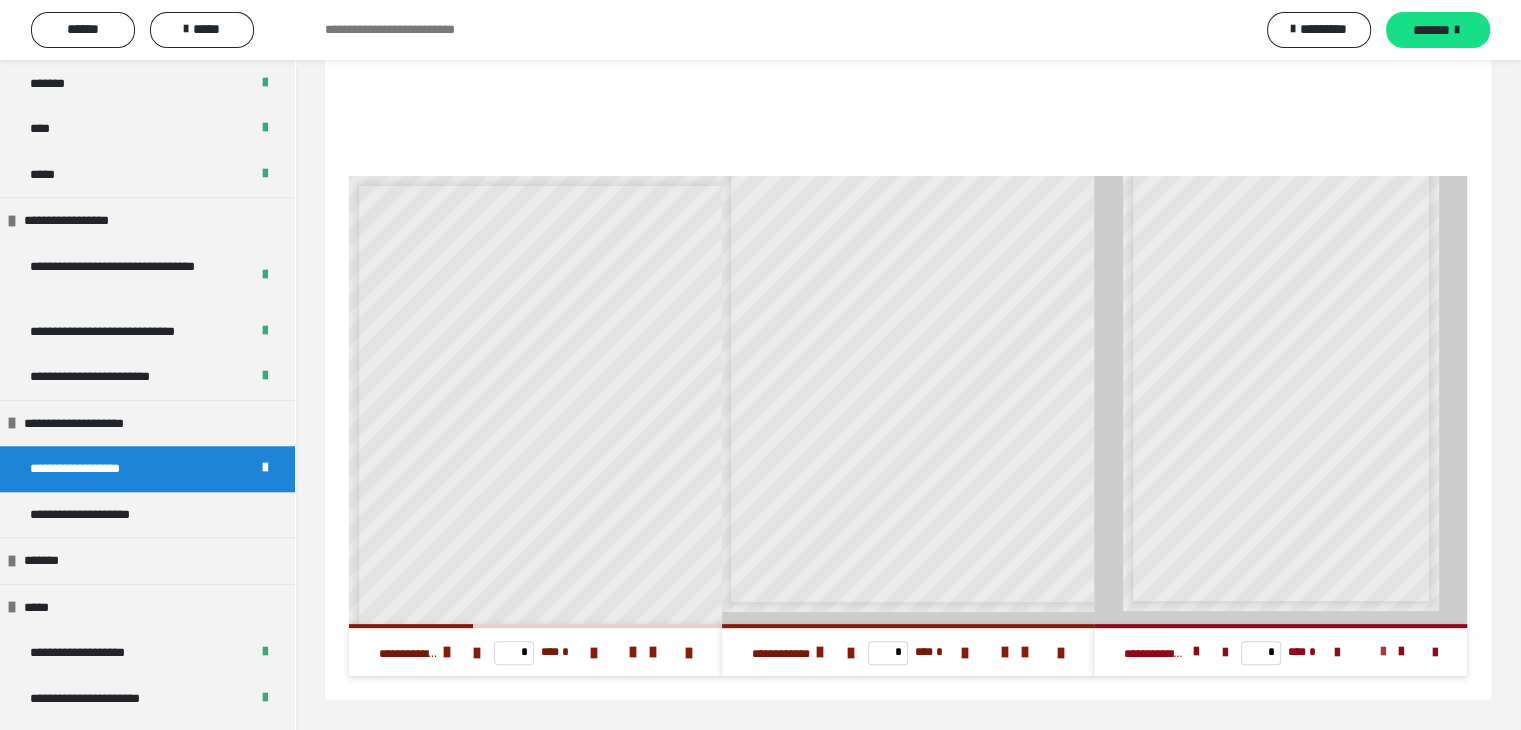 click at bounding box center [1383, 652] 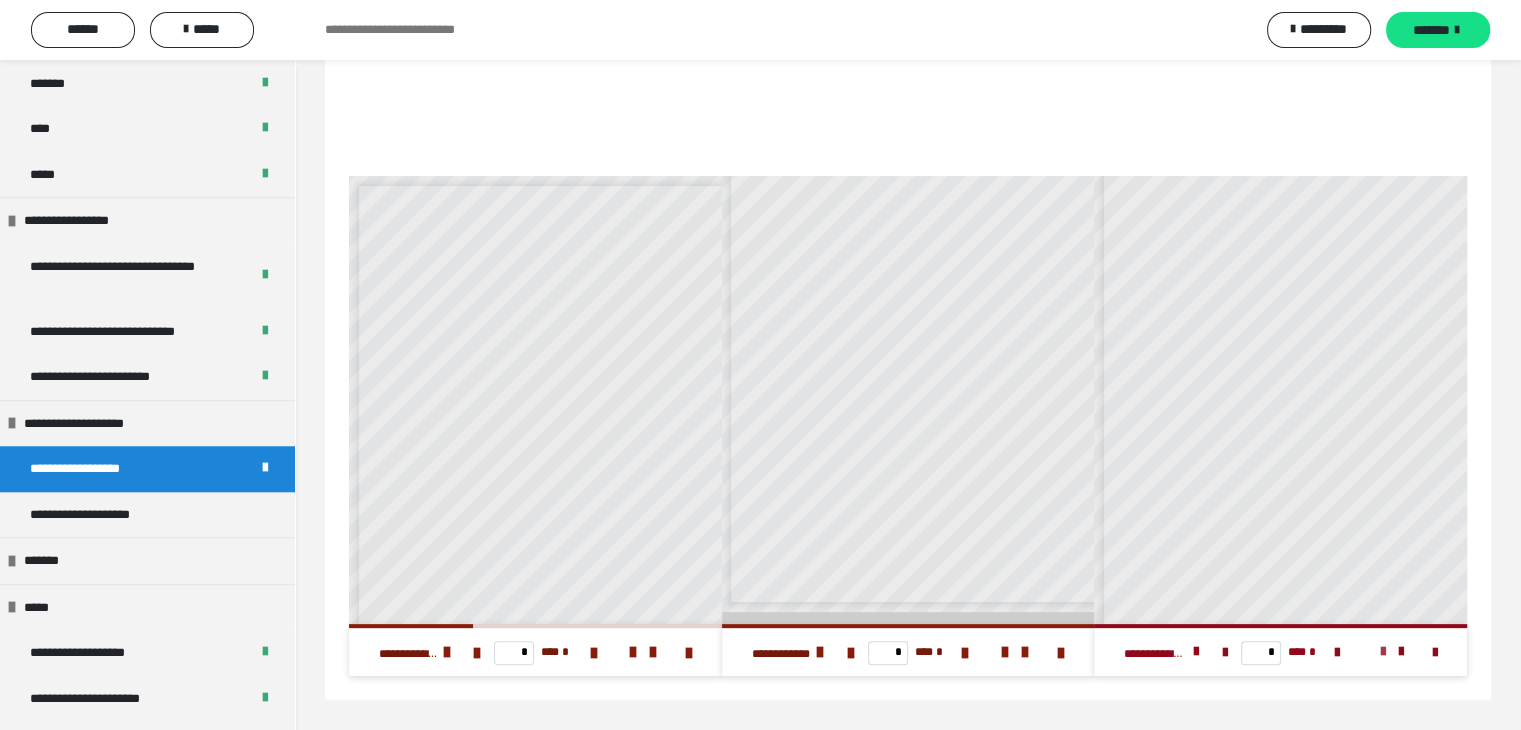 scroll, scrollTop: 6, scrollLeft: 0, axis: vertical 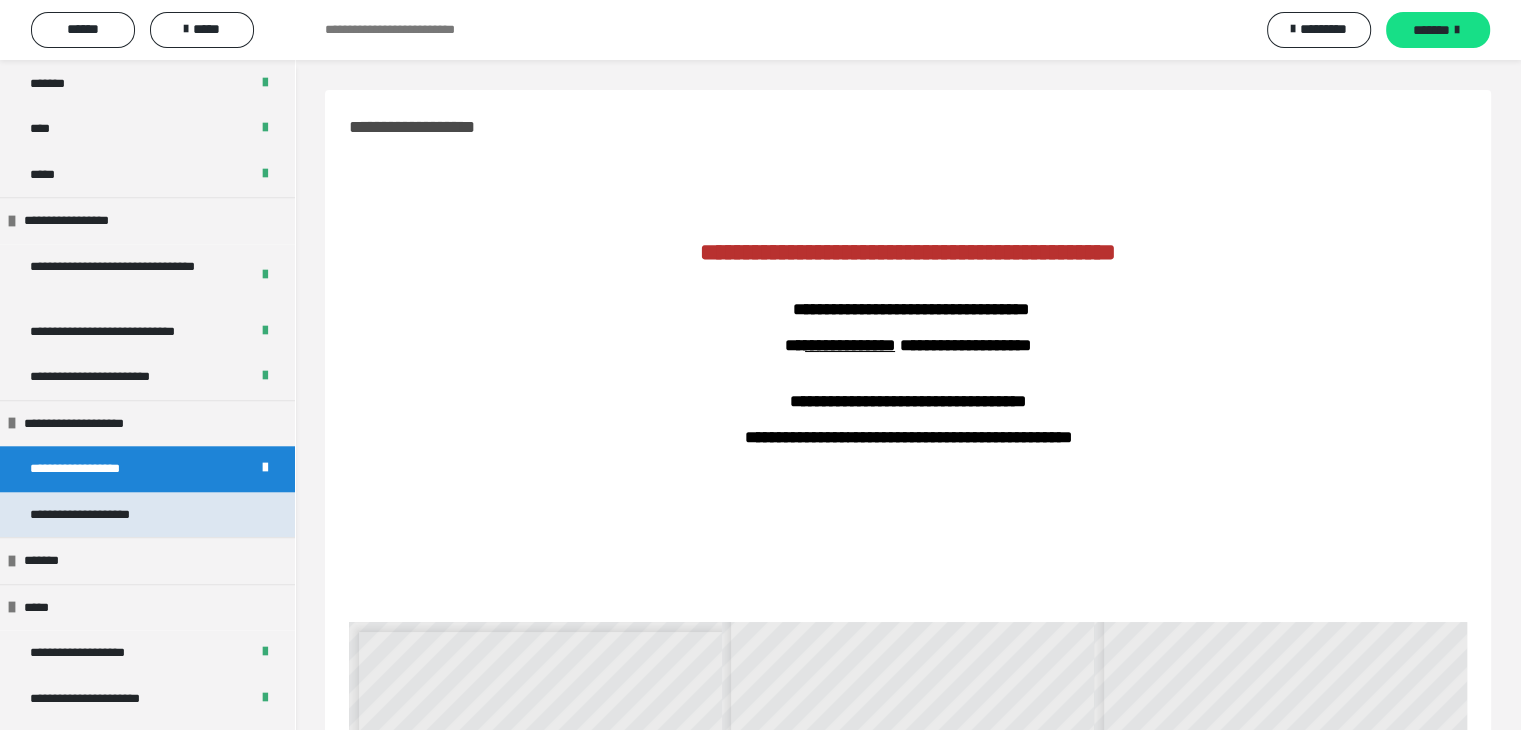 click on "**********" at bounding box center (102, 515) 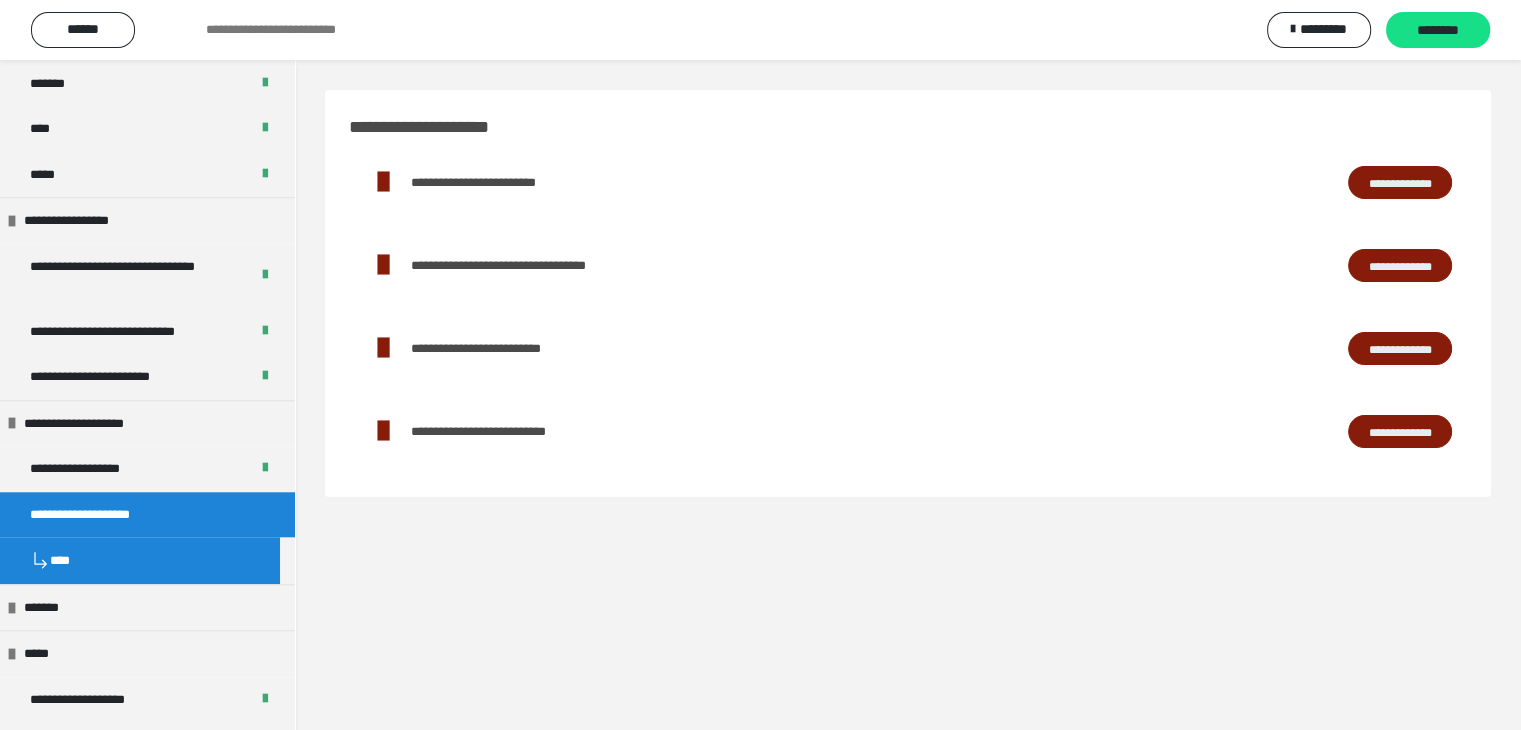 click on "**********" at bounding box center [1400, 183] 